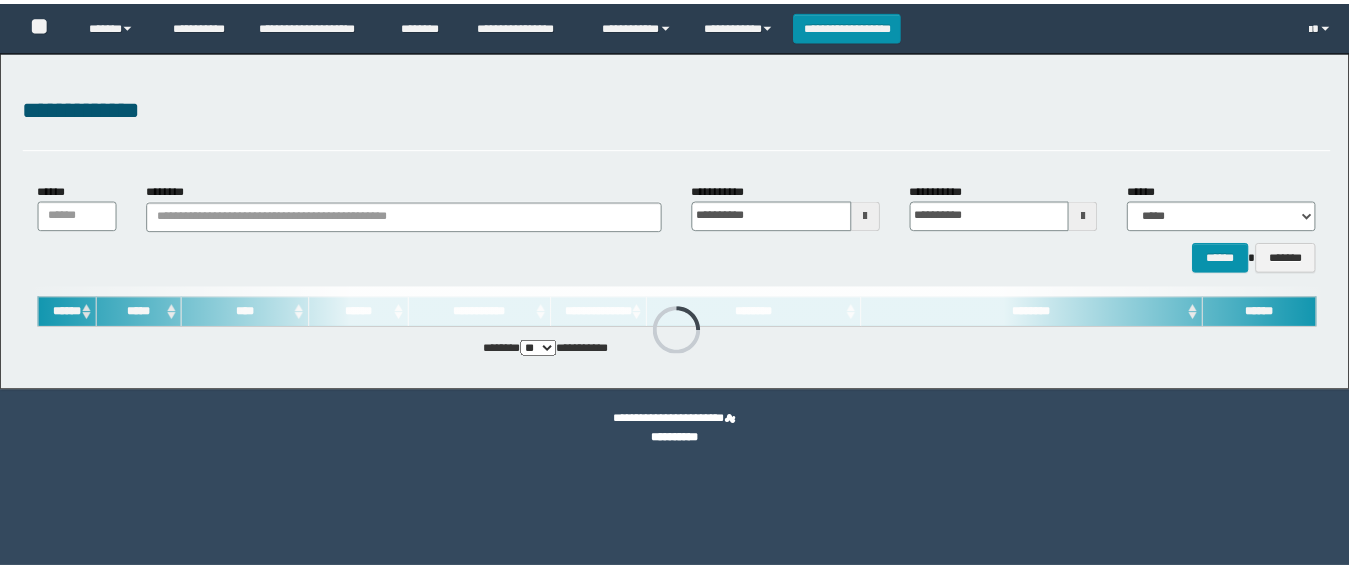 scroll, scrollTop: 0, scrollLeft: 0, axis: both 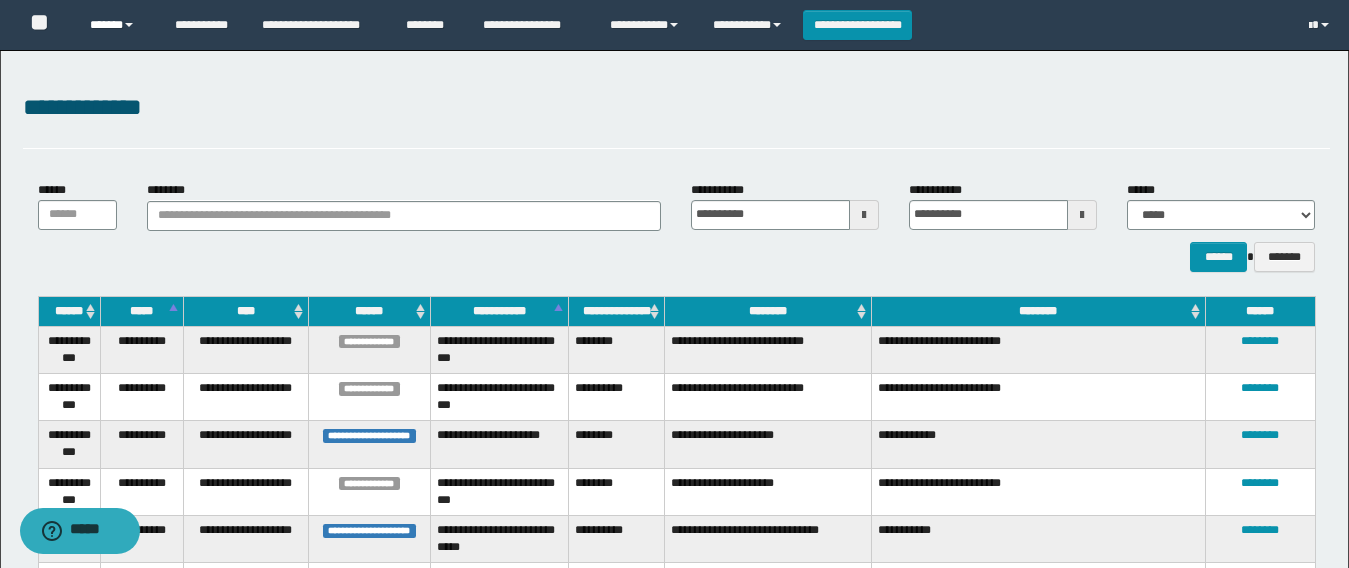 click on "******" at bounding box center (117, 25) 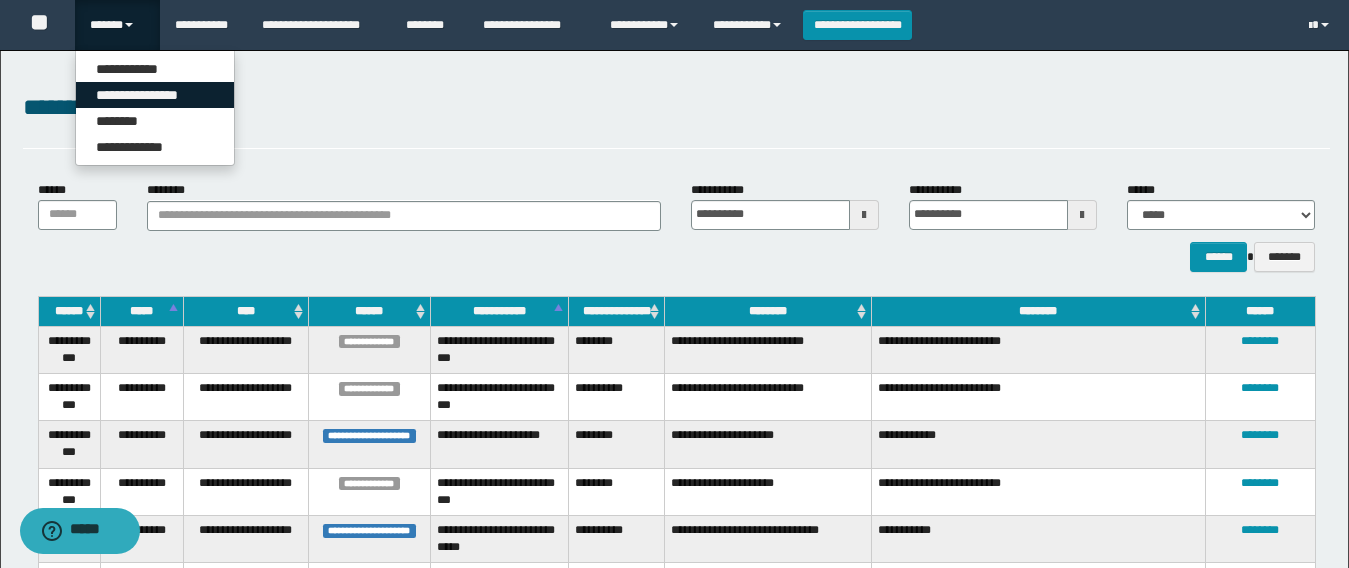 click on "**********" at bounding box center (155, 95) 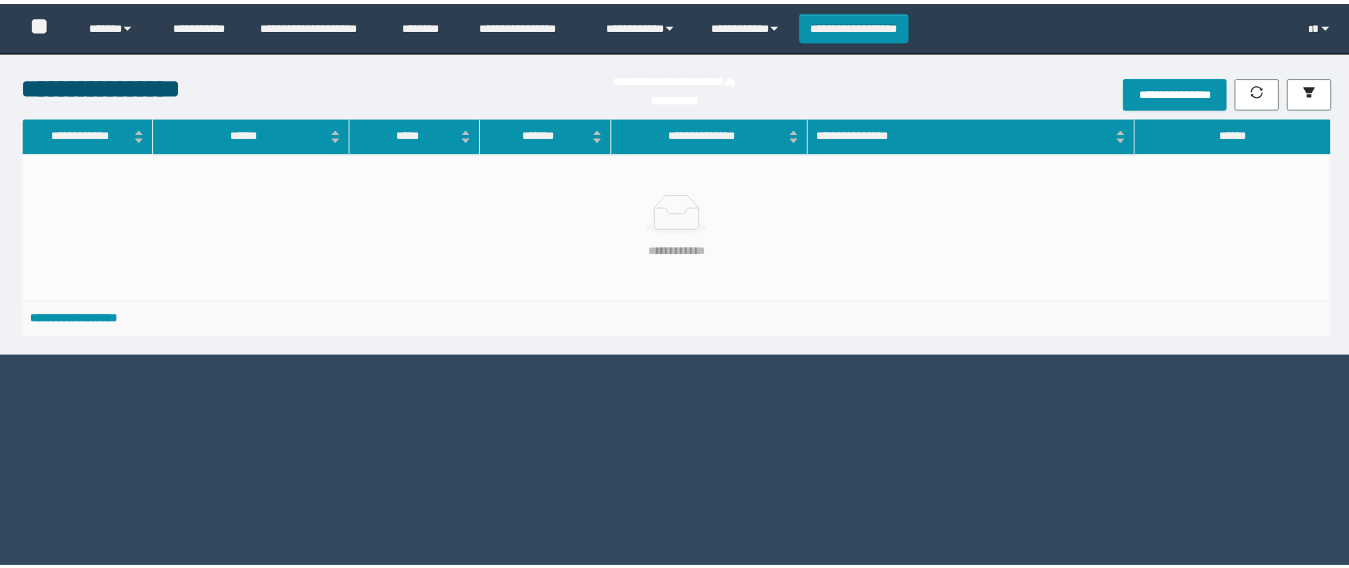 scroll, scrollTop: 0, scrollLeft: 0, axis: both 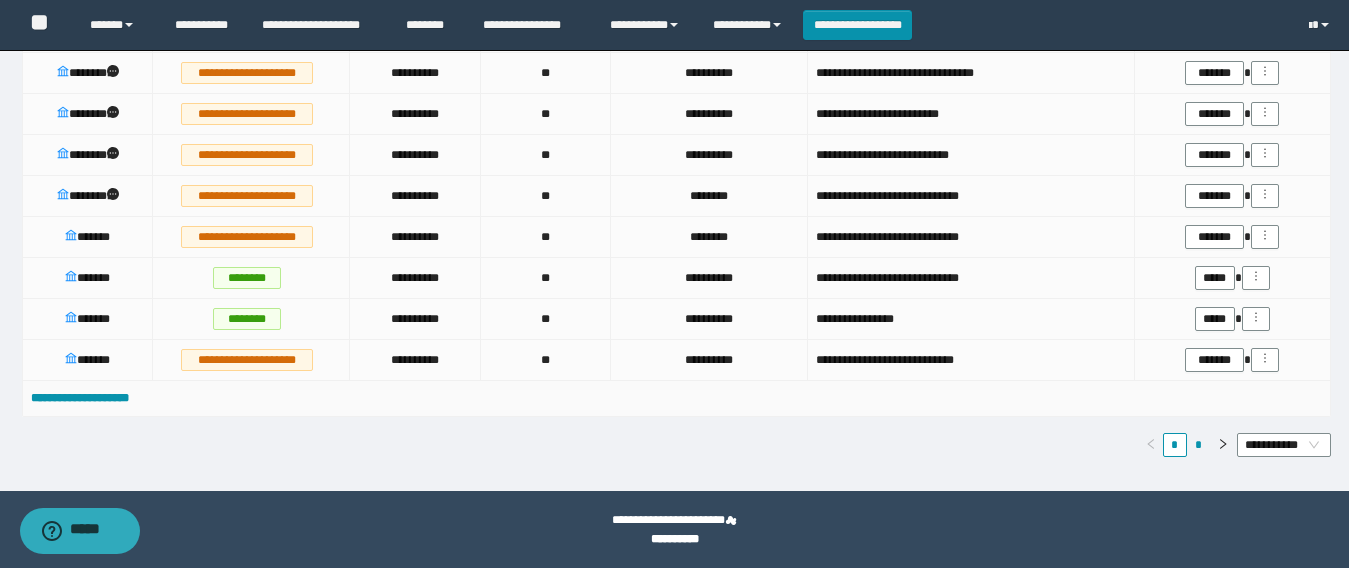 click on "*" at bounding box center [1199, 445] 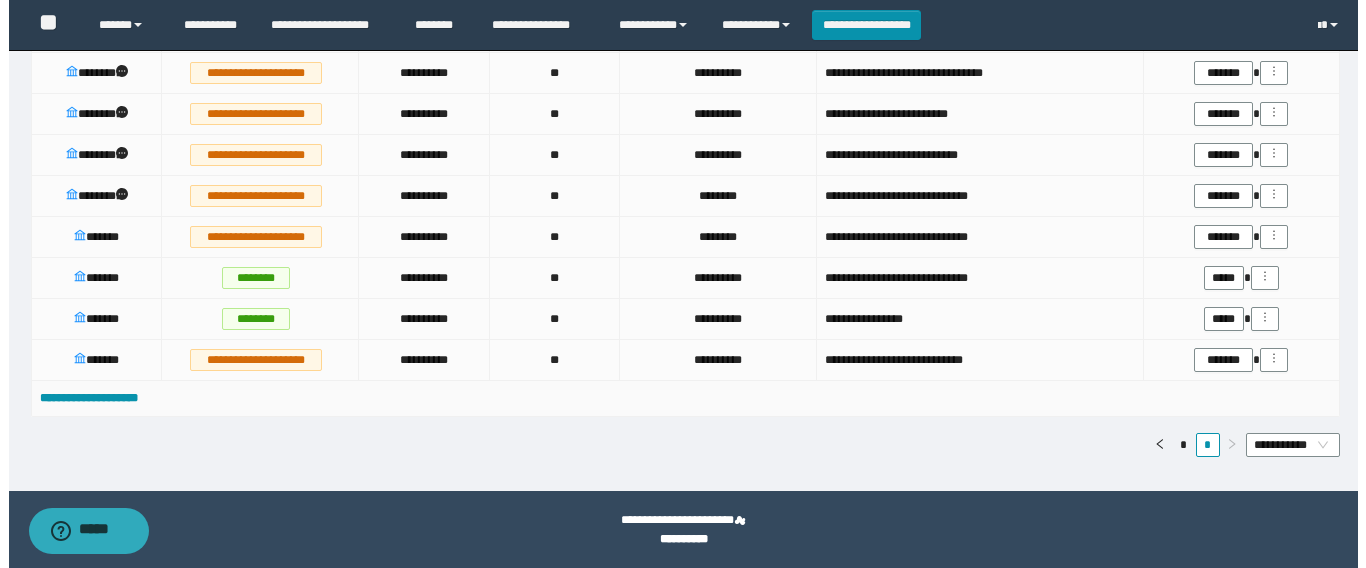 scroll, scrollTop: 1248, scrollLeft: 0, axis: vertical 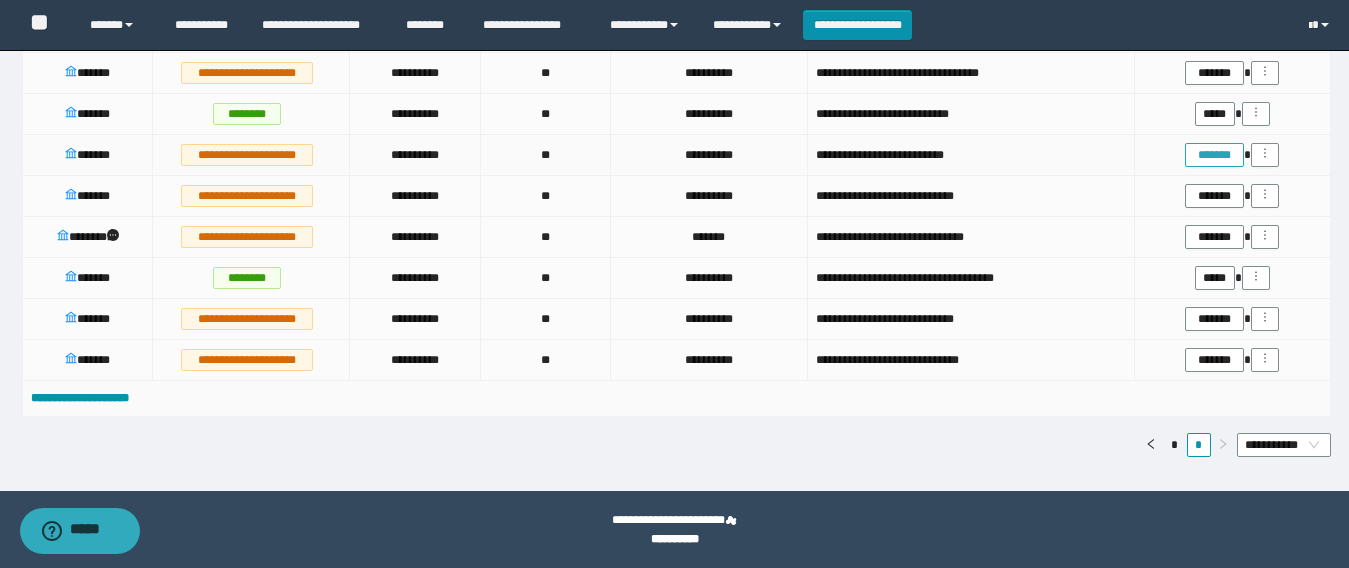 click on "*******" at bounding box center (1214, 155) 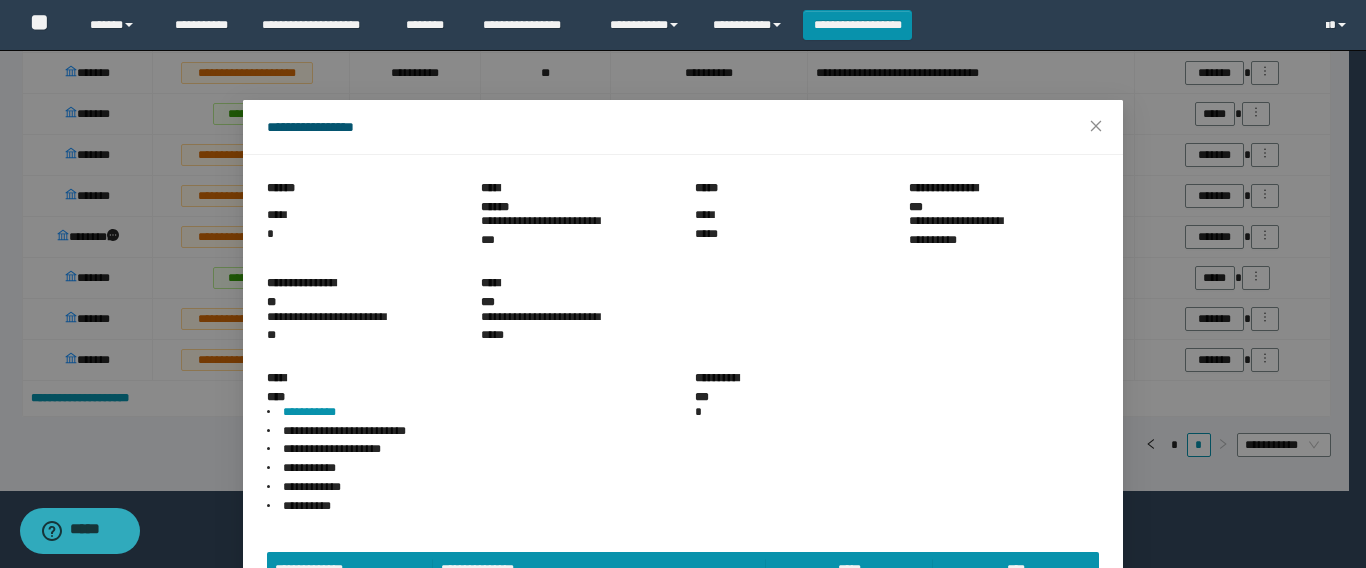 scroll, scrollTop: 143, scrollLeft: 0, axis: vertical 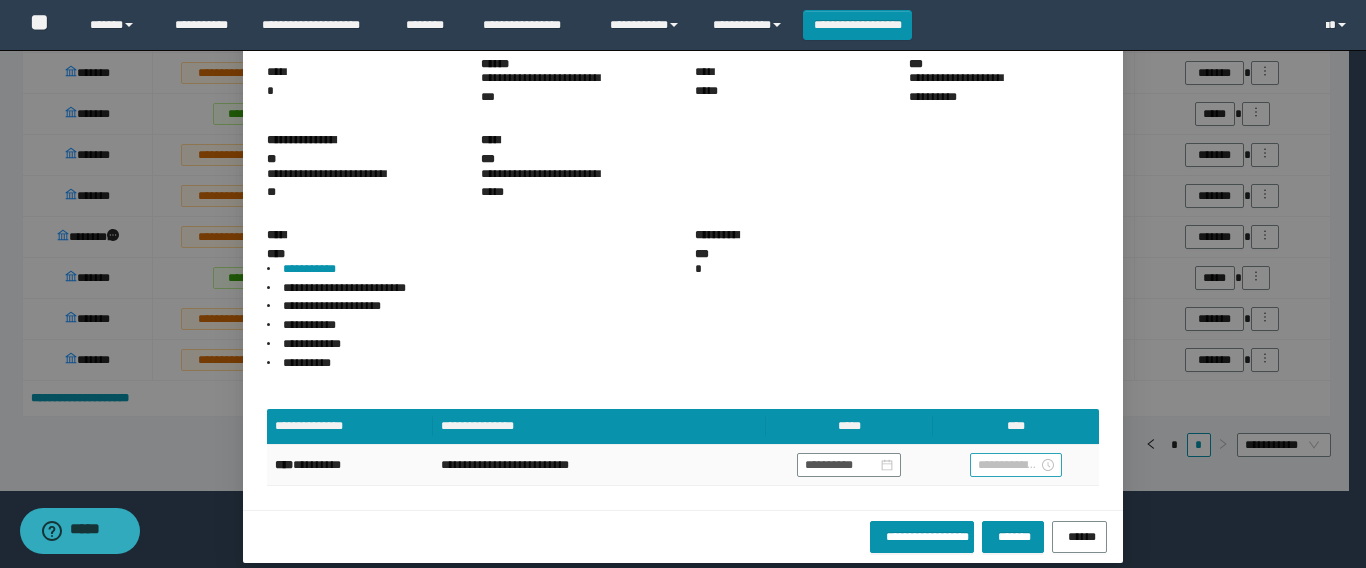click at bounding box center [1008, 465] 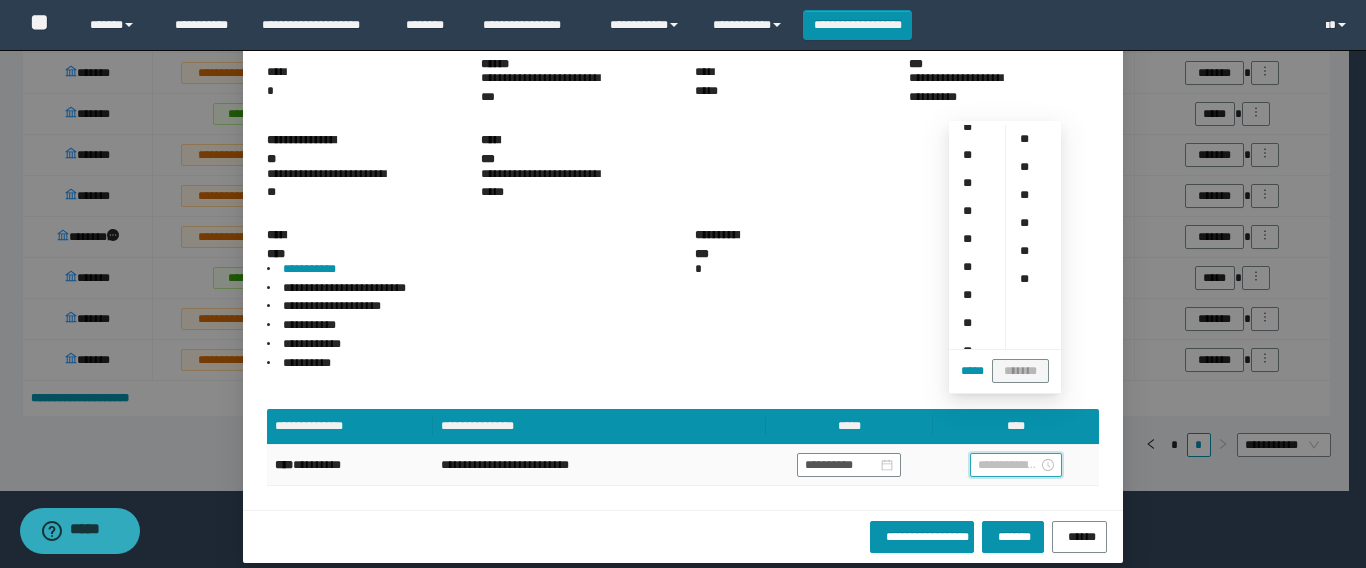 scroll, scrollTop: 80, scrollLeft: 0, axis: vertical 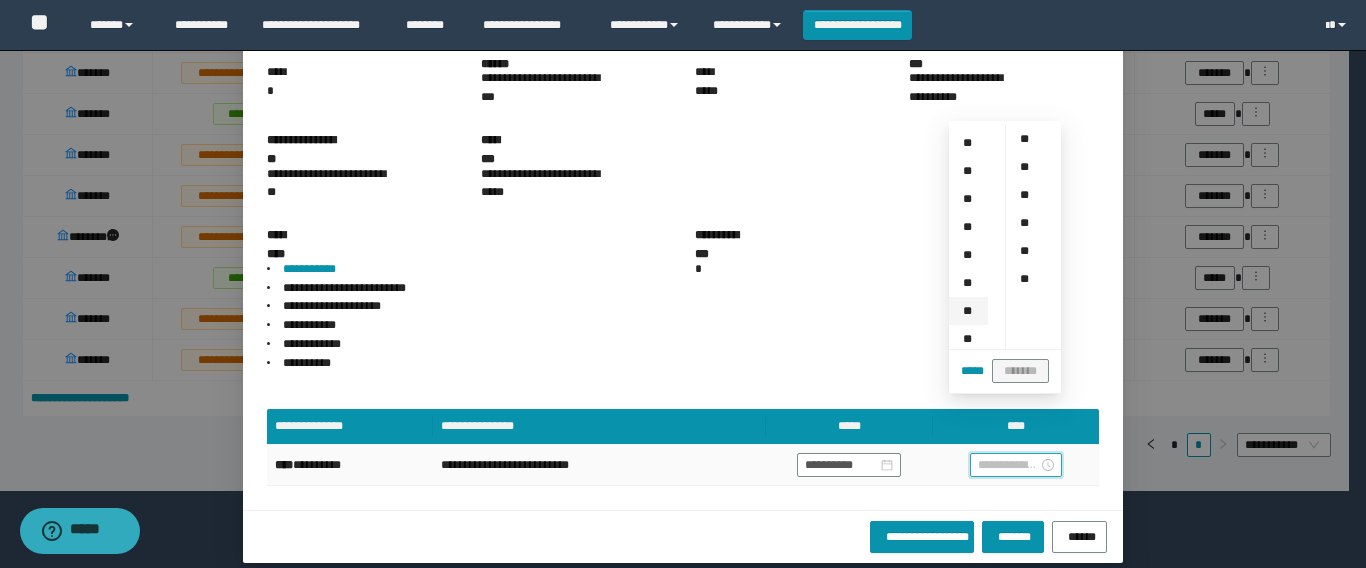 click on "**" at bounding box center (968, 311) 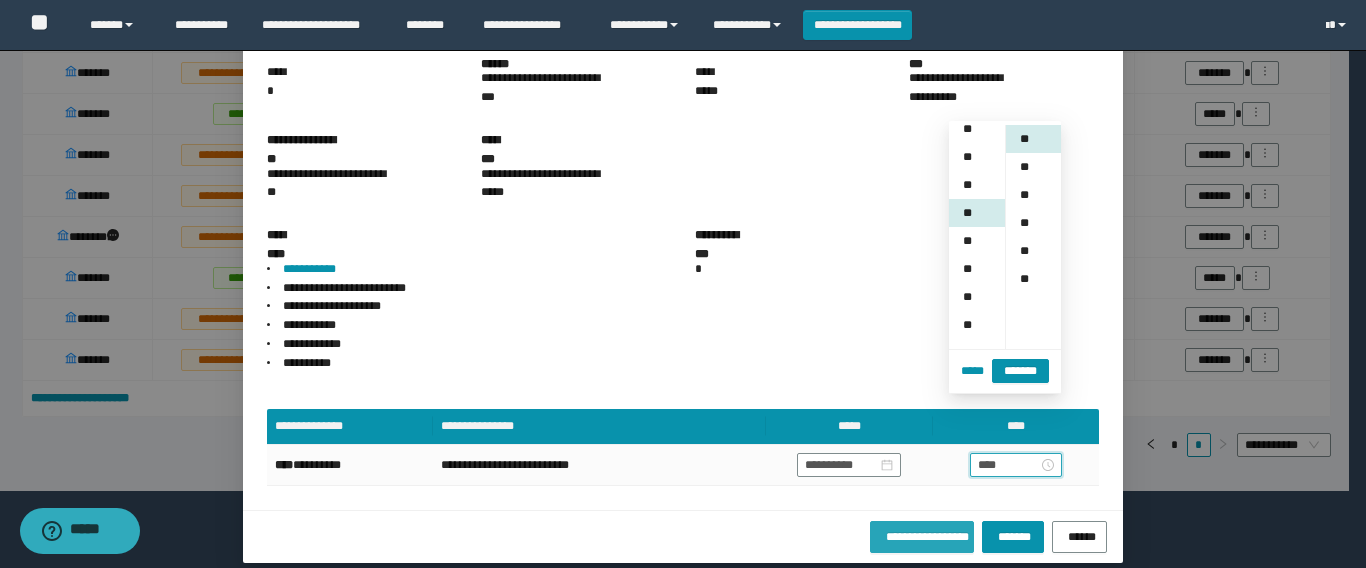 scroll, scrollTop: 252, scrollLeft: 0, axis: vertical 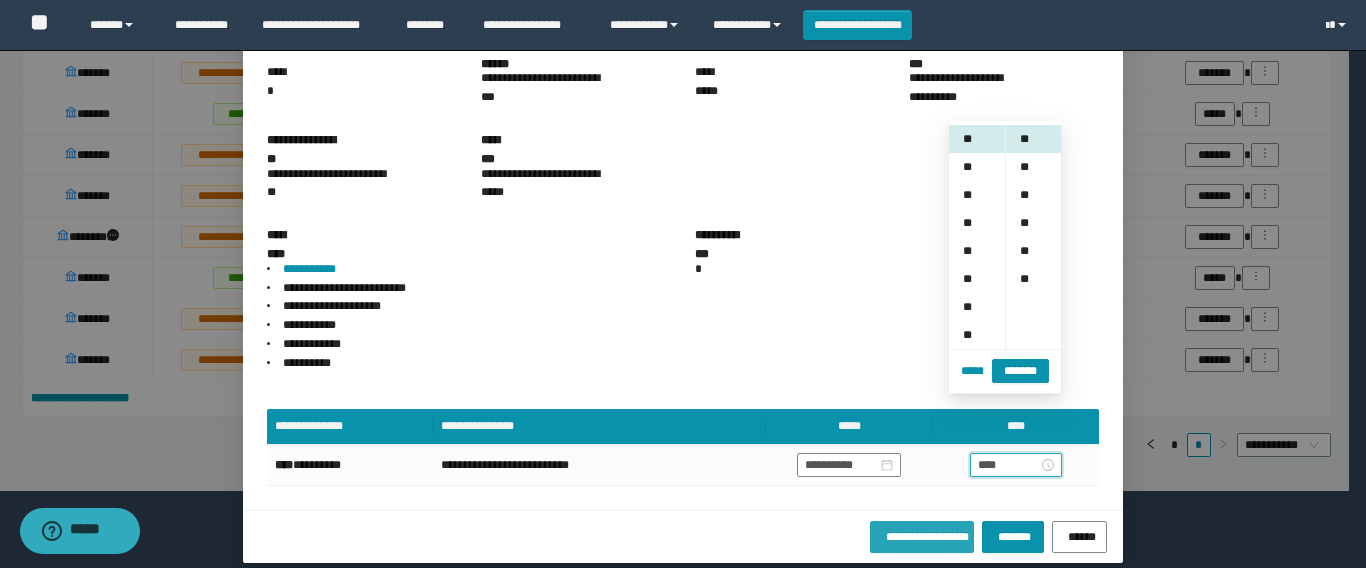 click on "**********" at bounding box center (922, 534) 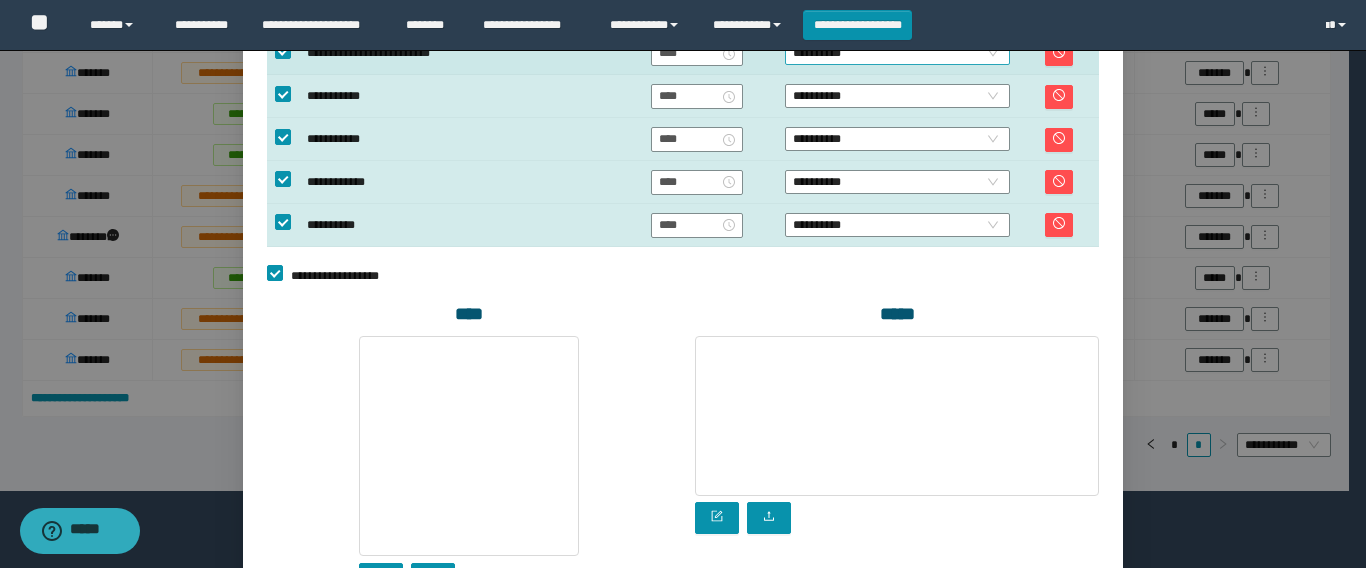 scroll, scrollTop: 311, scrollLeft: 0, axis: vertical 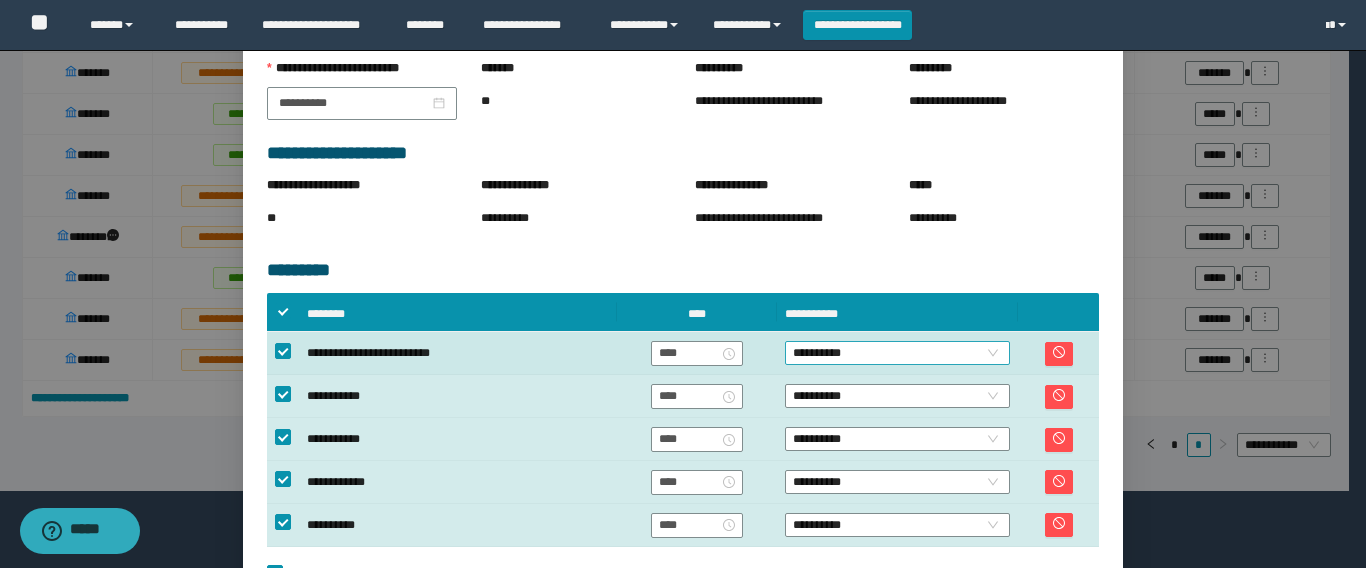 click on "**********" at bounding box center (897, 353) 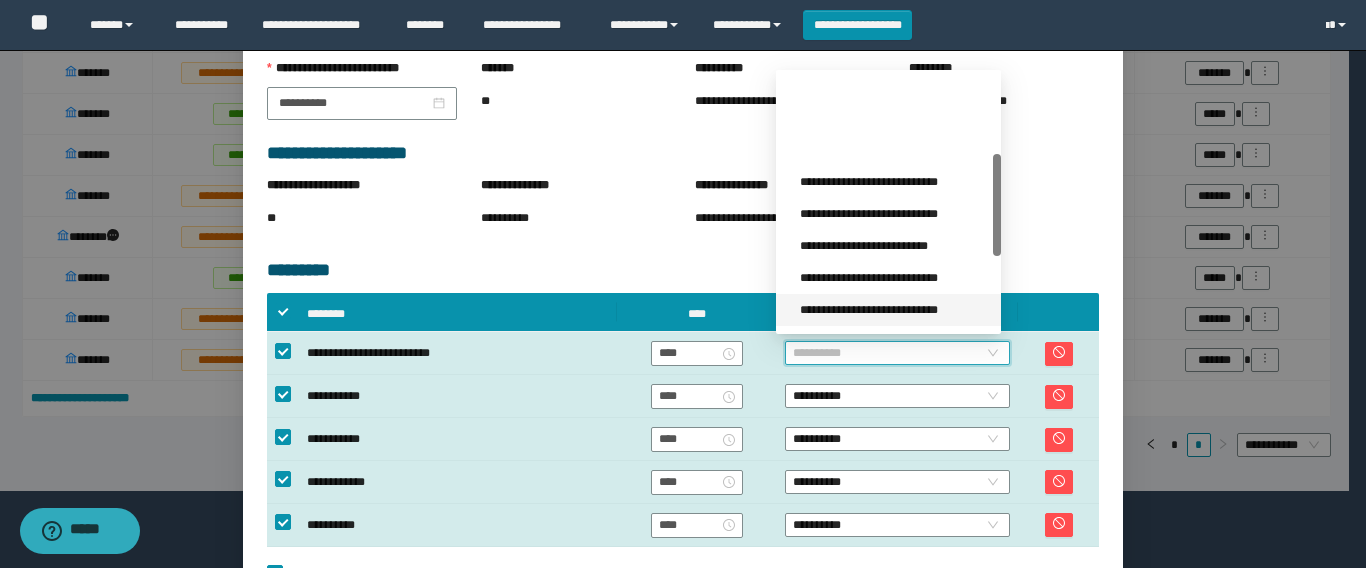 scroll, scrollTop: 200, scrollLeft: 0, axis: vertical 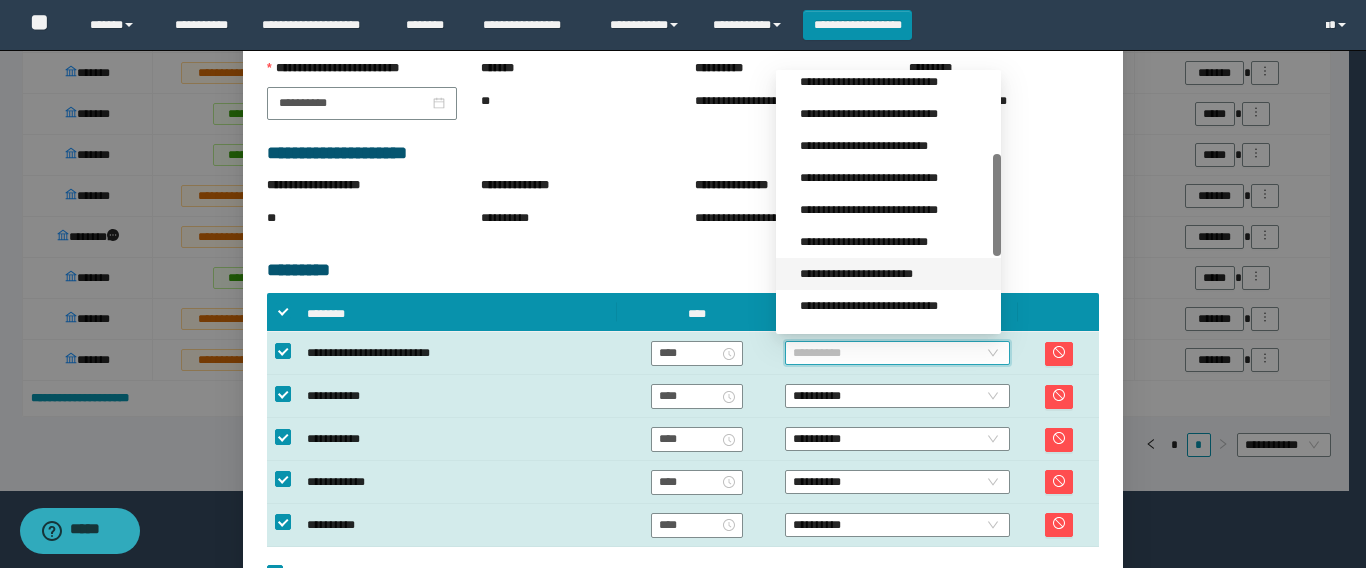 click on "**********" at bounding box center (894, 274) 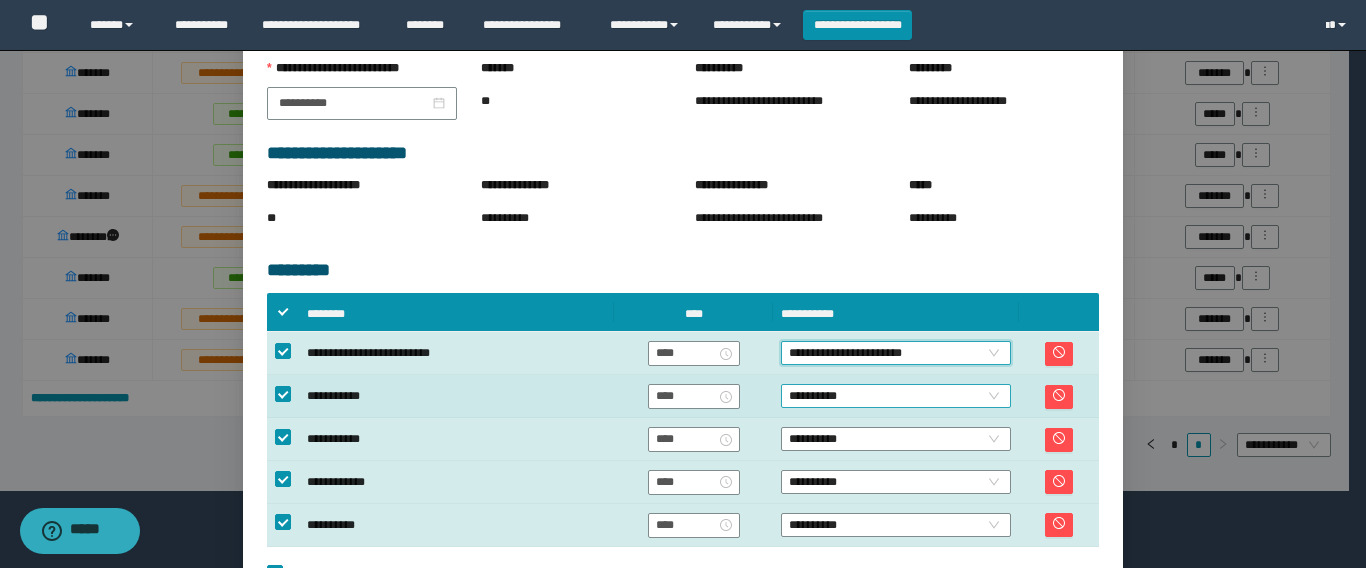 click on "**********" at bounding box center [896, 396] 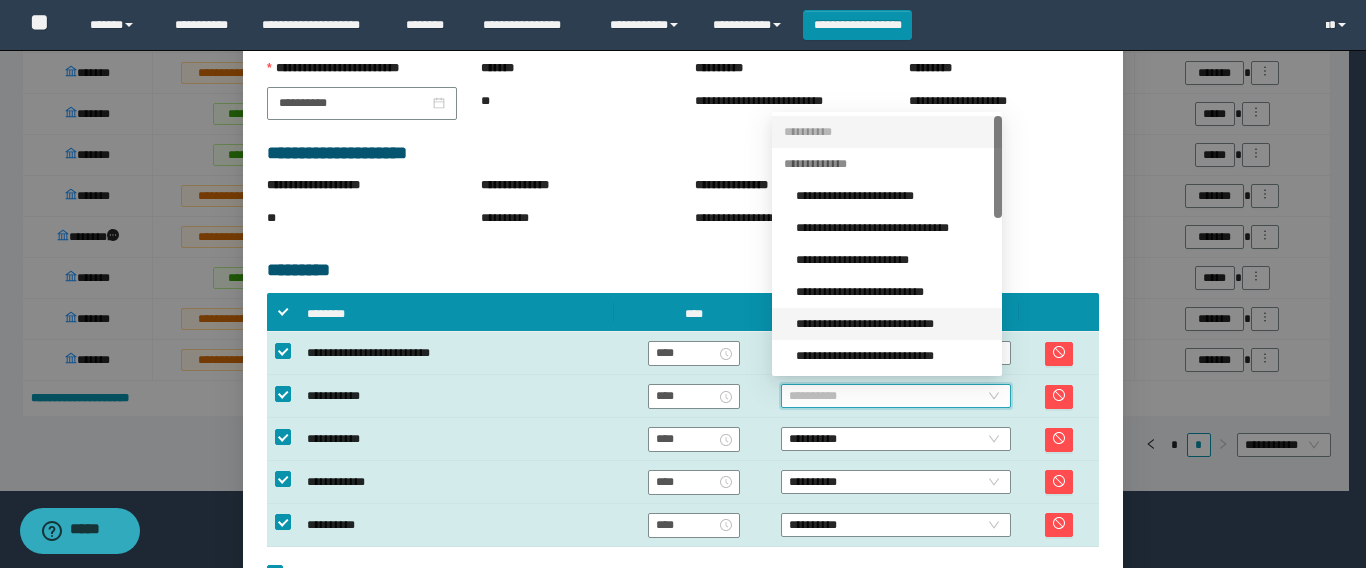 click on "**********" at bounding box center (893, 324) 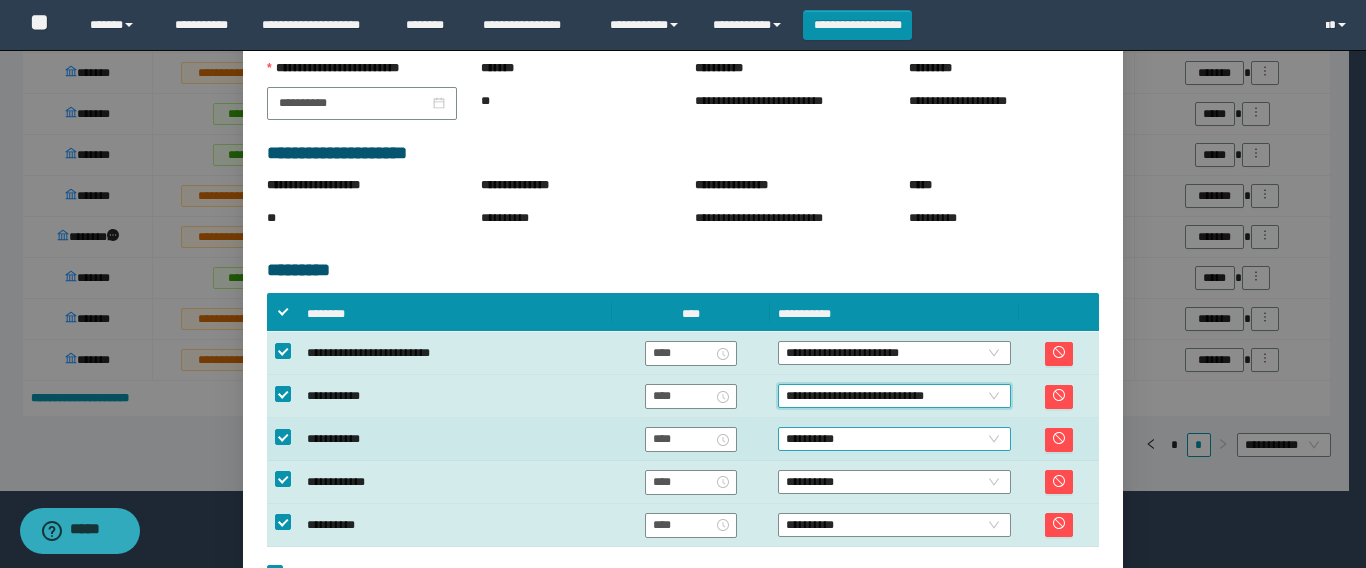 click on "**********" at bounding box center (894, 439) 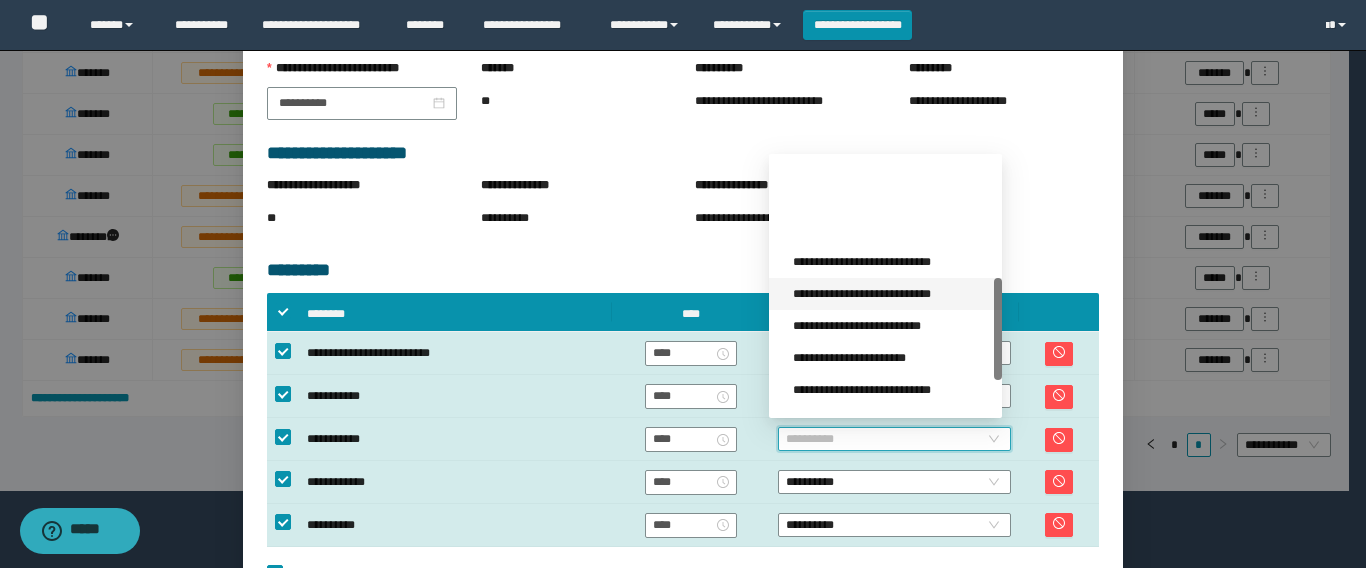 scroll, scrollTop: 300, scrollLeft: 0, axis: vertical 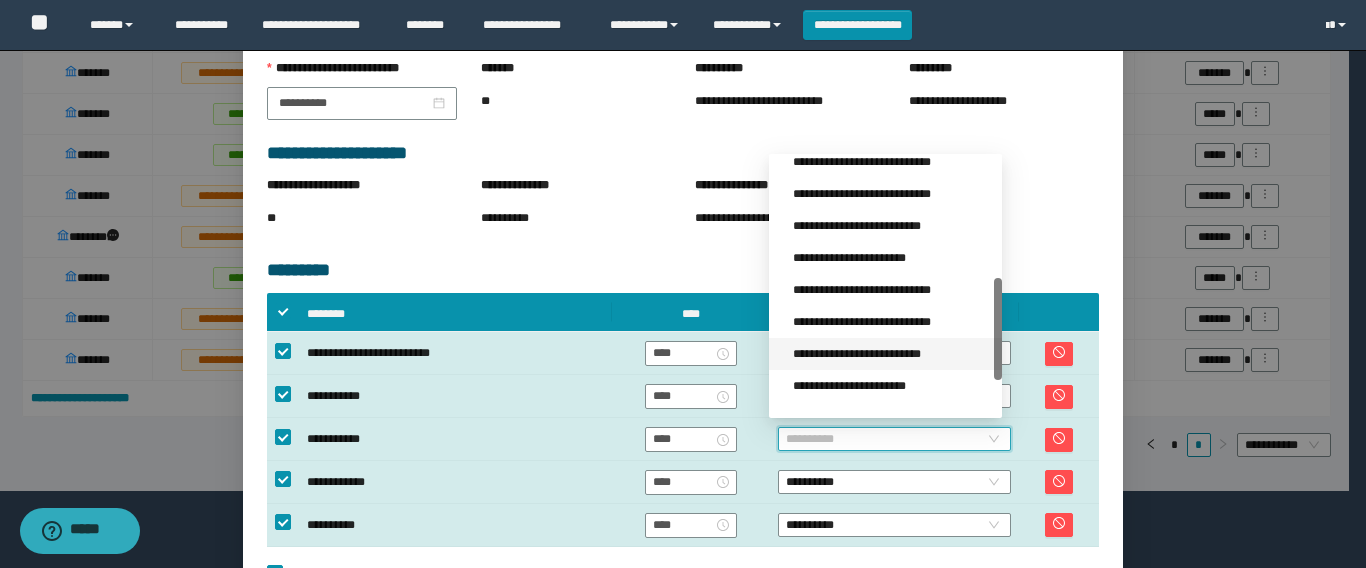 click on "**********" at bounding box center [891, 354] 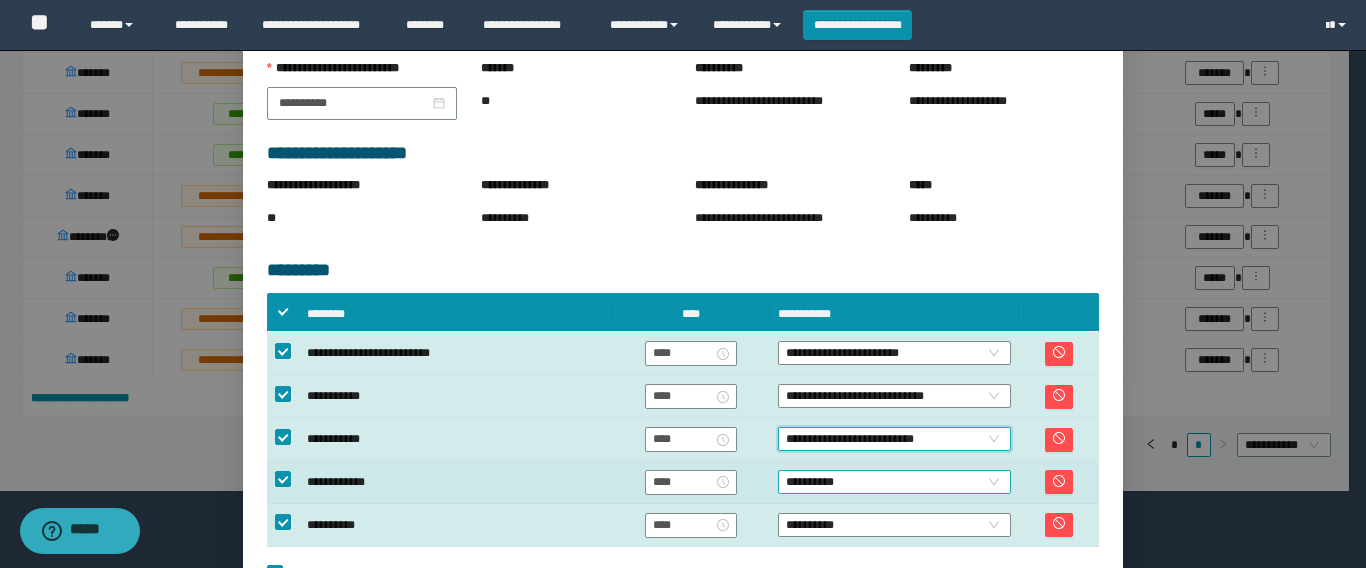 click on "**********" at bounding box center [894, 482] 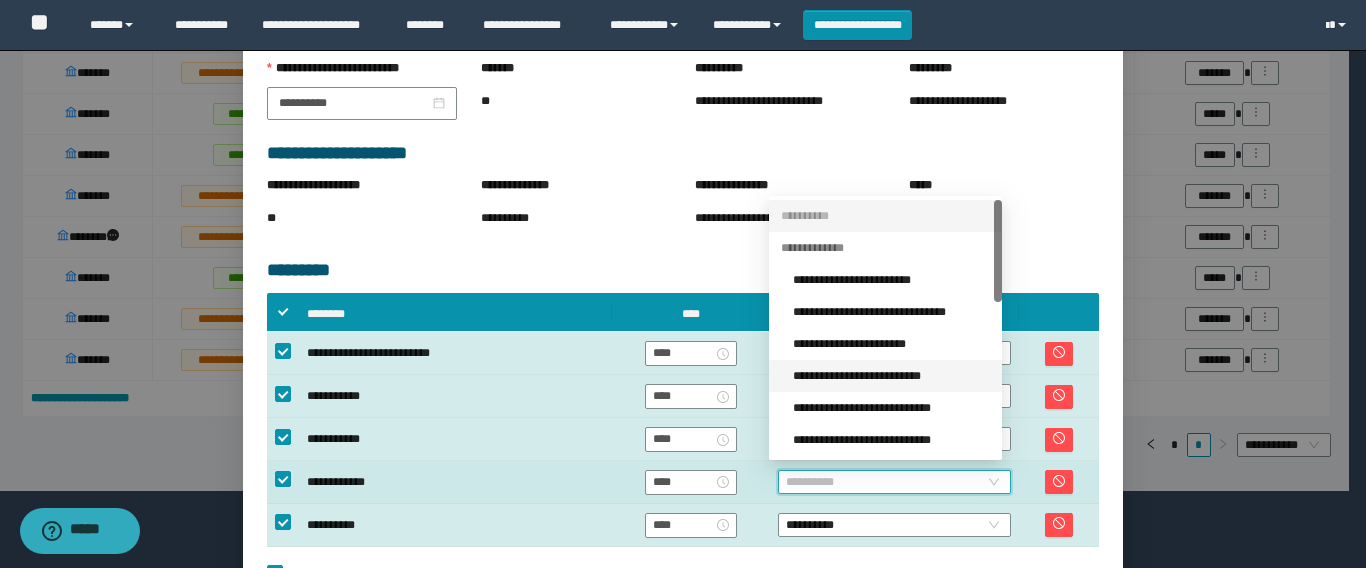 click on "**********" at bounding box center (891, 376) 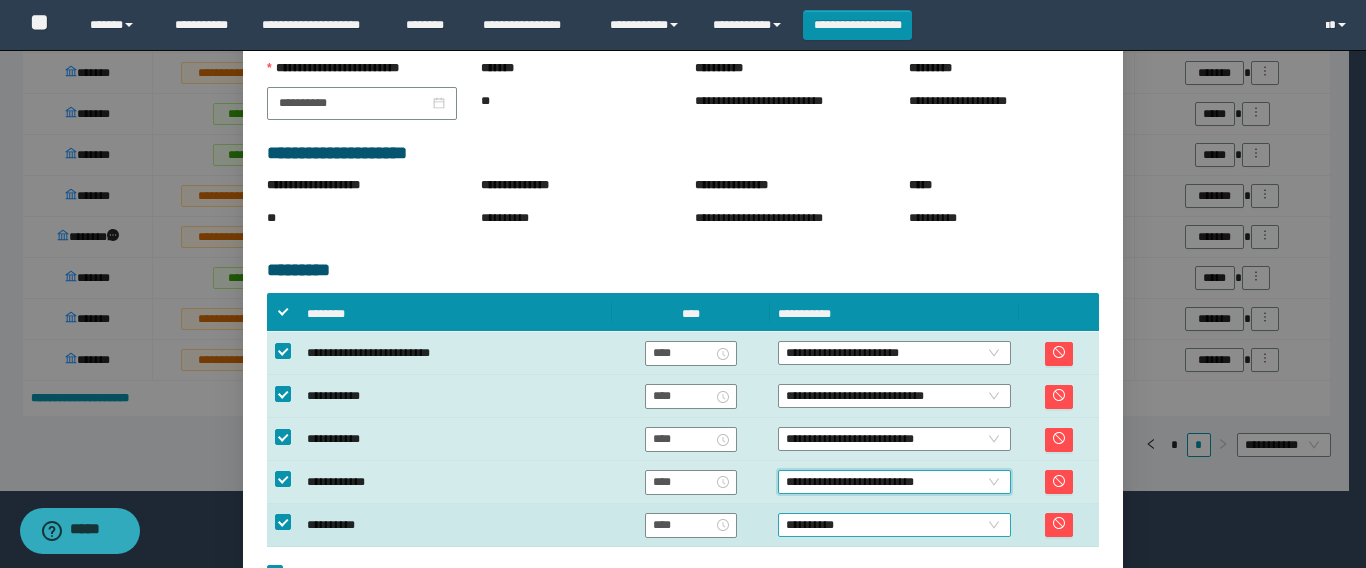 click on "**********" at bounding box center (894, 525) 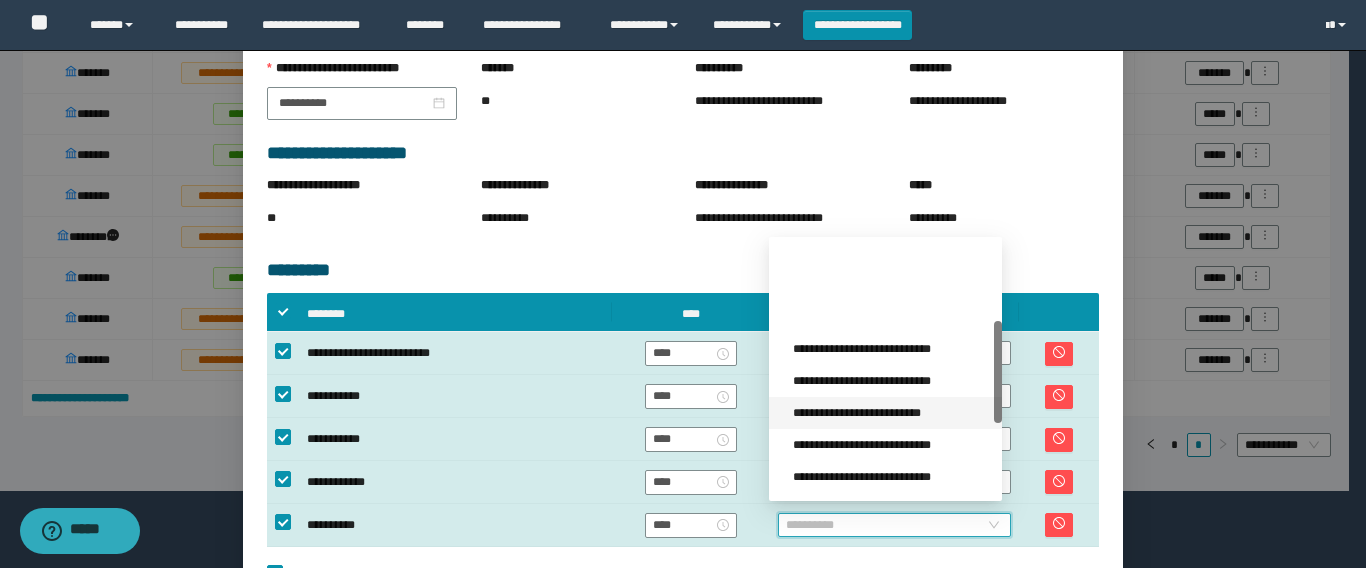 scroll, scrollTop: 200, scrollLeft: 0, axis: vertical 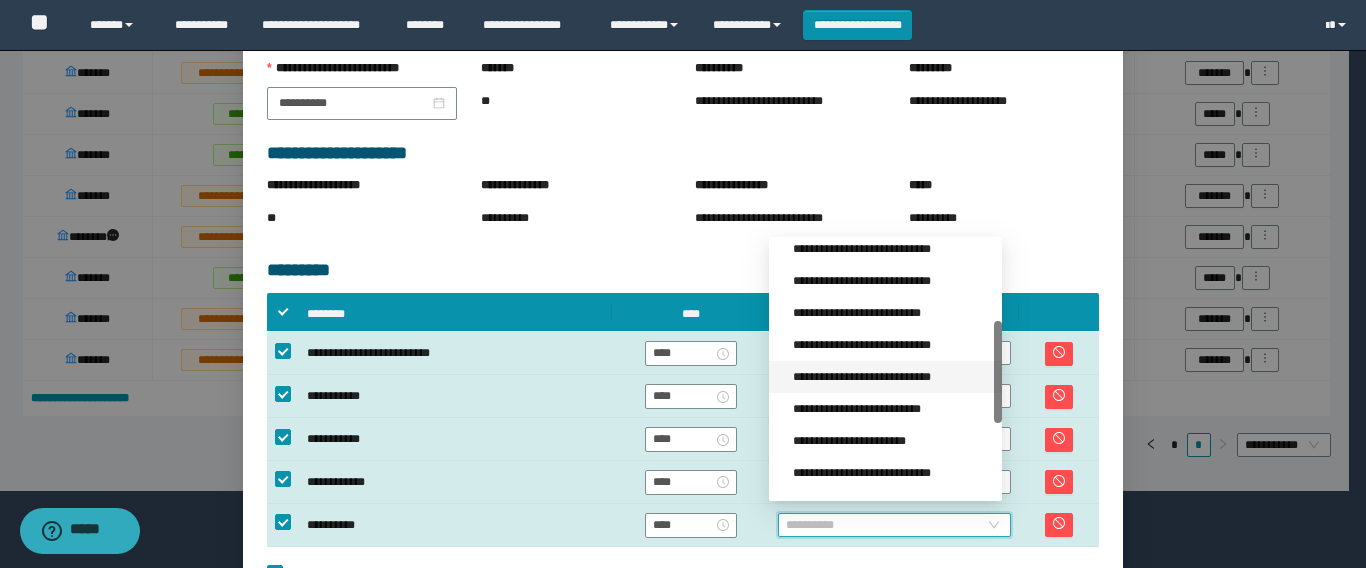 click on "**********" at bounding box center (891, 377) 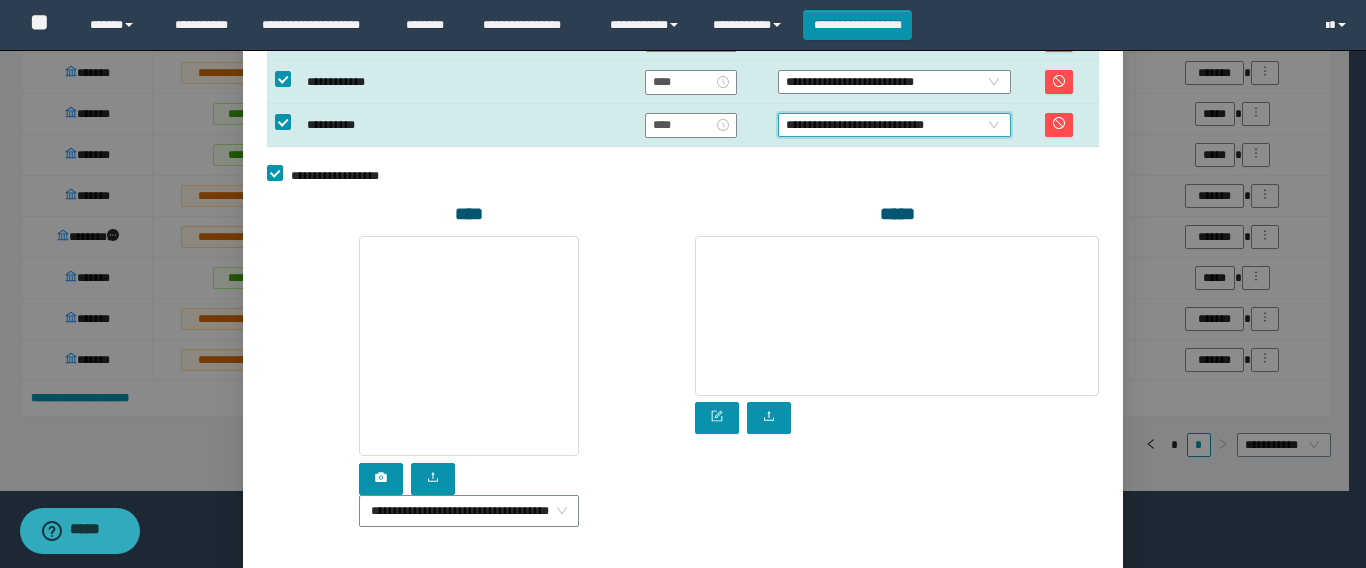 scroll, scrollTop: 784, scrollLeft: 0, axis: vertical 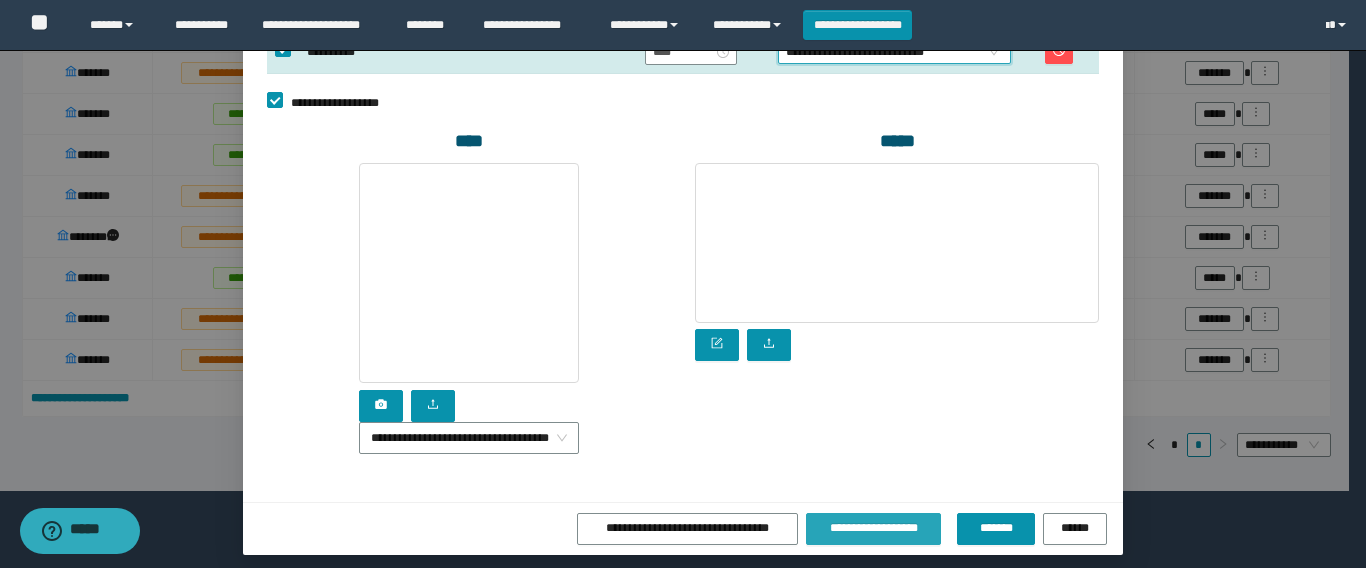 click on "**********" at bounding box center [874, 528] 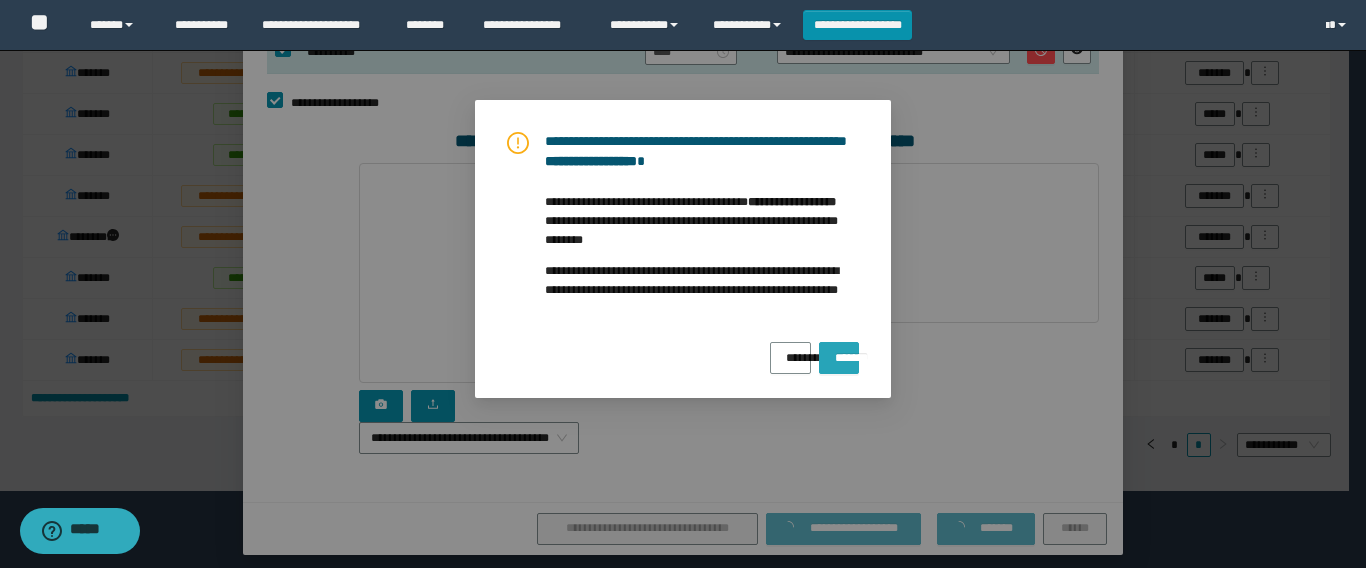 click on "*******" at bounding box center [839, 351] 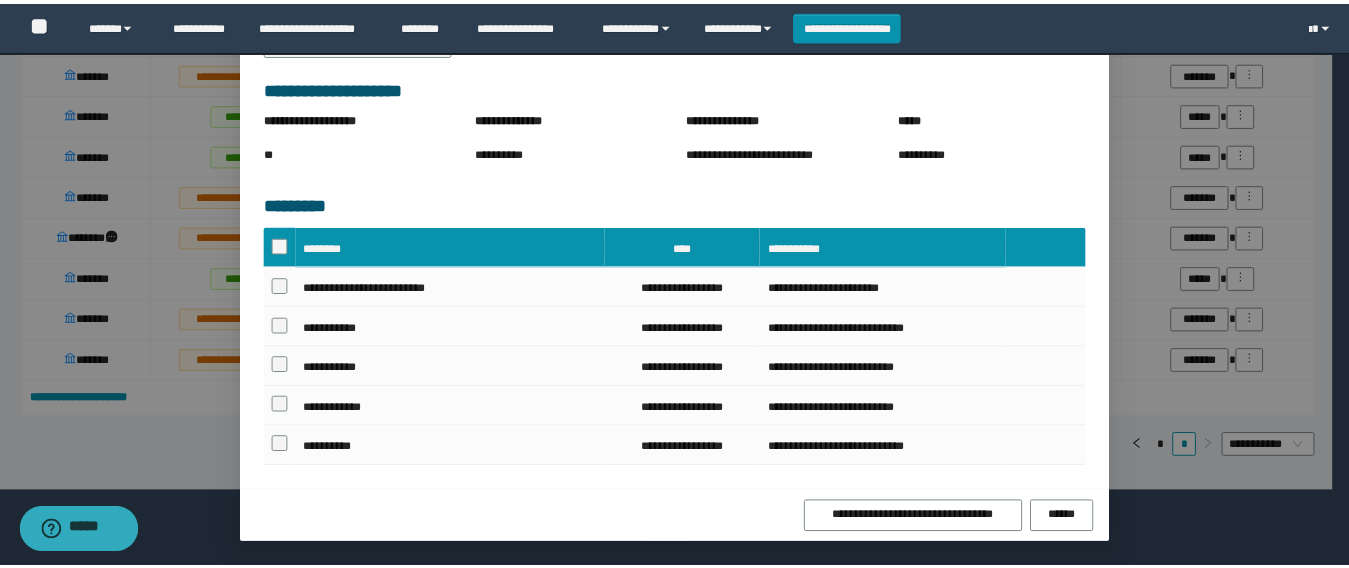 scroll, scrollTop: 417, scrollLeft: 0, axis: vertical 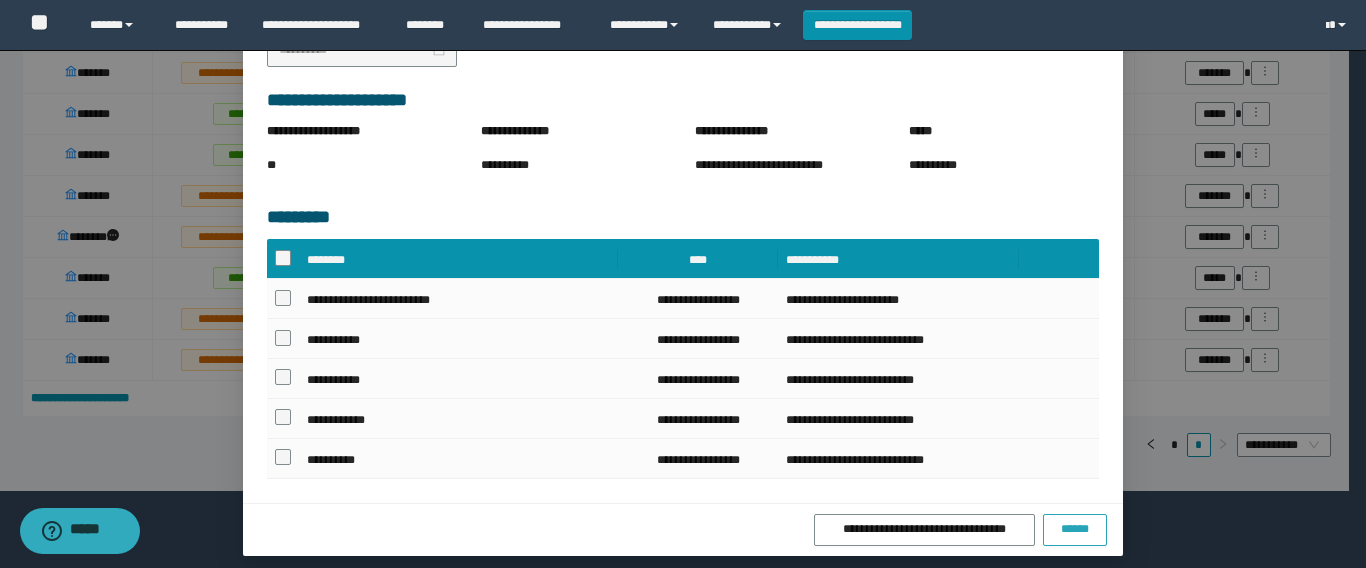 click on "******" at bounding box center (1075, 529) 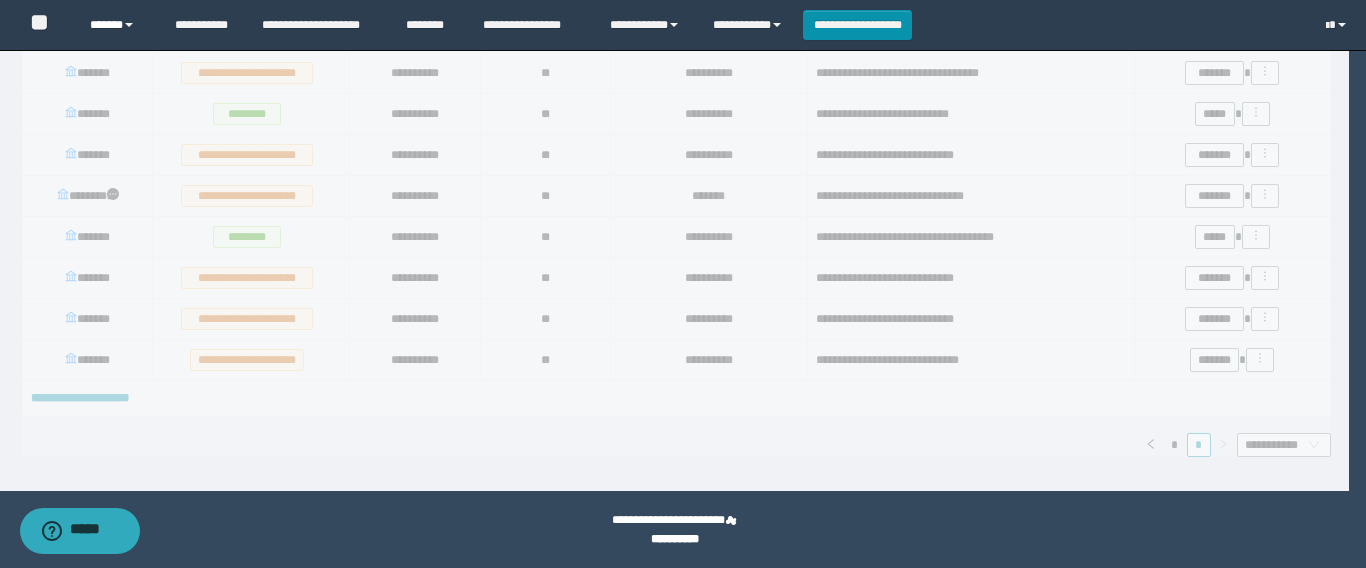 click on "******" at bounding box center [117, 25] 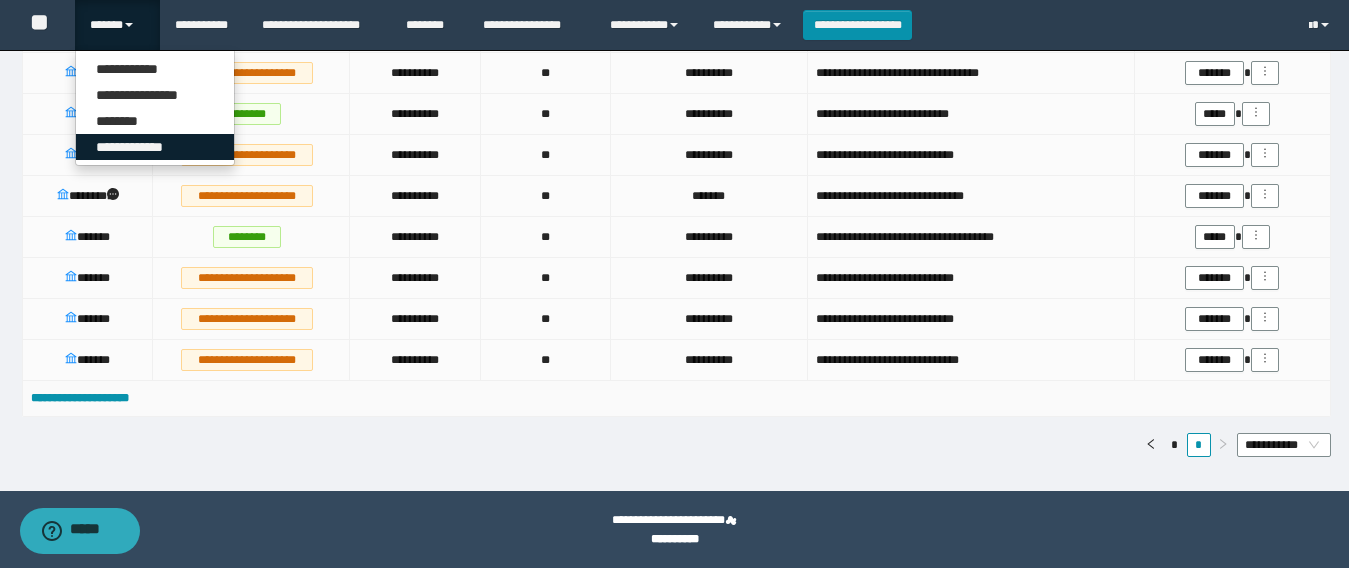 click on "**********" at bounding box center [155, 147] 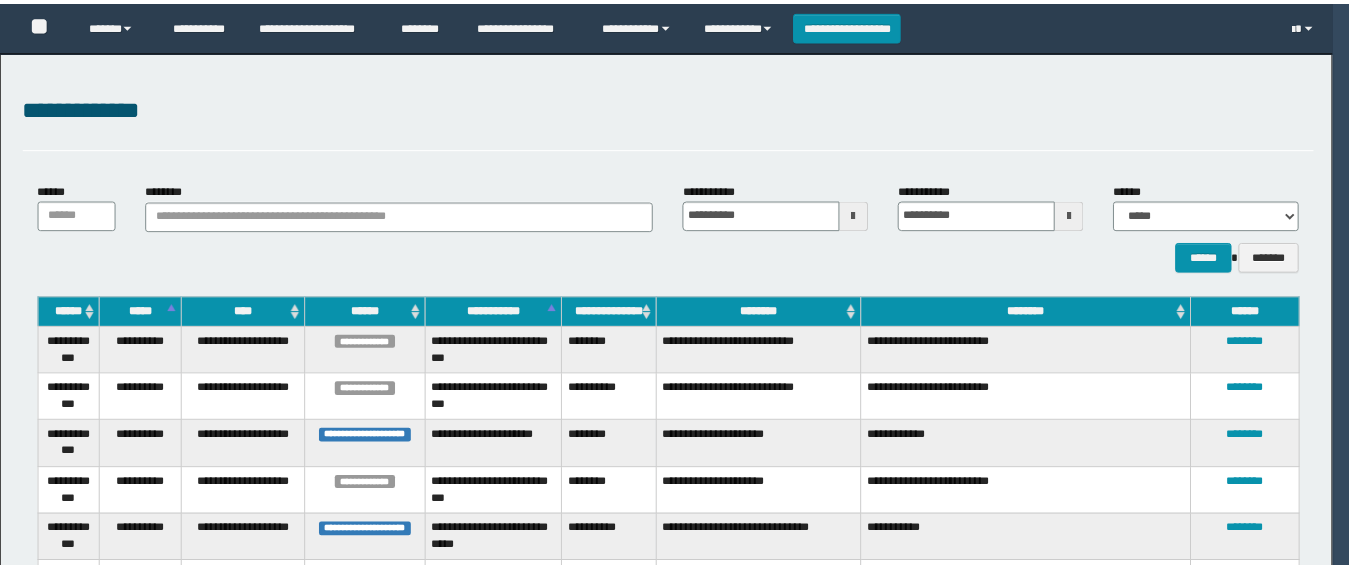 scroll, scrollTop: 0, scrollLeft: 0, axis: both 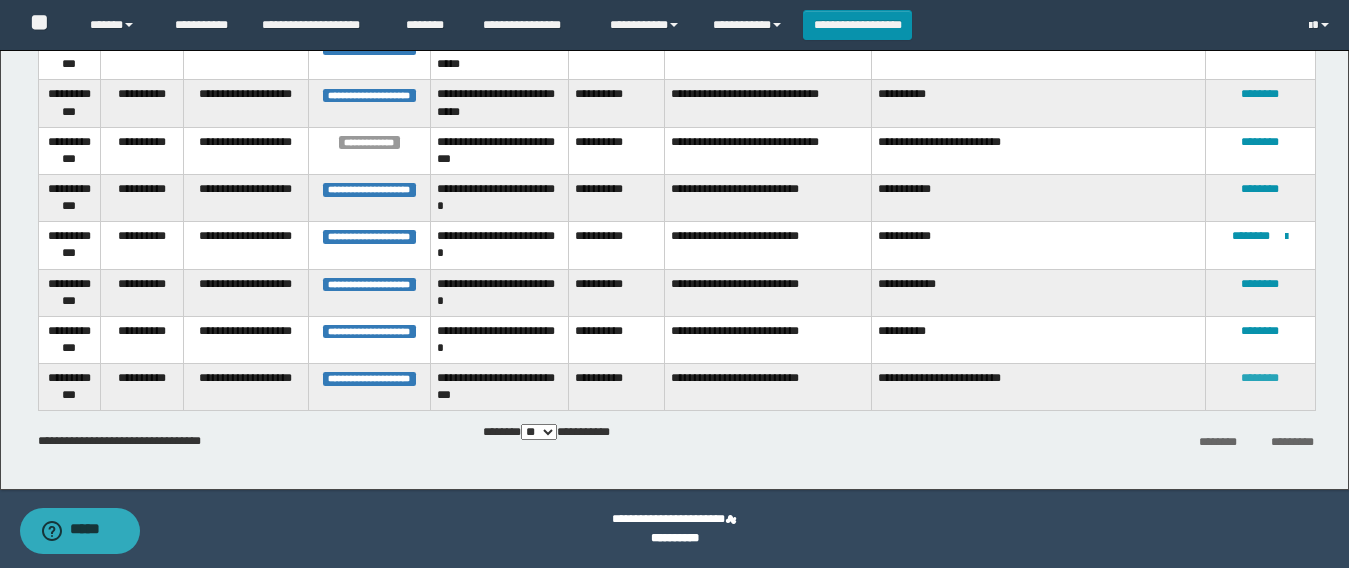 click on "********" at bounding box center [1260, 378] 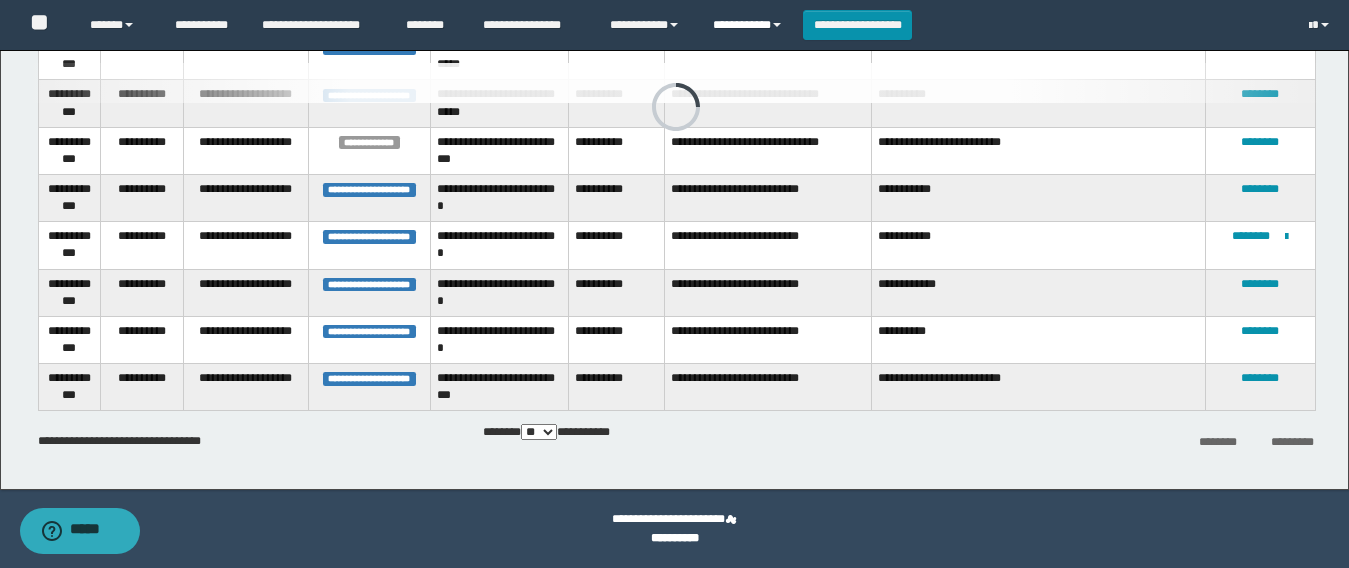 click on "**********" at bounding box center [750, 25] 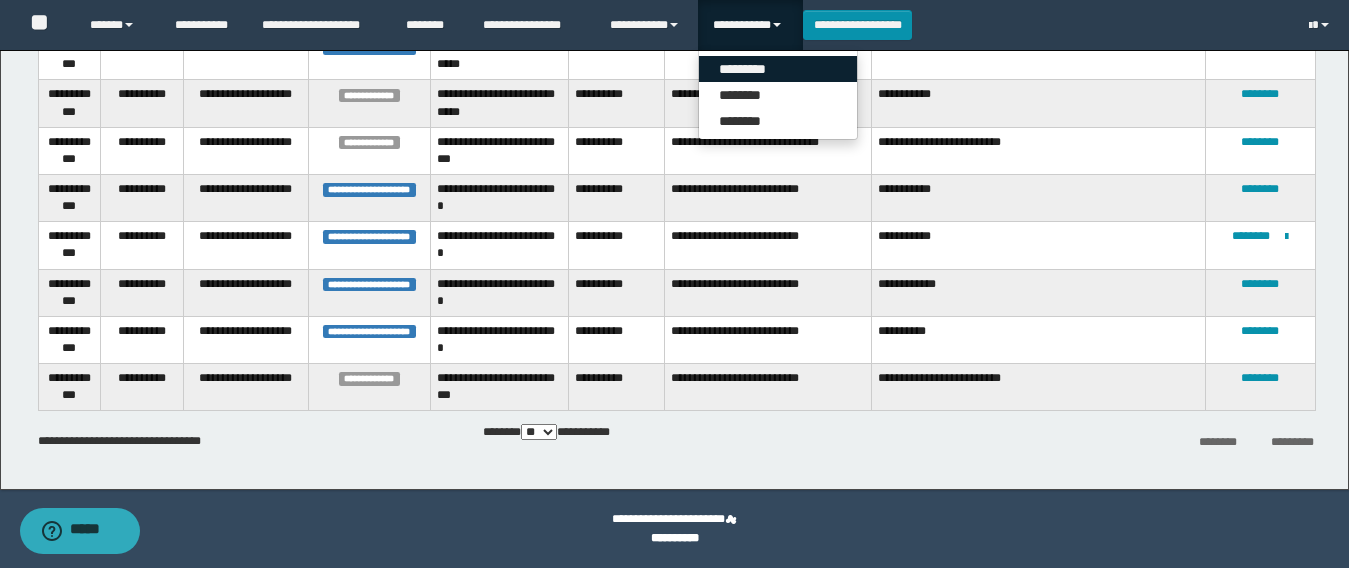 click on "*********" at bounding box center [778, 69] 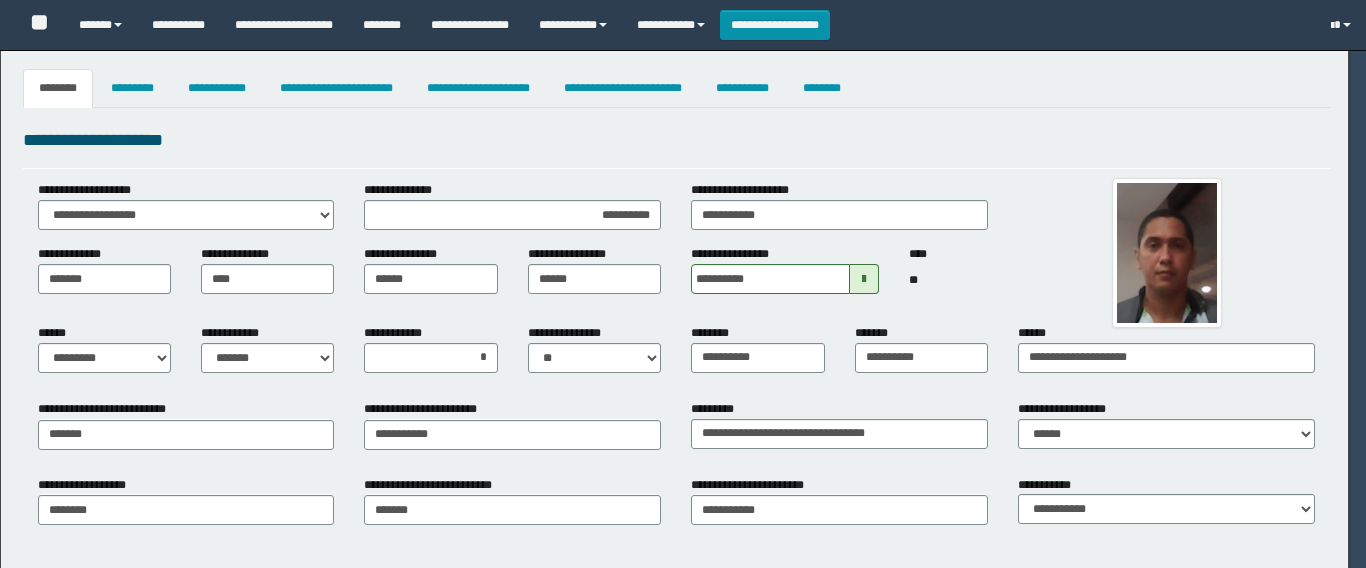 select on "**" 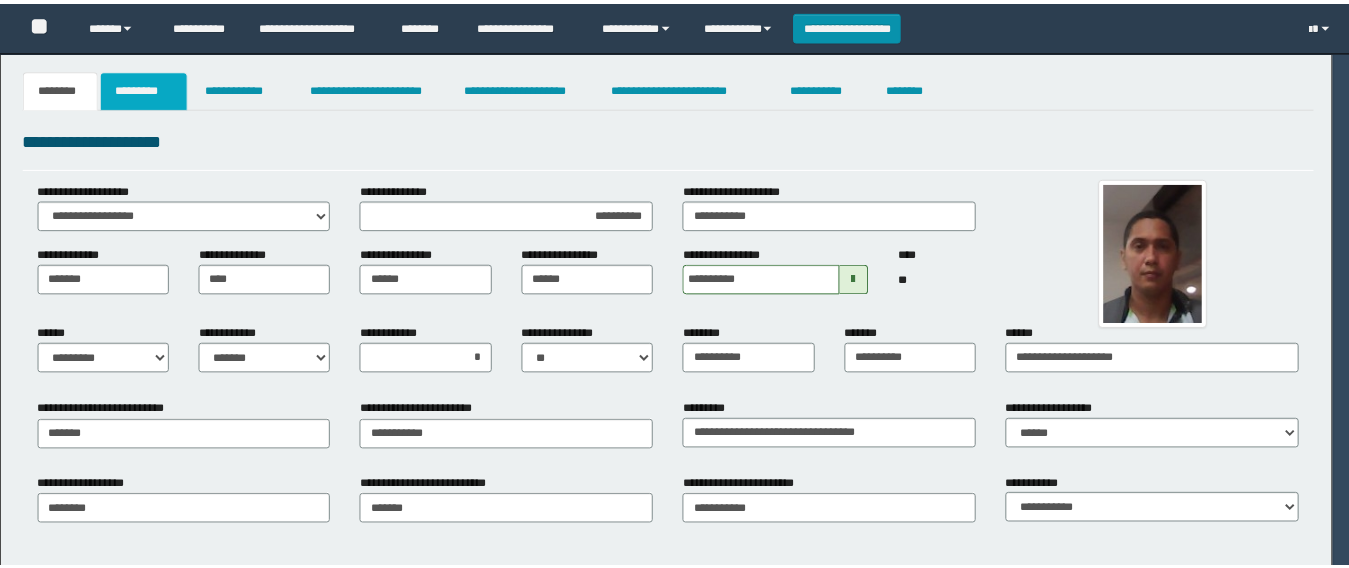 scroll, scrollTop: 0, scrollLeft: 0, axis: both 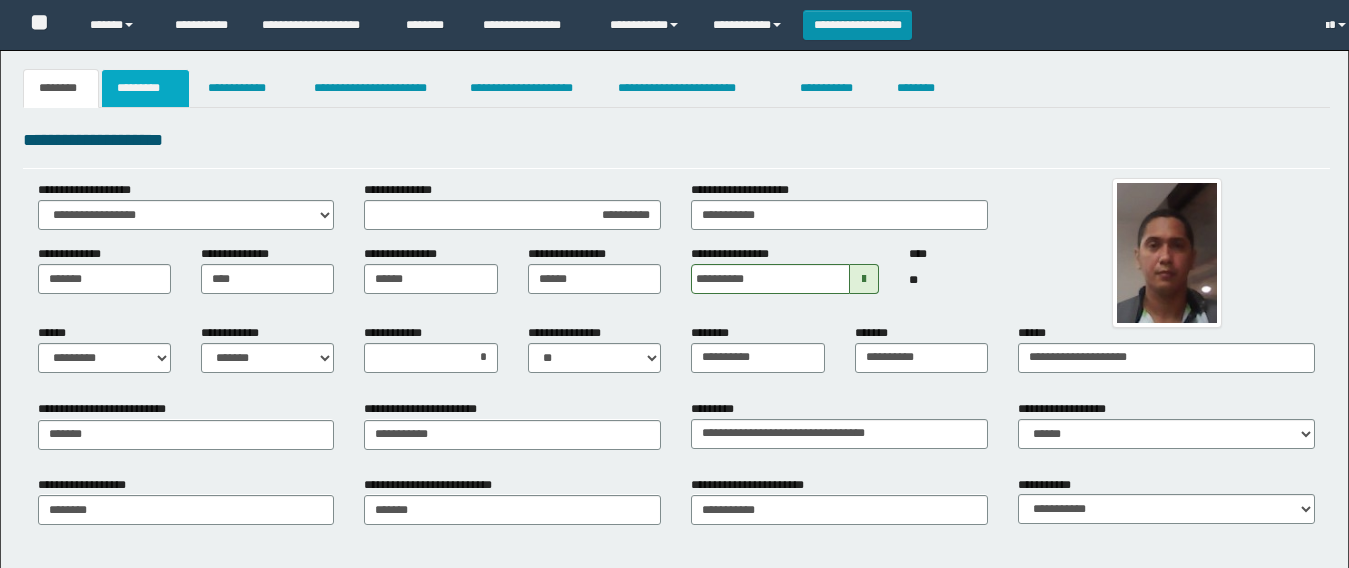click on "*********" at bounding box center (145, 88) 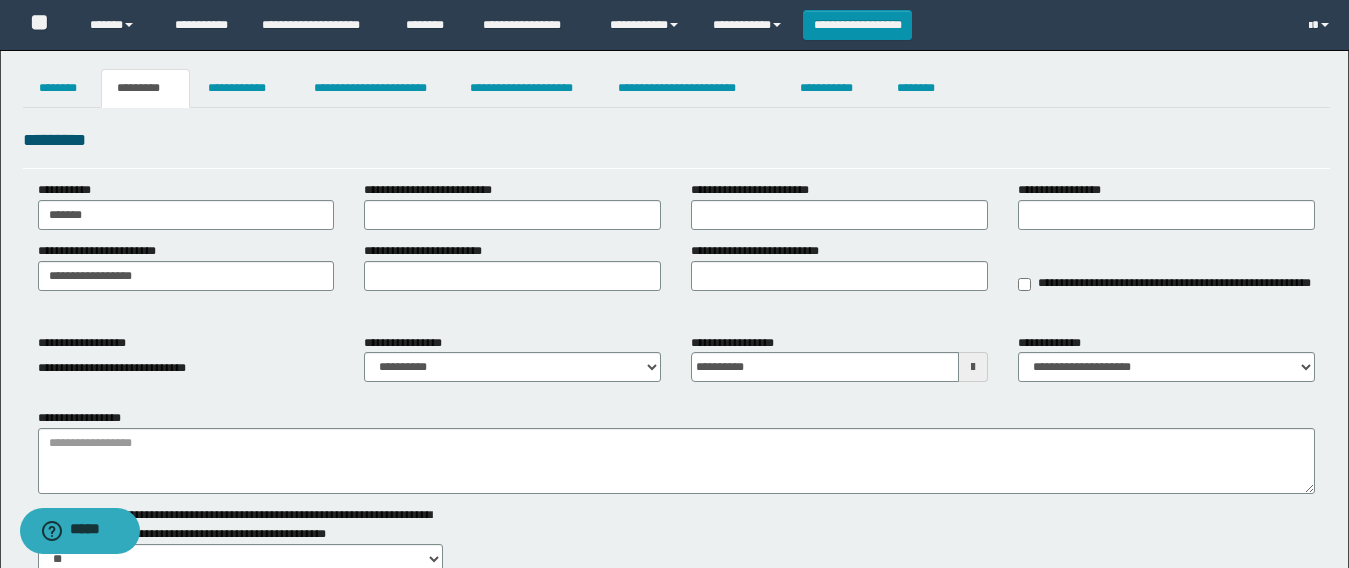 scroll, scrollTop: 0, scrollLeft: 0, axis: both 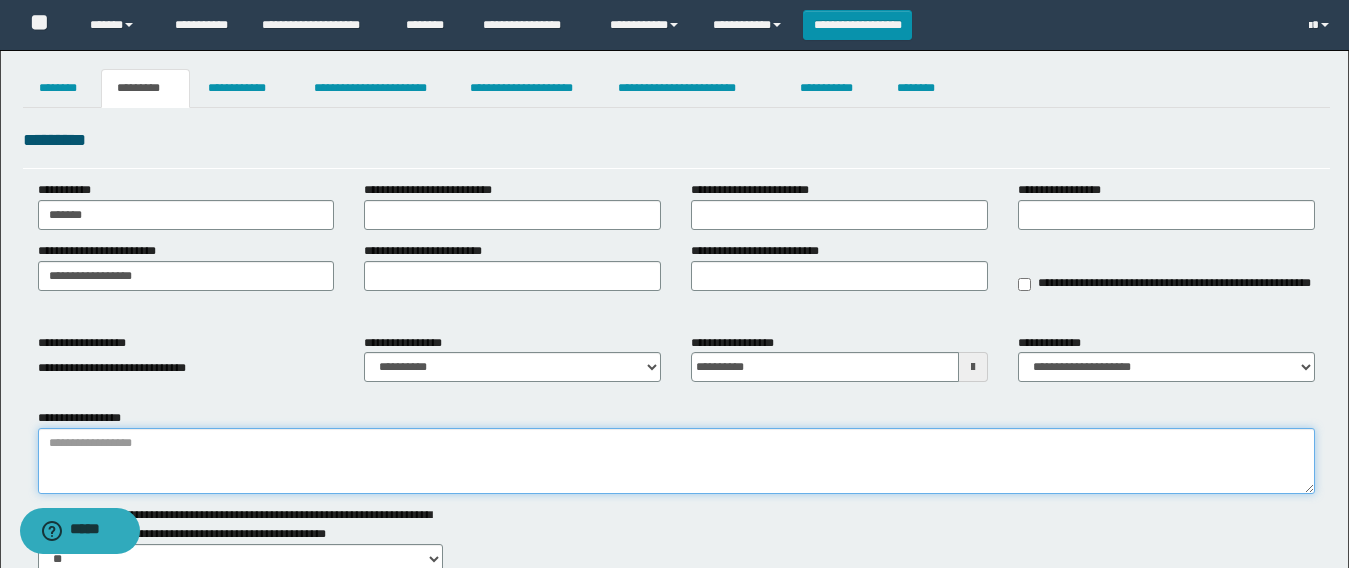 click on "**********" at bounding box center [676, 461] 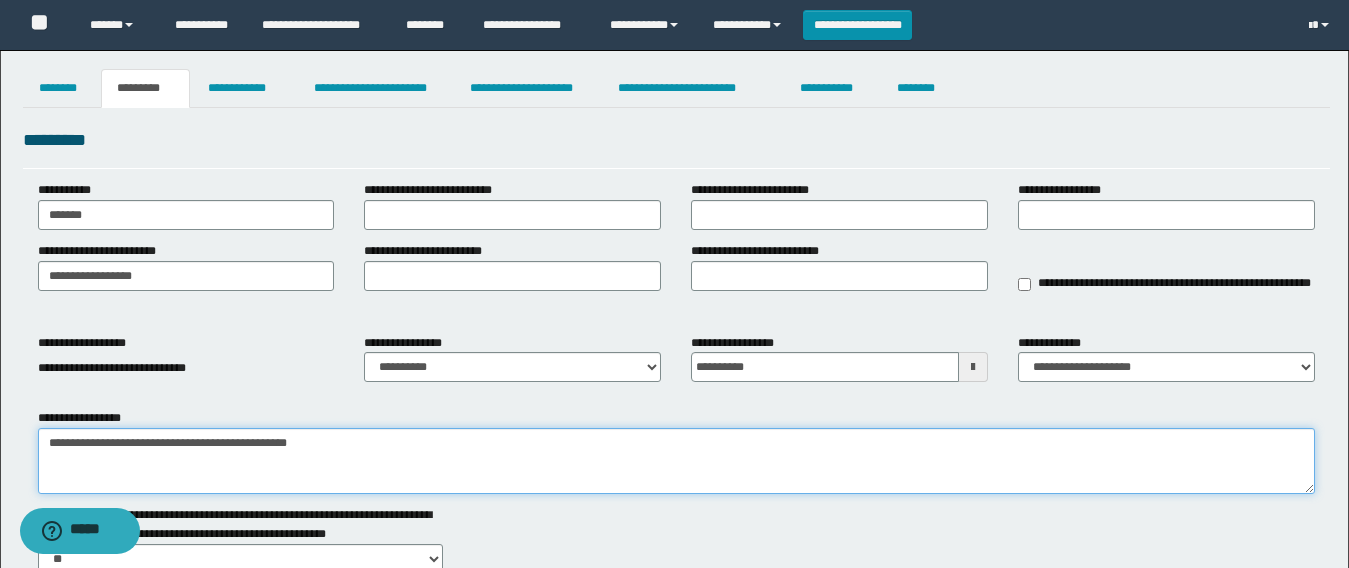 paste on "**********" 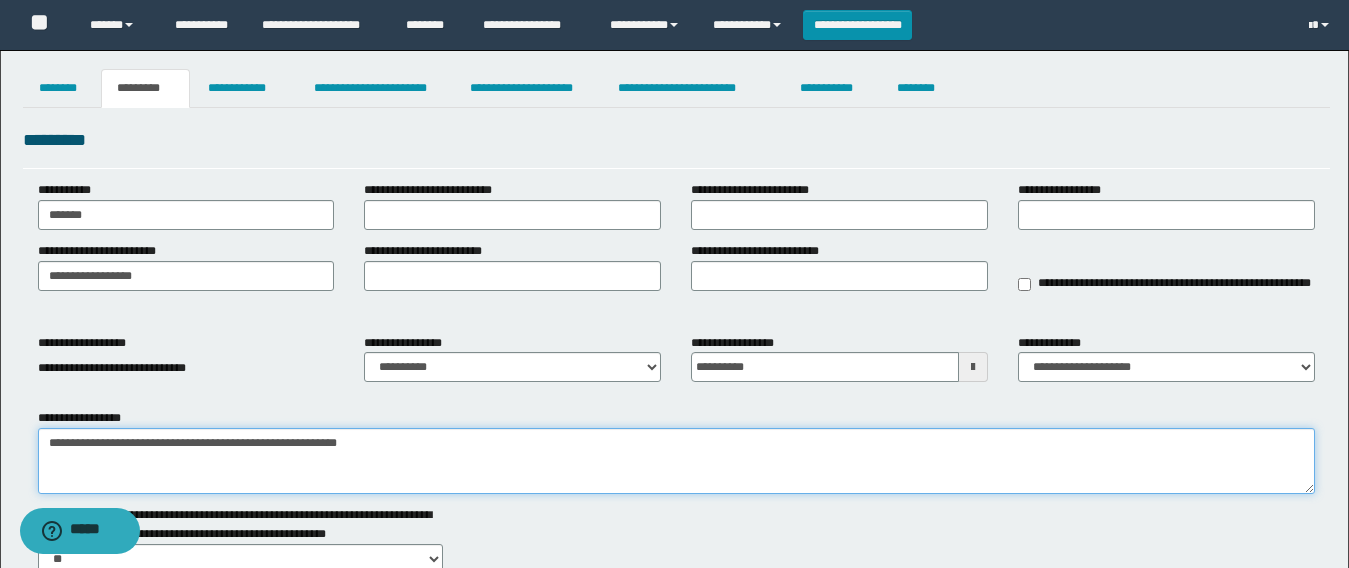 type on "**********" 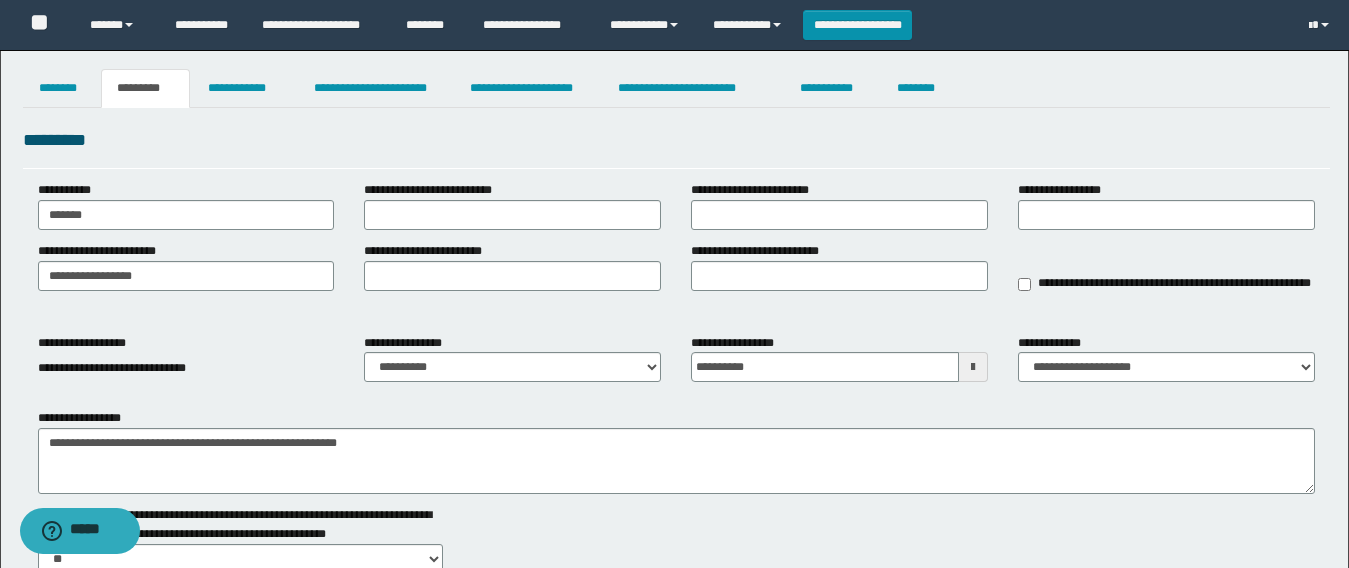 click on "**********" at bounding box center (676, 540) 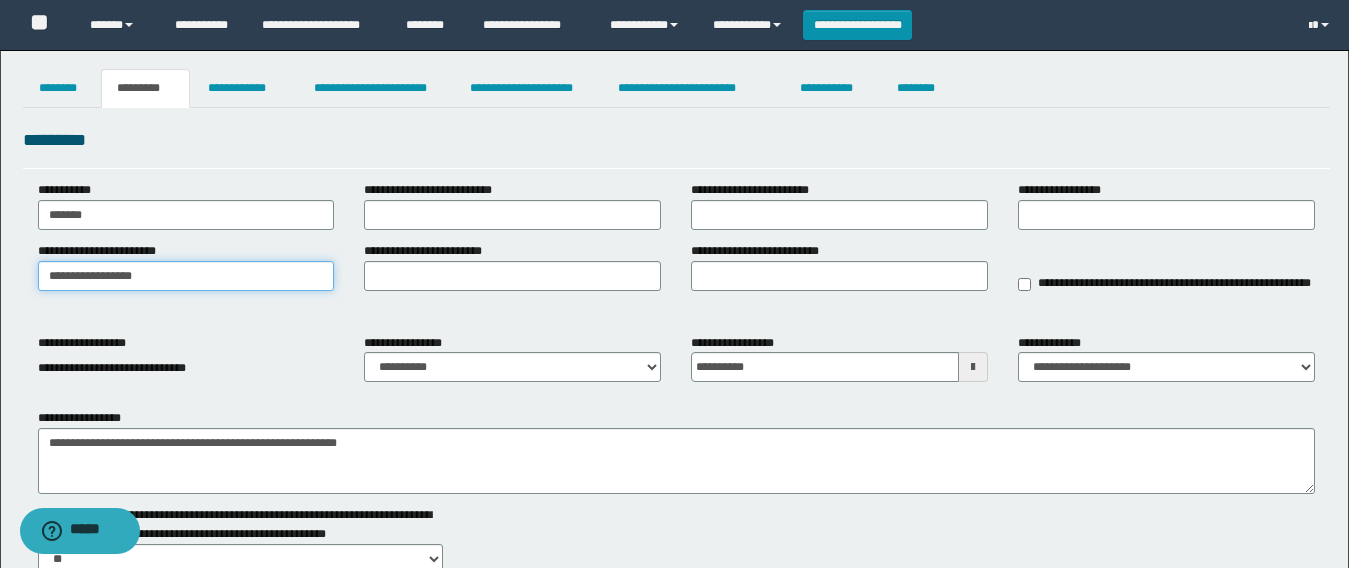 drag, startPoint x: 210, startPoint y: 270, endPoint x: 0, endPoint y: 248, distance: 211.14923 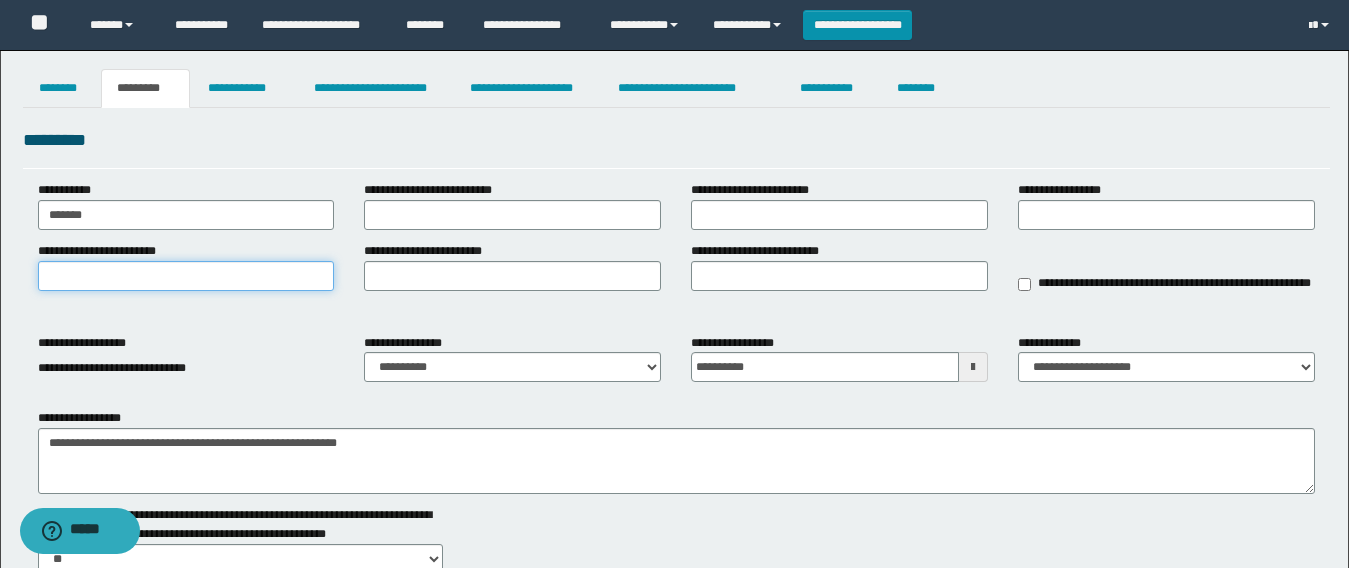 type on "*" 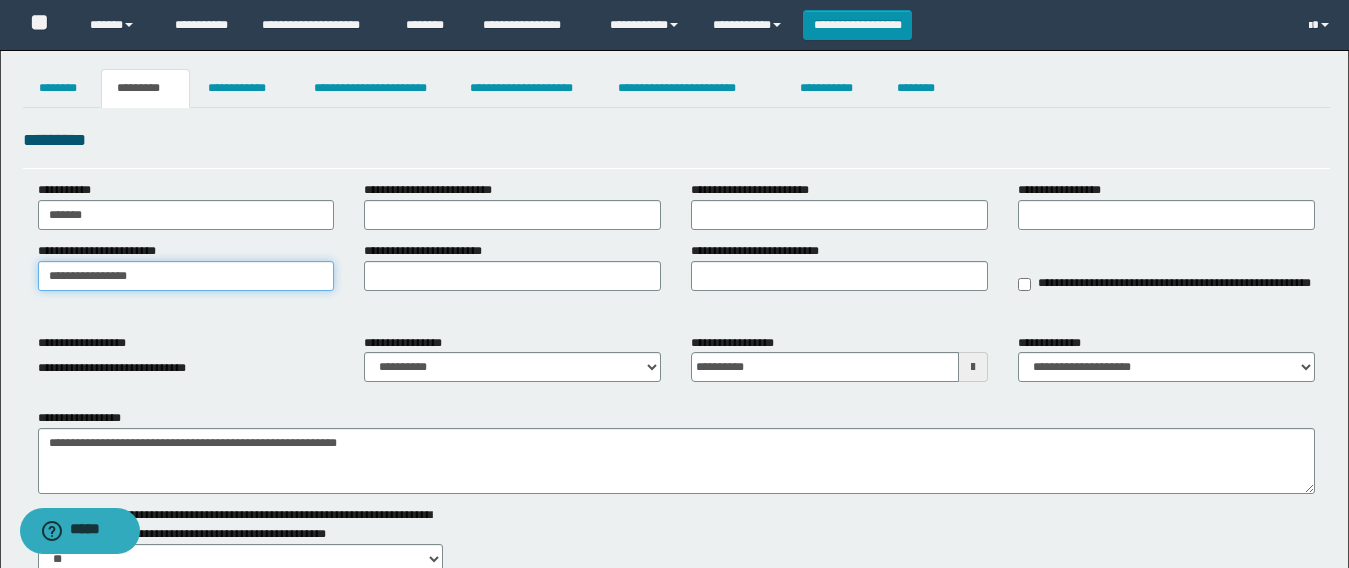 type on "**********" 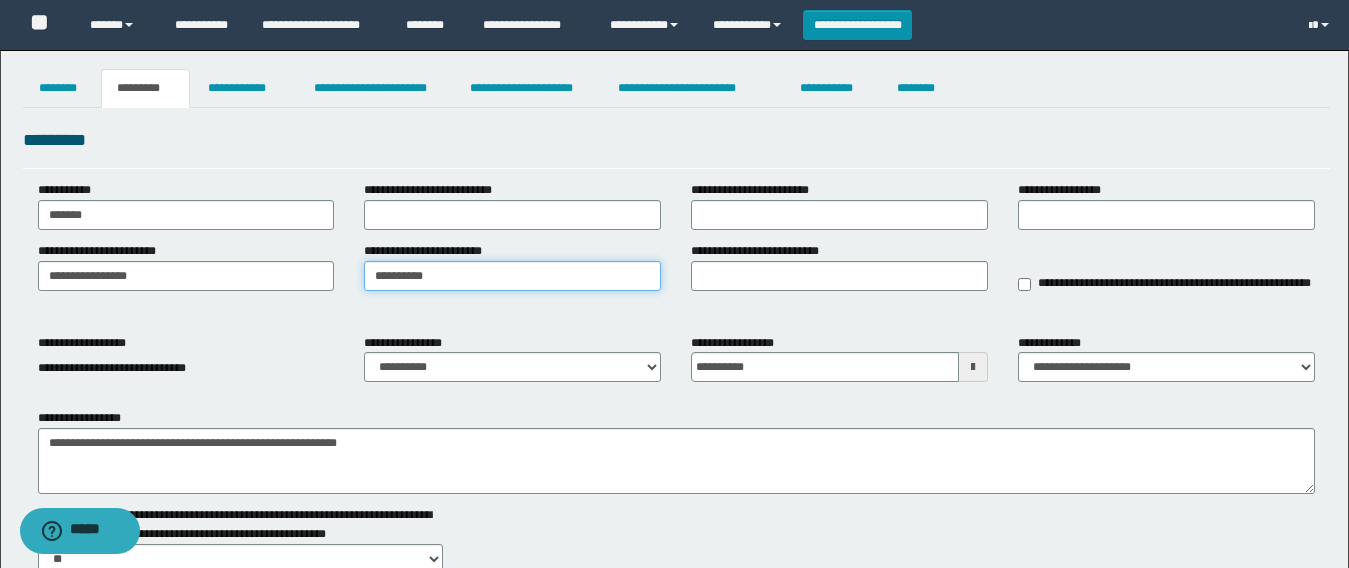 type on "**********" 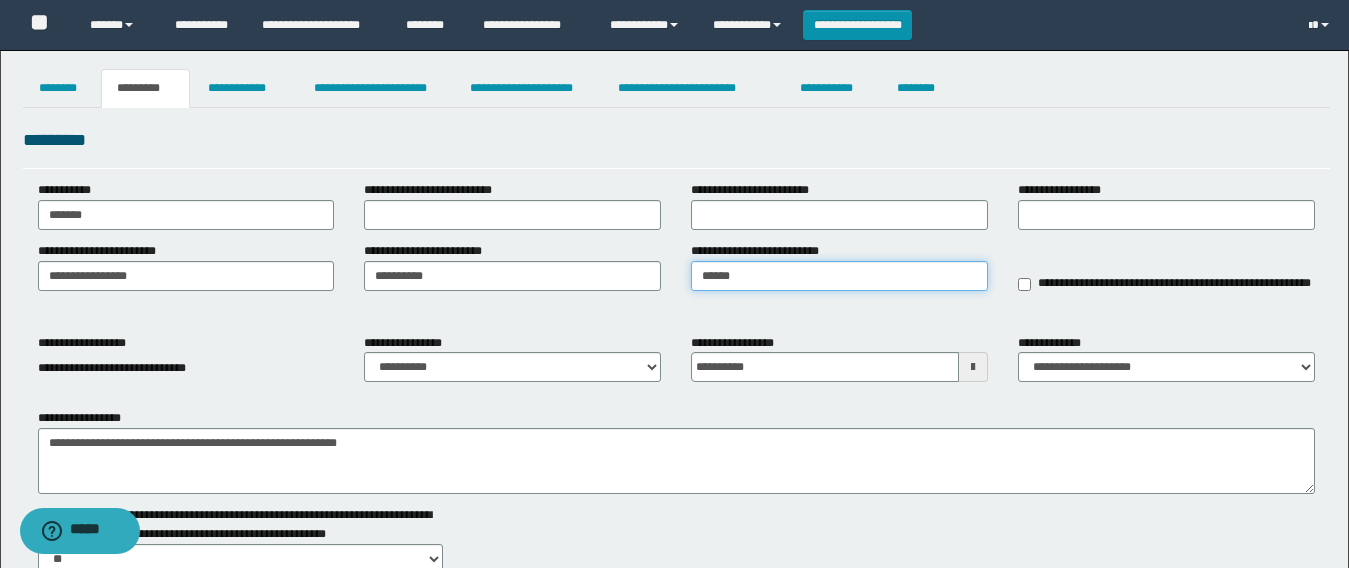 type on "******" 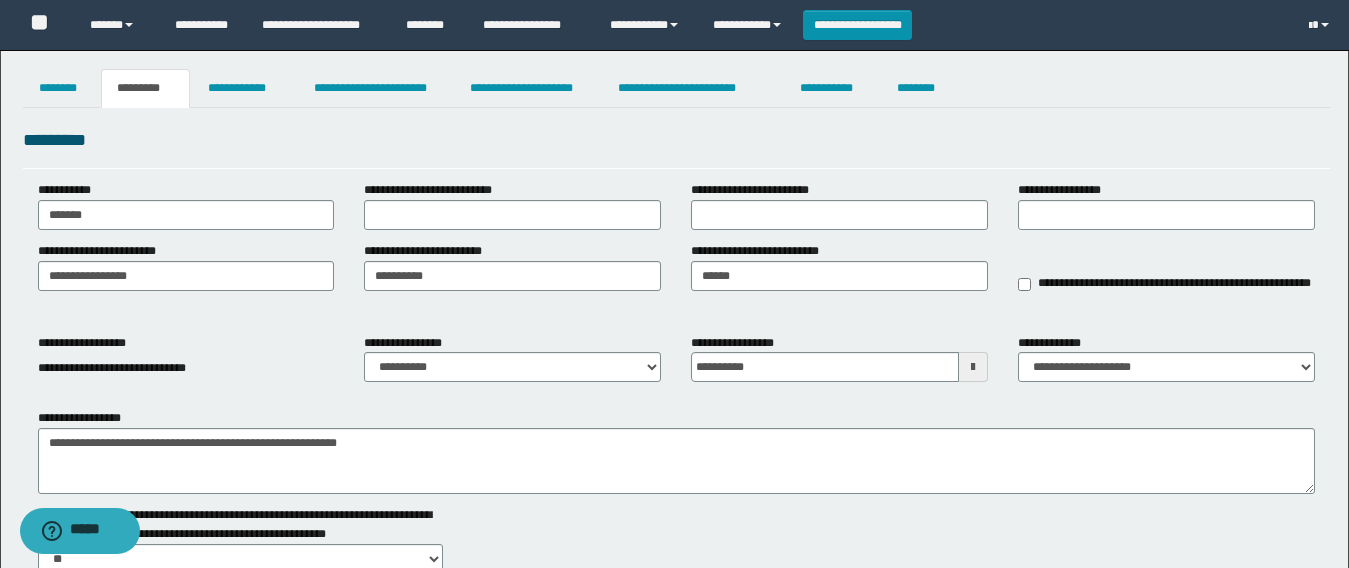 click on "**********" at bounding box center (676, 472) 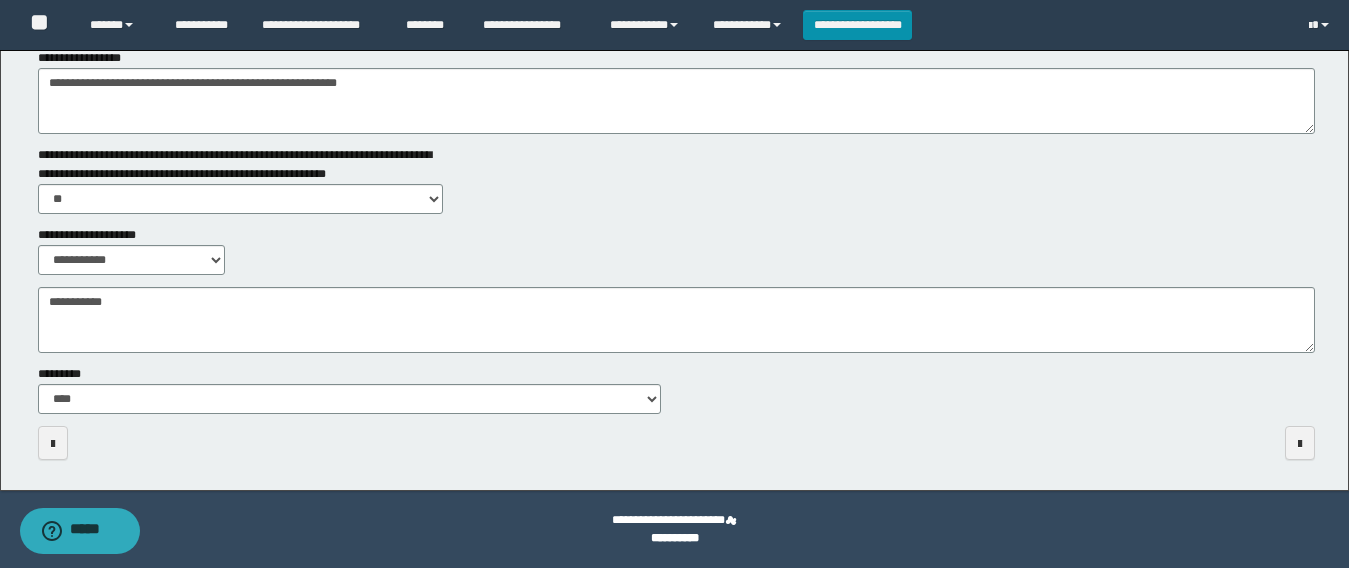 scroll, scrollTop: 0, scrollLeft: 0, axis: both 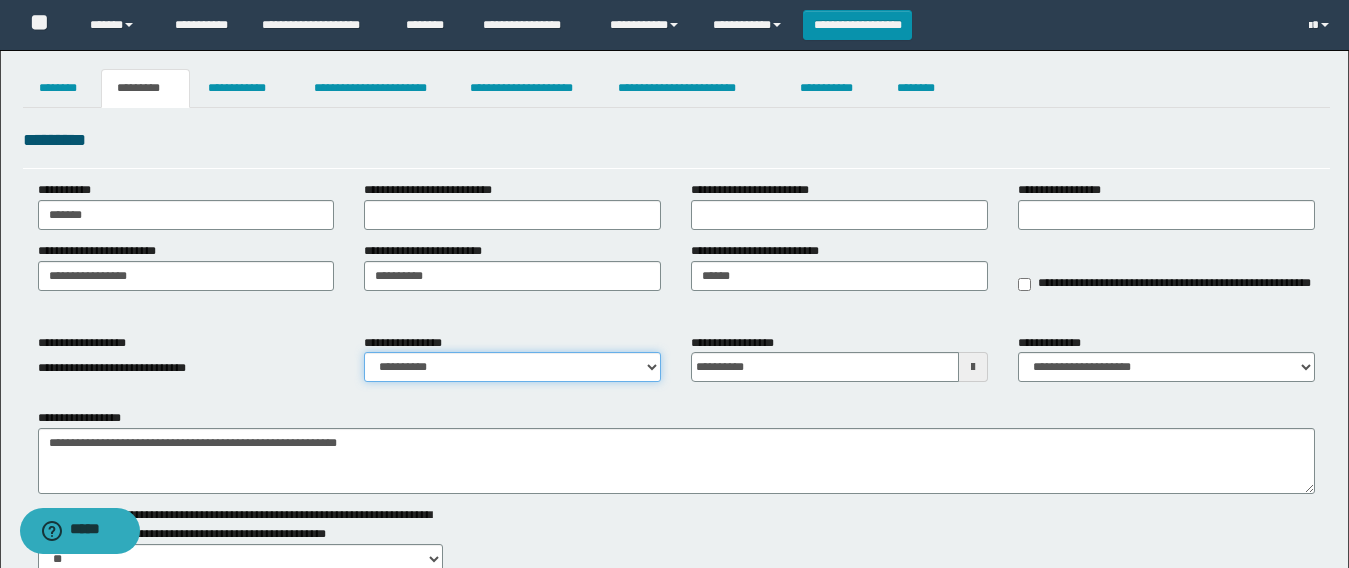 drag, startPoint x: 424, startPoint y: 361, endPoint x: 443, endPoint y: 381, distance: 27.58623 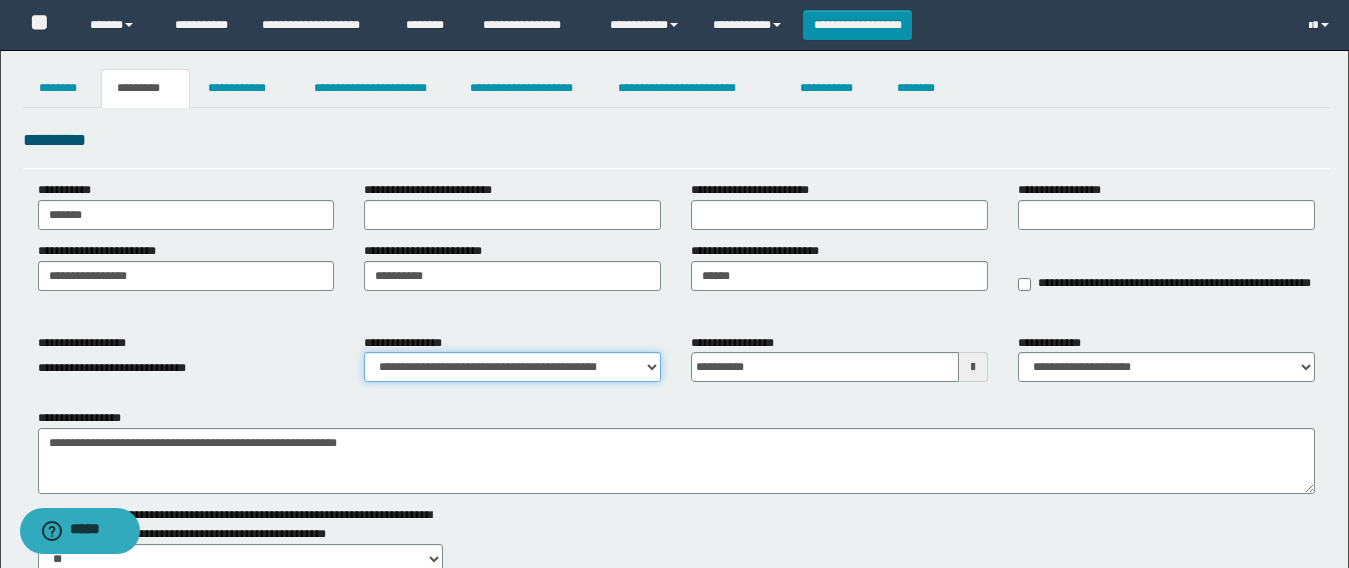 click on "**********" at bounding box center (512, 367) 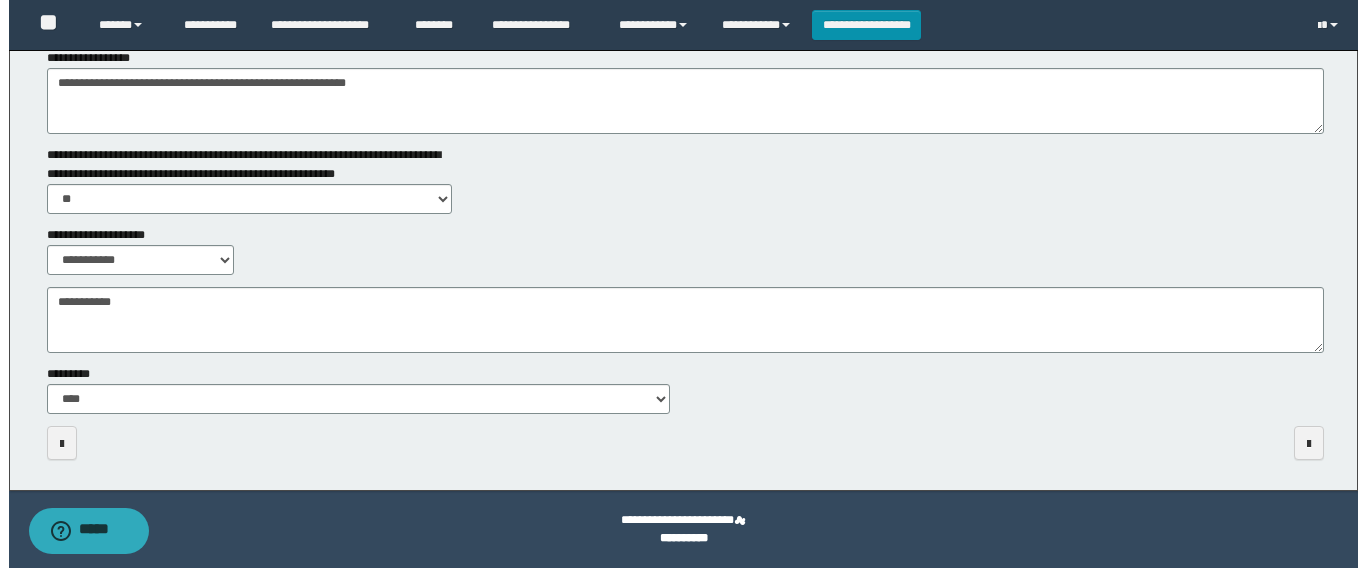 scroll, scrollTop: 0, scrollLeft: 0, axis: both 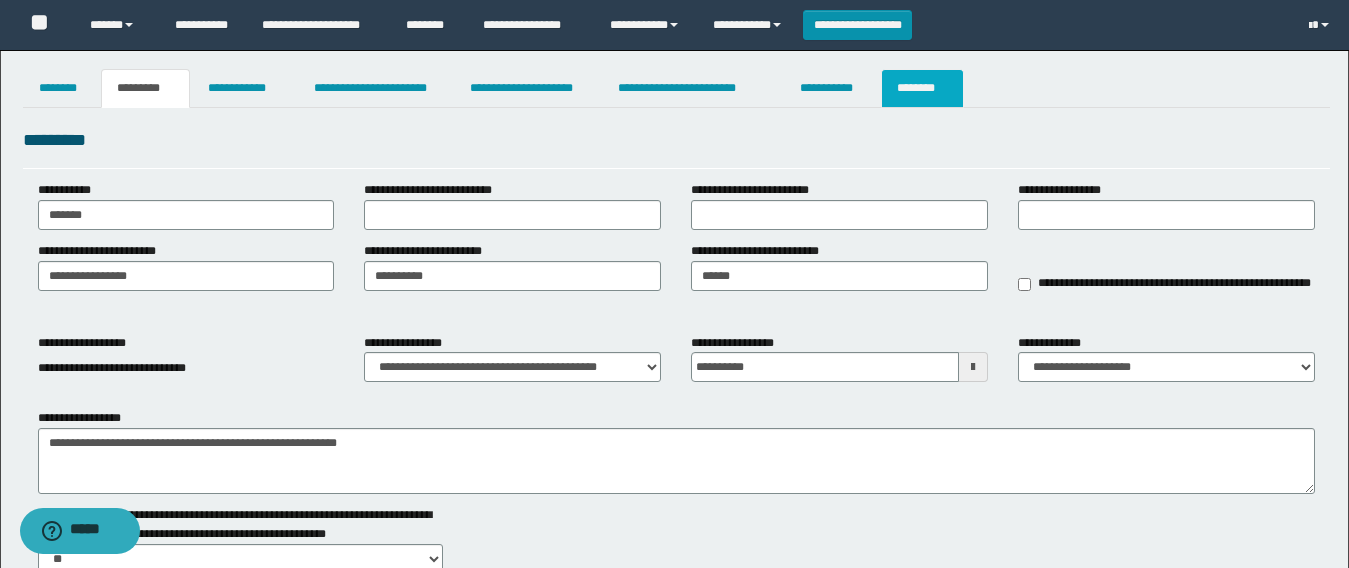 click on "********" at bounding box center [922, 88] 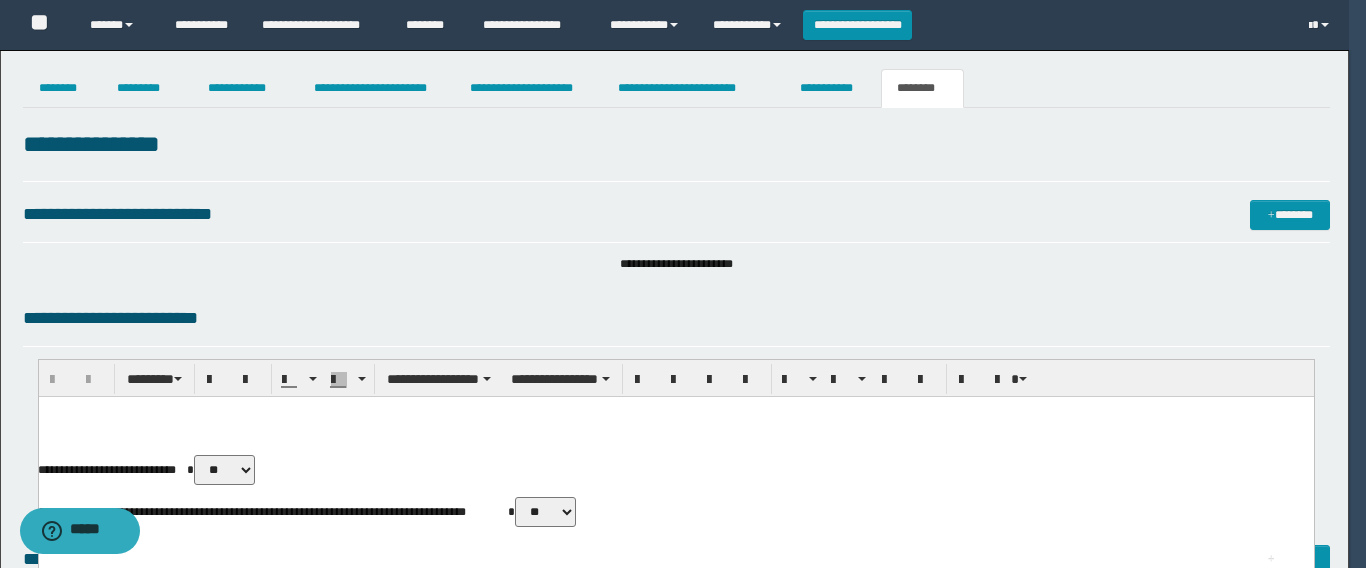 click on "**********" at bounding box center [676, 706] 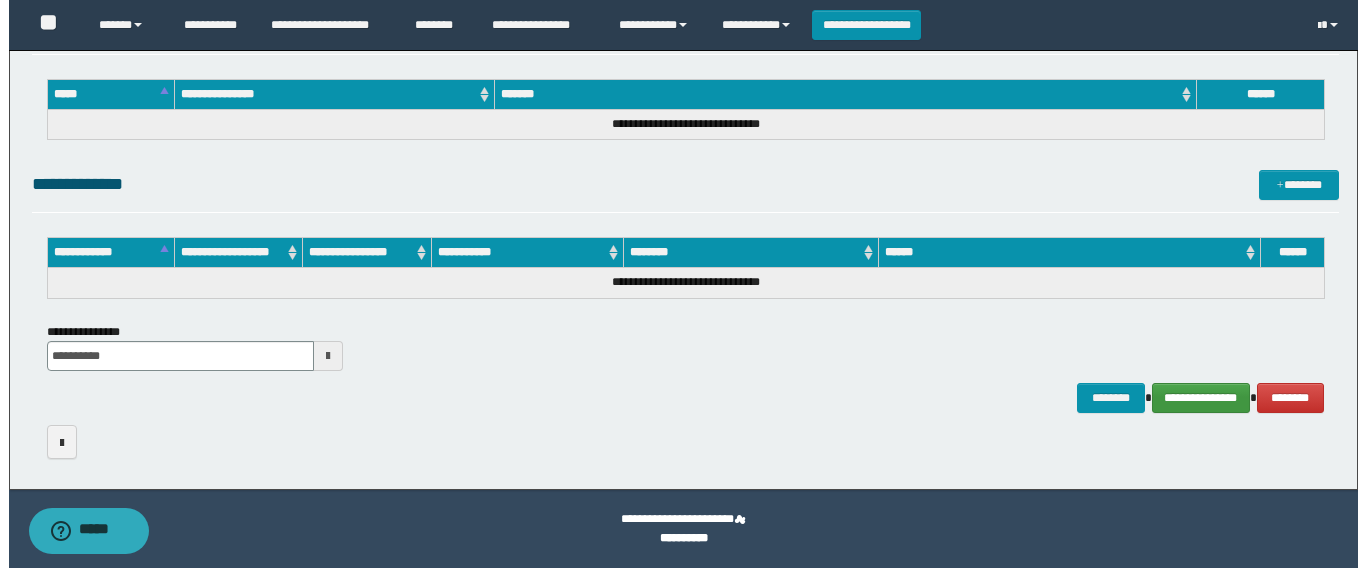 scroll, scrollTop: 0, scrollLeft: 0, axis: both 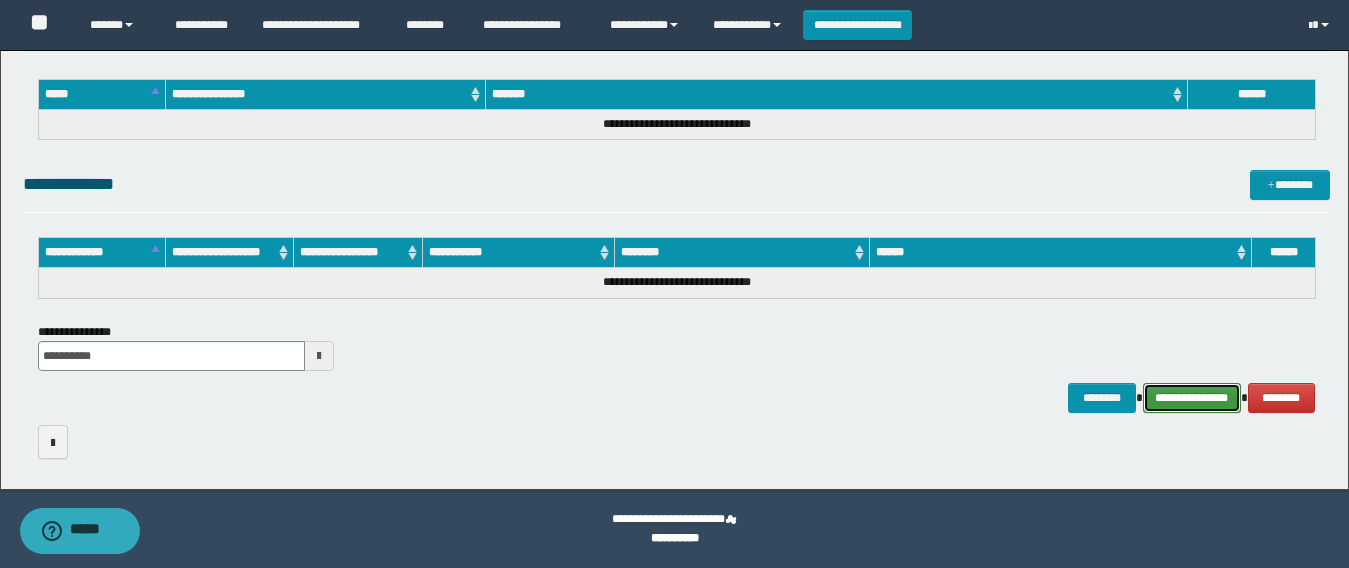 click on "**********" at bounding box center (1192, 398) 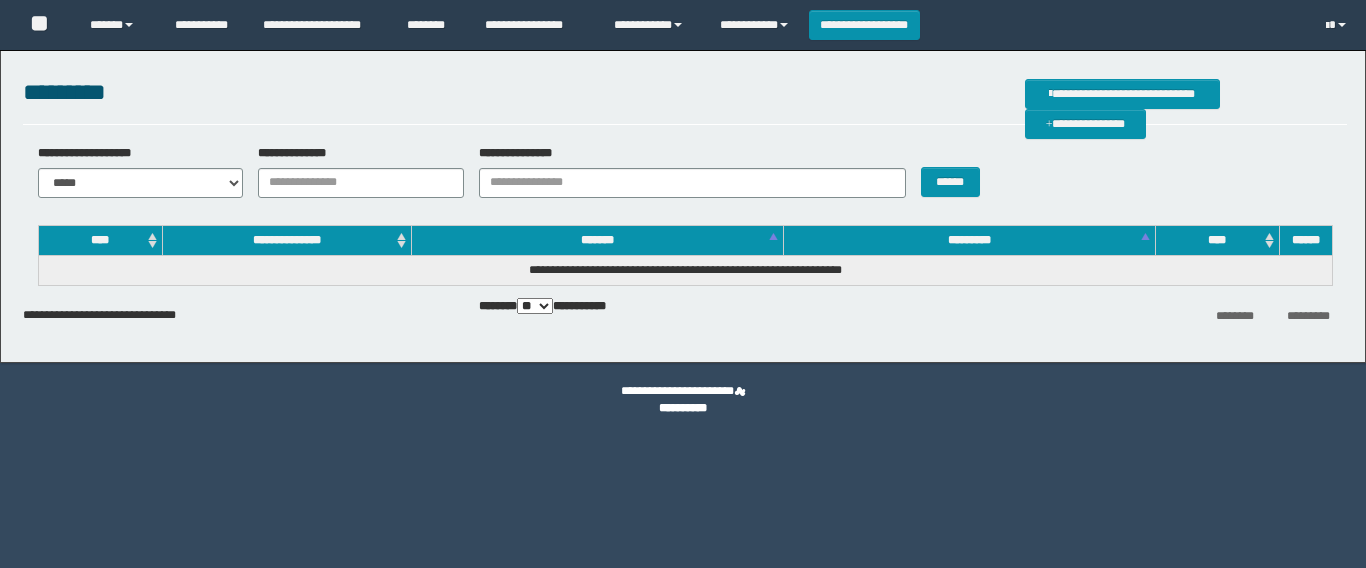 scroll, scrollTop: 0, scrollLeft: 0, axis: both 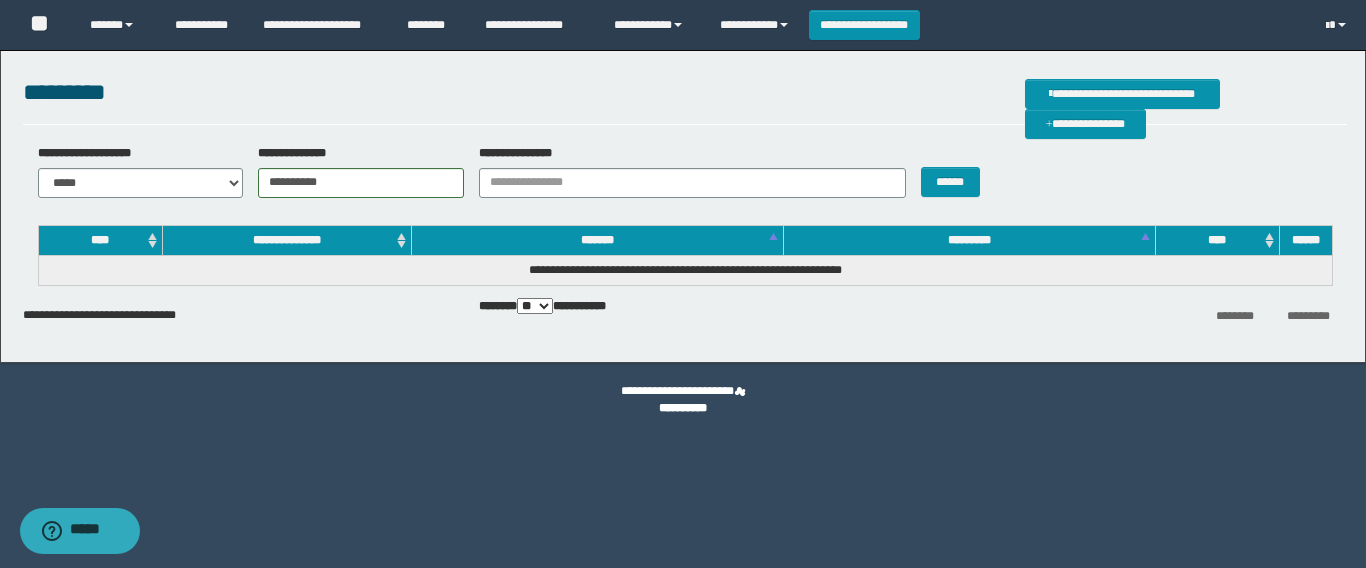type on "**********" 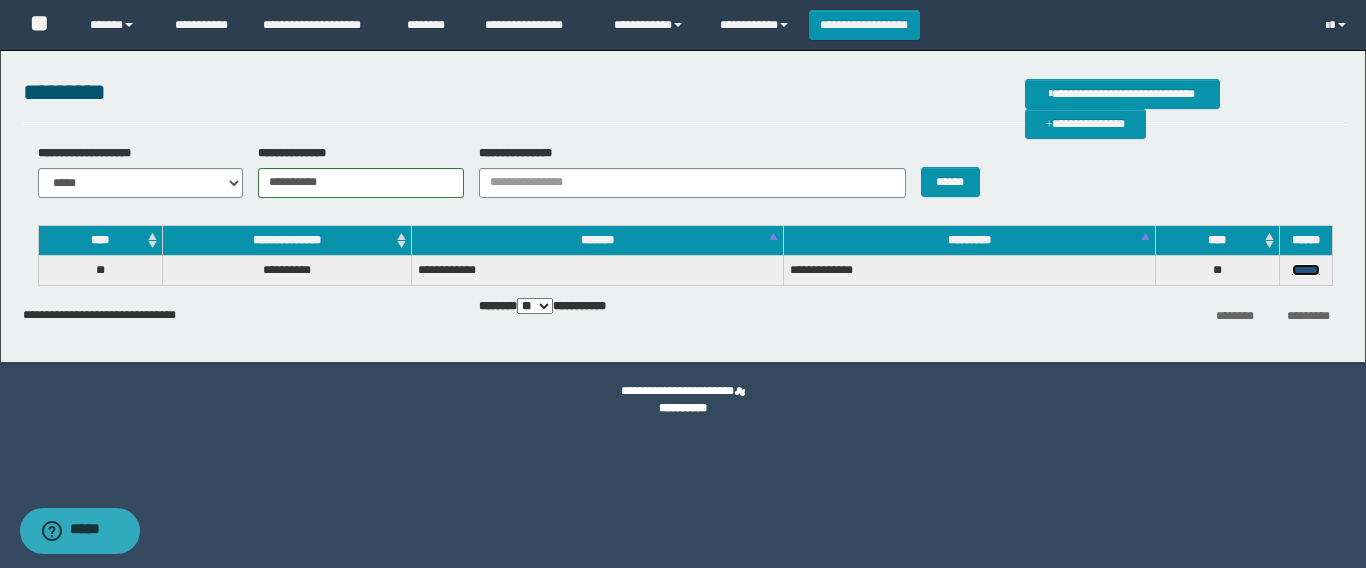 click on "******" at bounding box center (1306, 270) 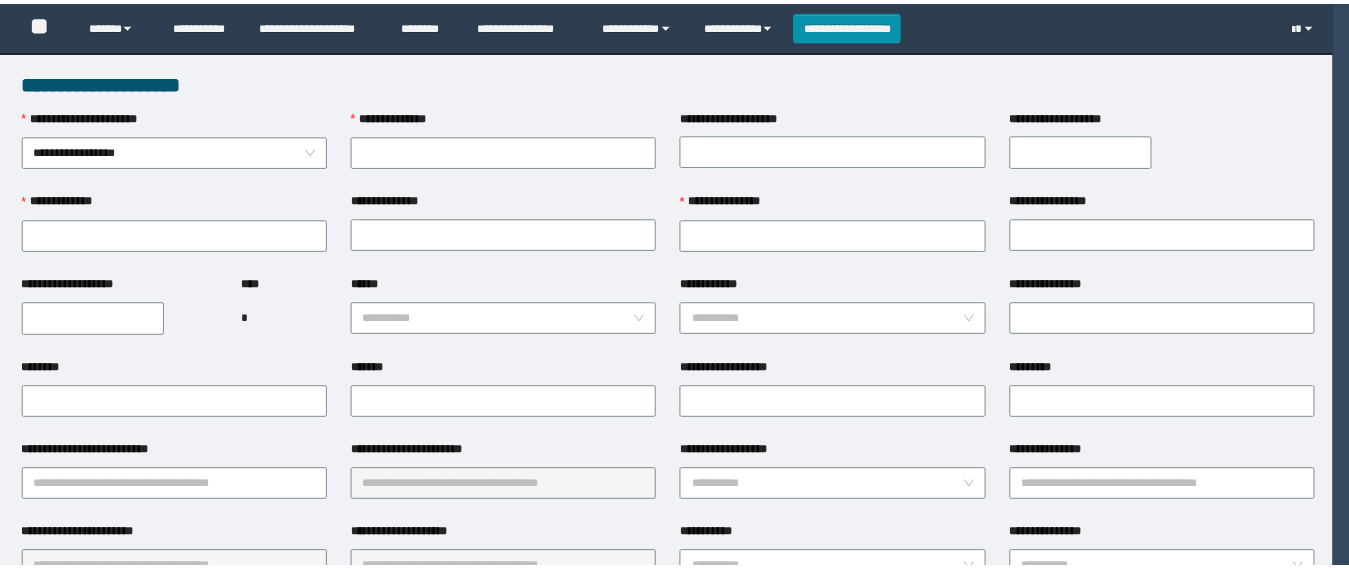 scroll, scrollTop: 0, scrollLeft: 0, axis: both 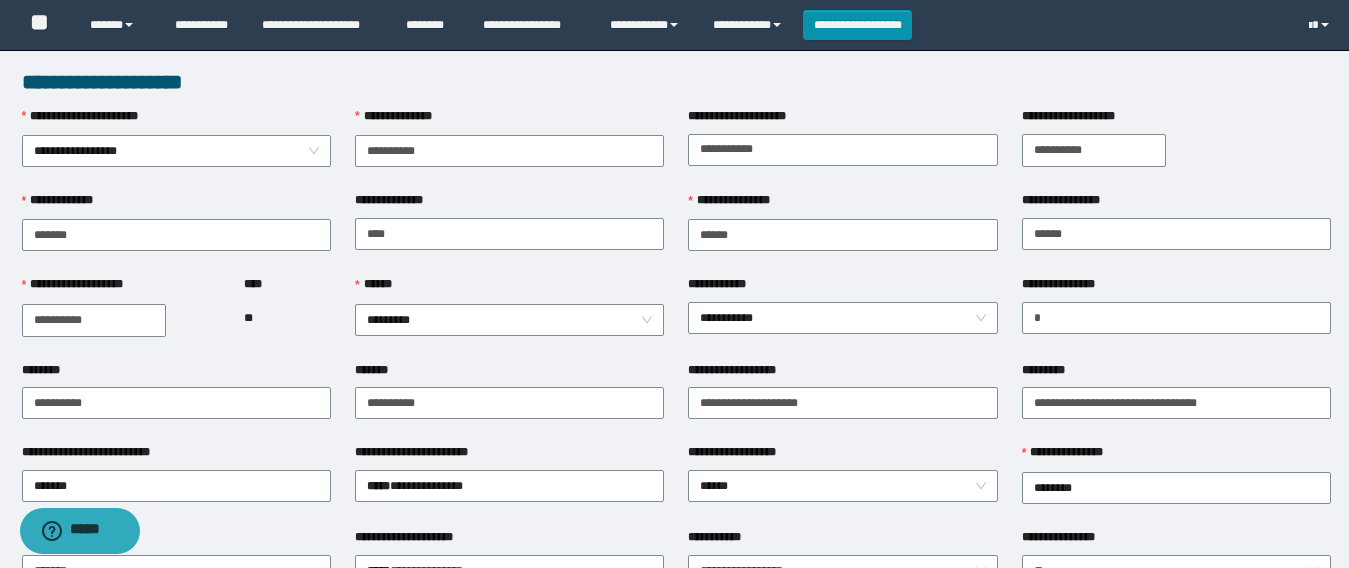 click on "**********" at bounding box center [1094, 150] 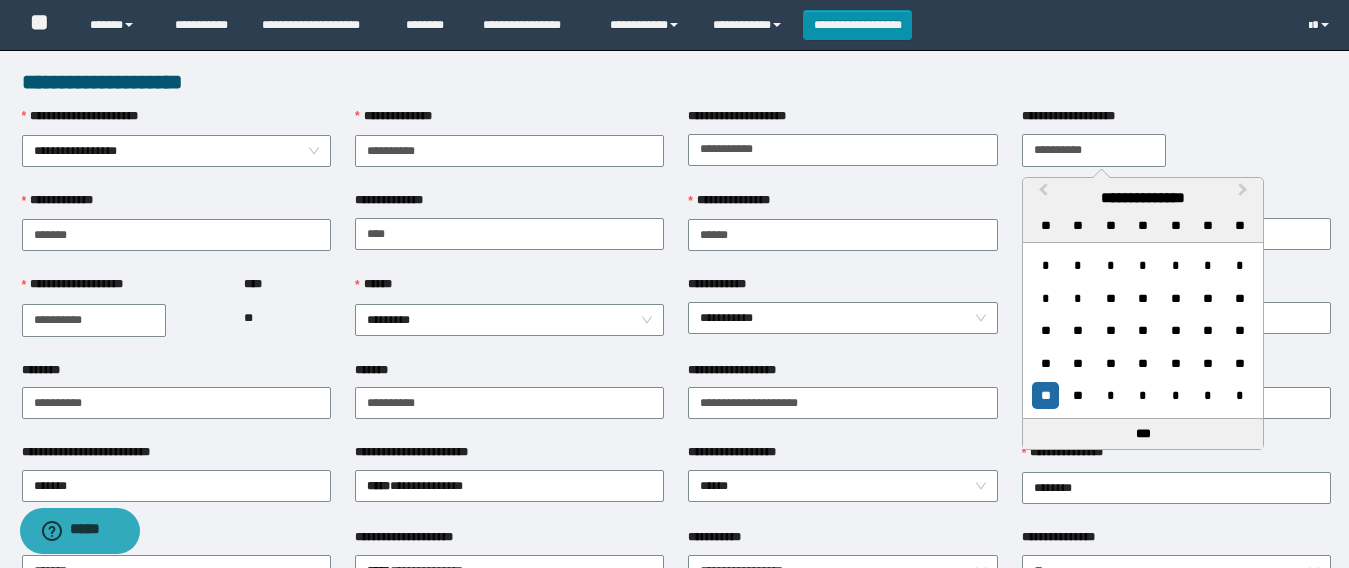 click on "**********" at bounding box center (1094, 150) 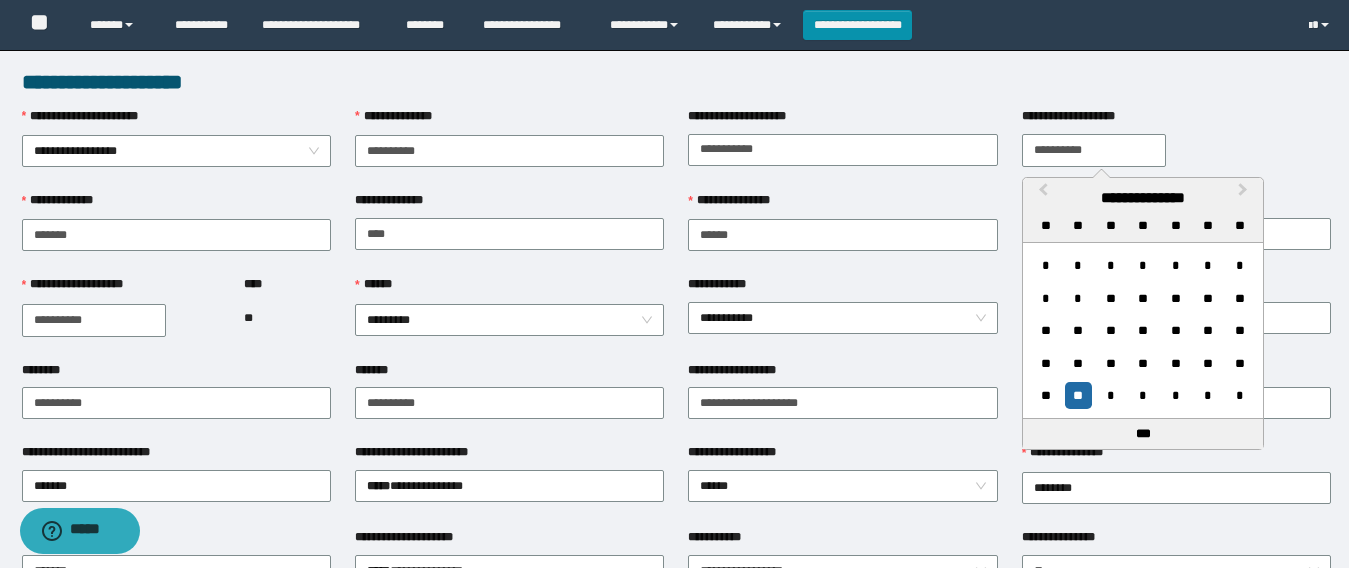 type on "**********" 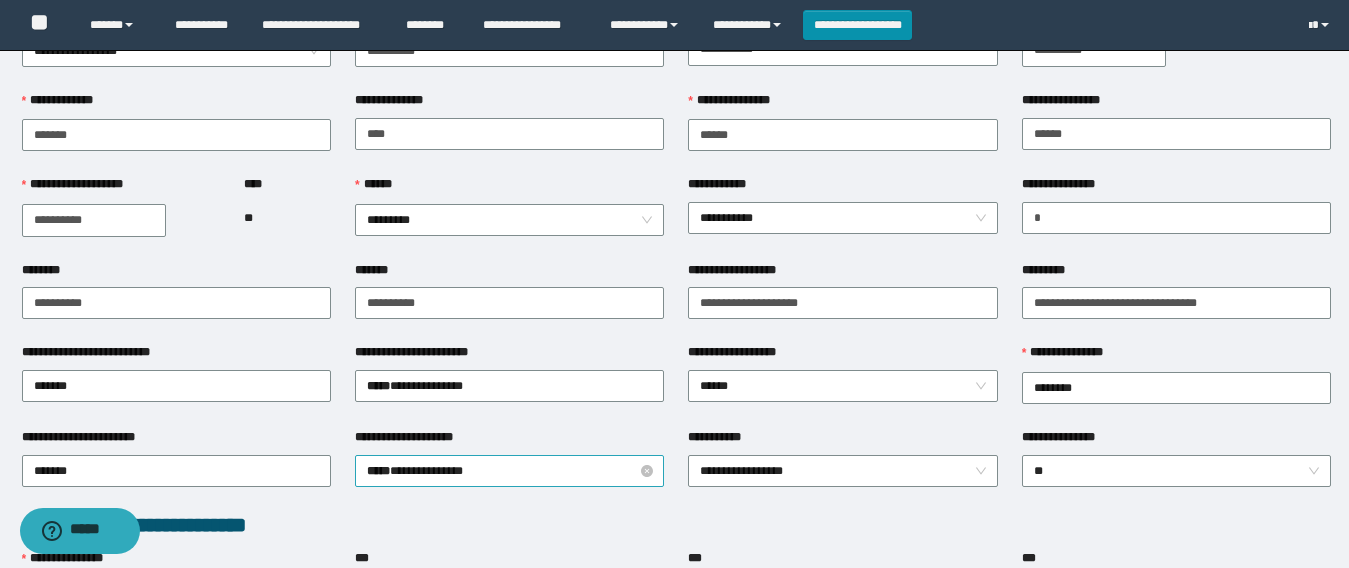scroll, scrollTop: 200, scrollLeft: 0, axis: vertical 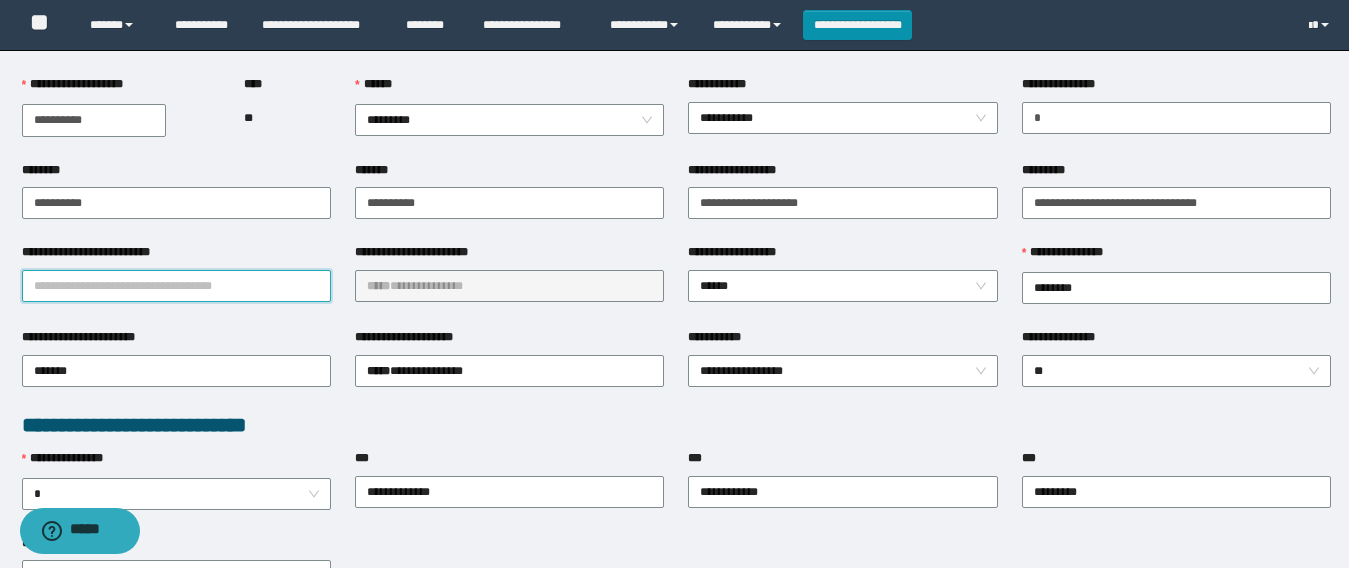 click on "**********" at bounding box center (176, 286) 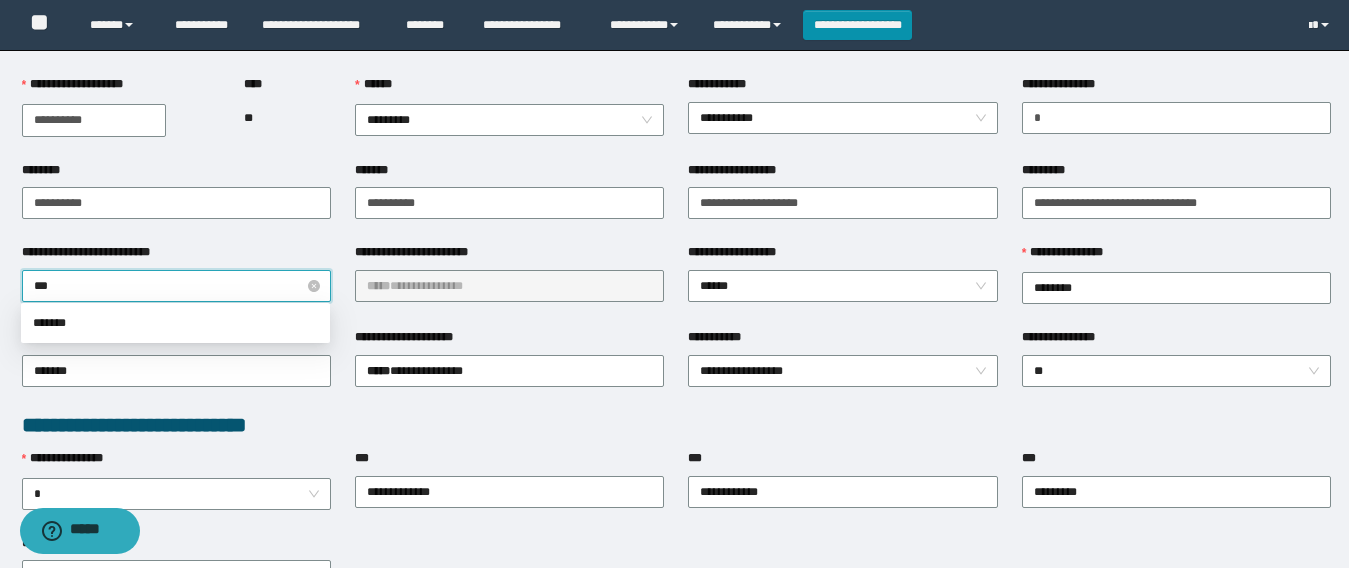 type on "****" 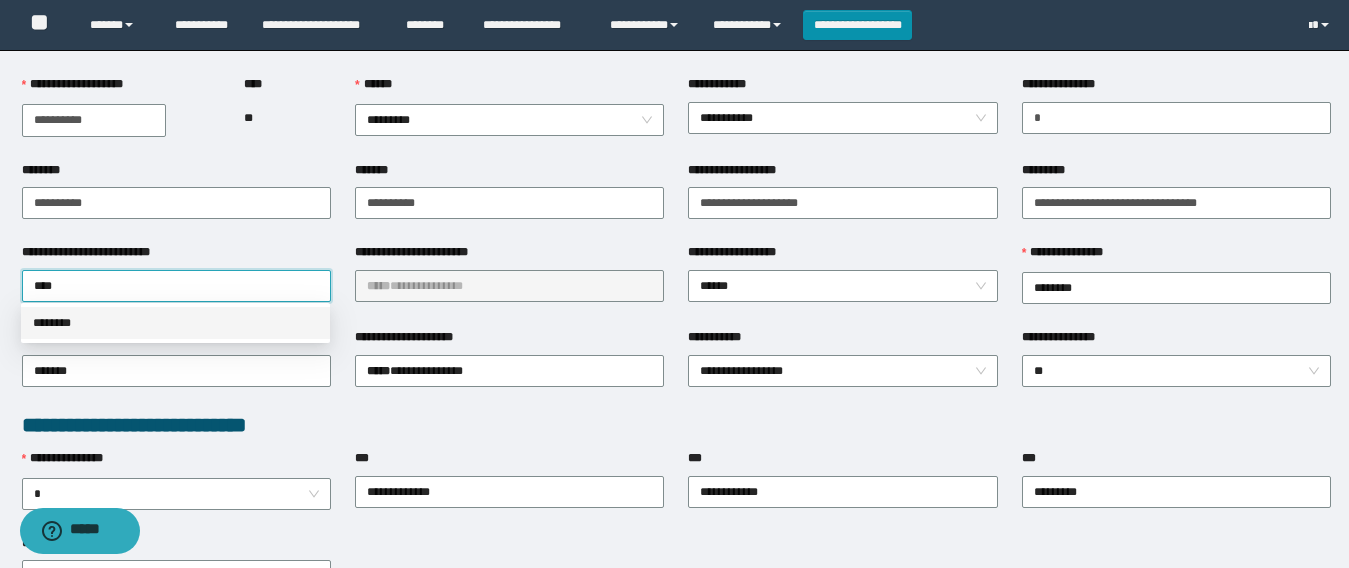 click on "********" at bounding box center [175, 323] 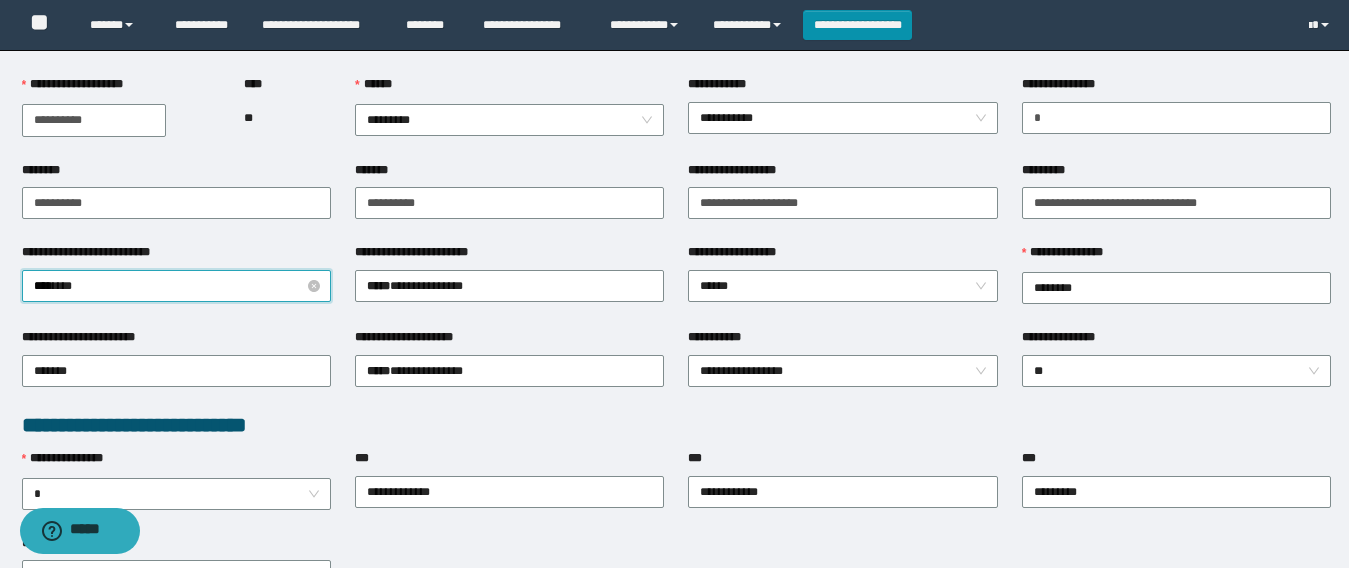drag, startPoint x: 307, startPoint y: 281, endPoint x: 161, endPoint y: 283, distance: 146.0137 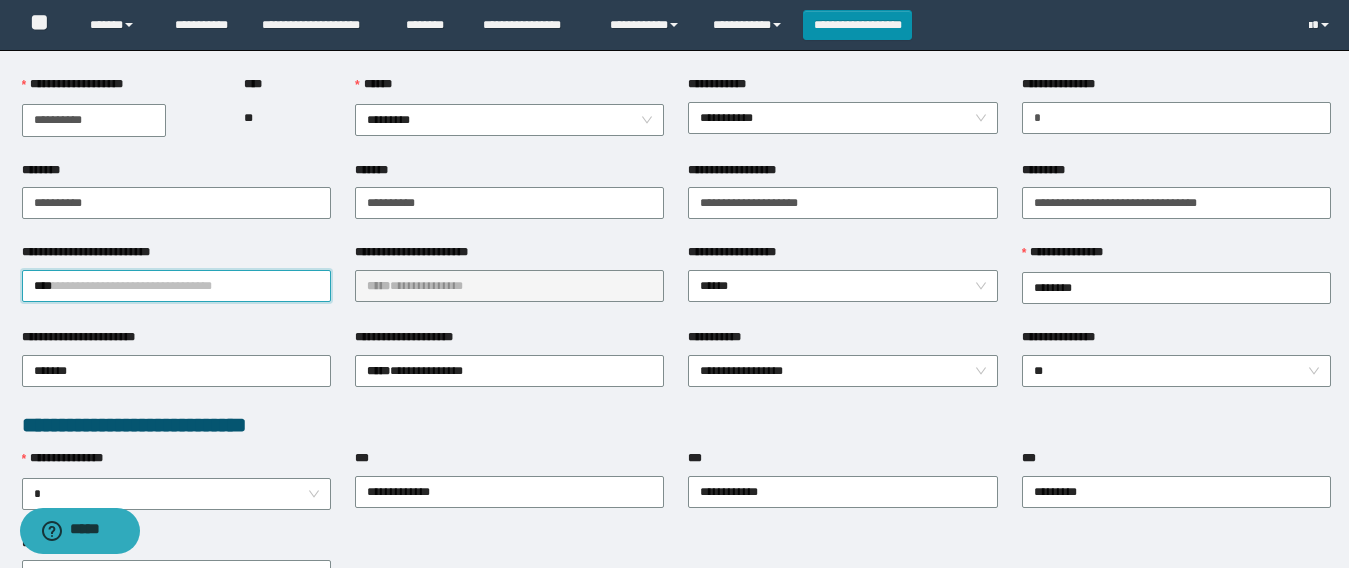 click on "****" at bounding box center [176, 286] 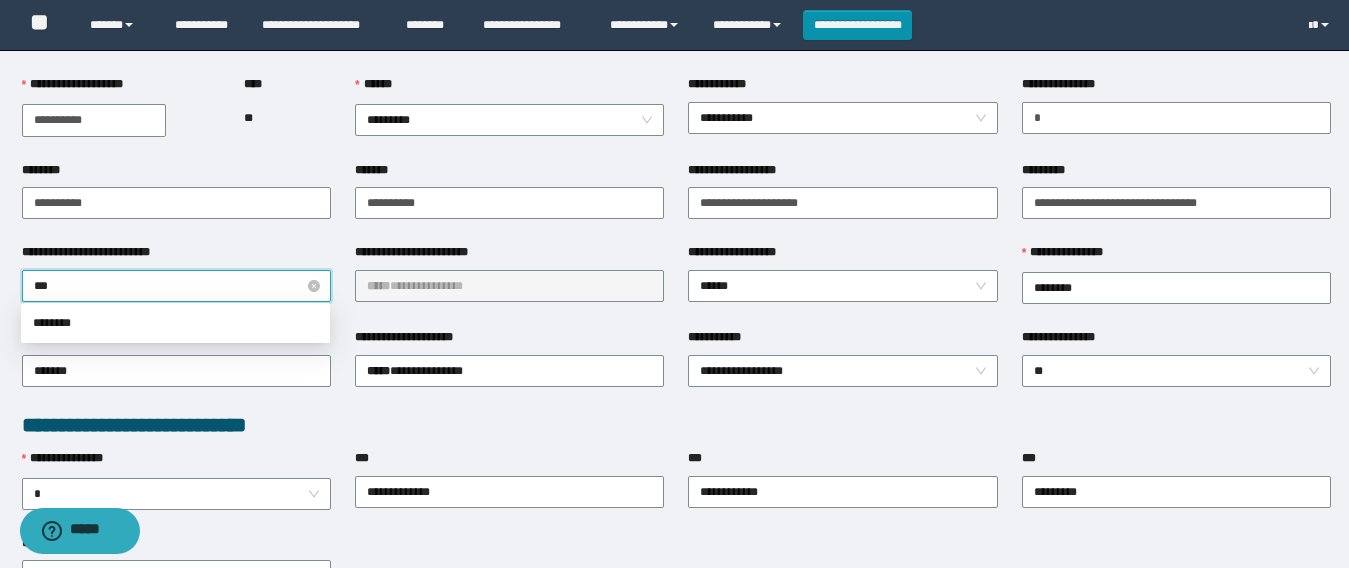type on "****" 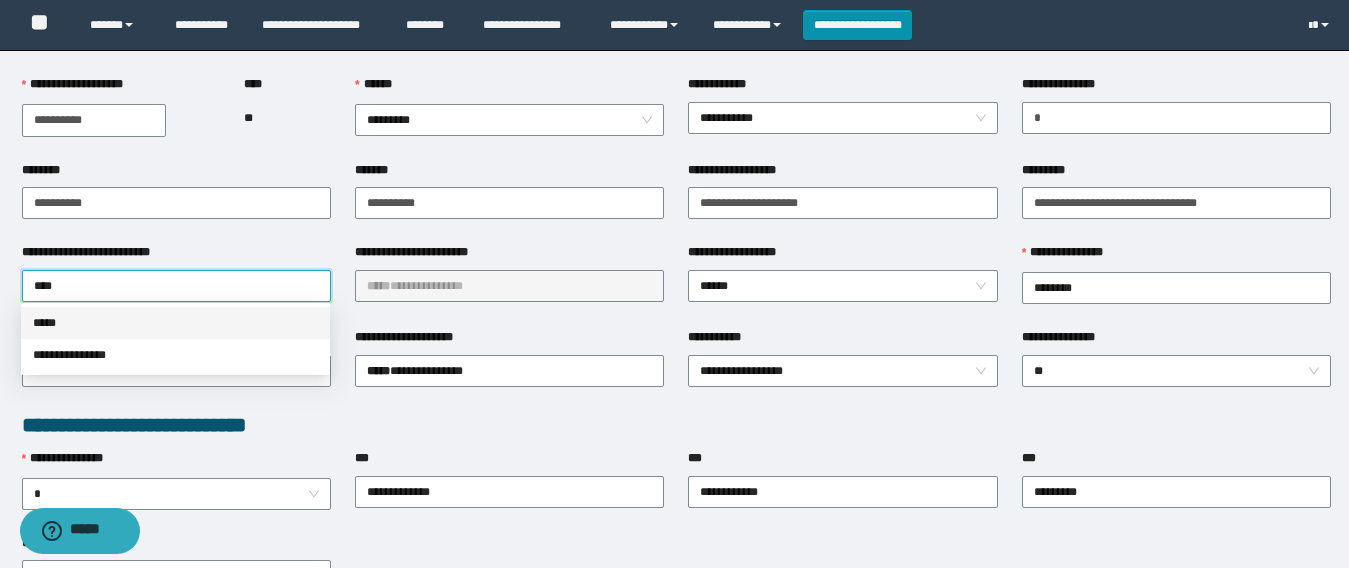 drag, startPoint x: 73, startPoint y: 322, endPoint x: 409, endPoint y: 277, distance: 339 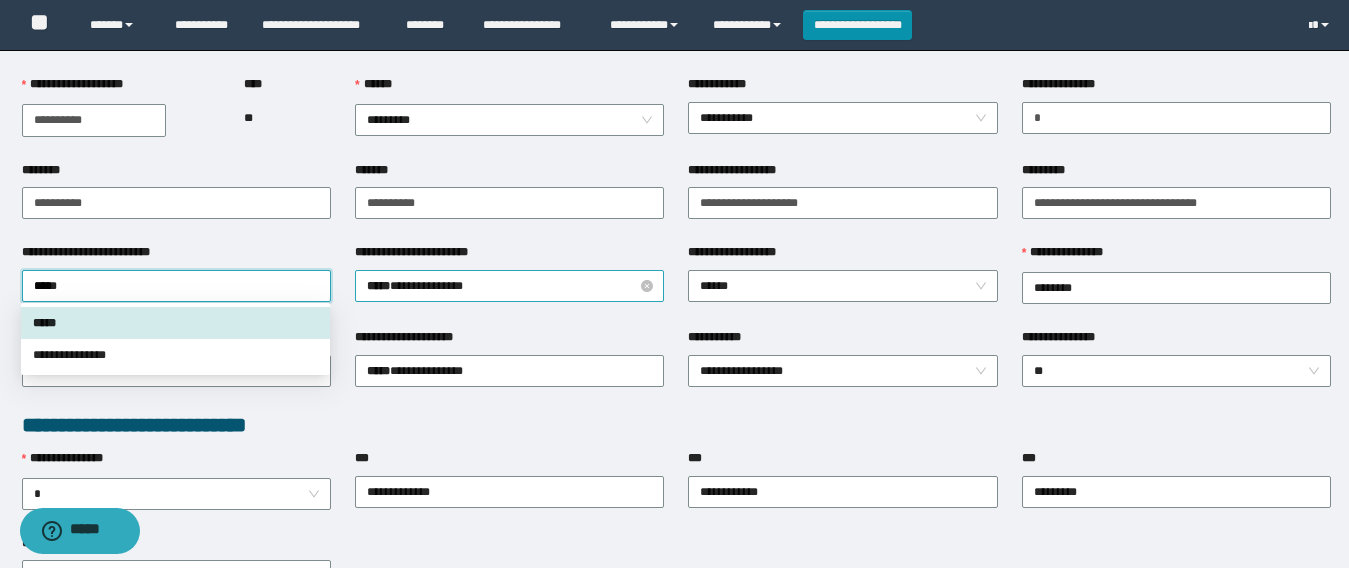 click on "**********" at bounding box center (509, 286) 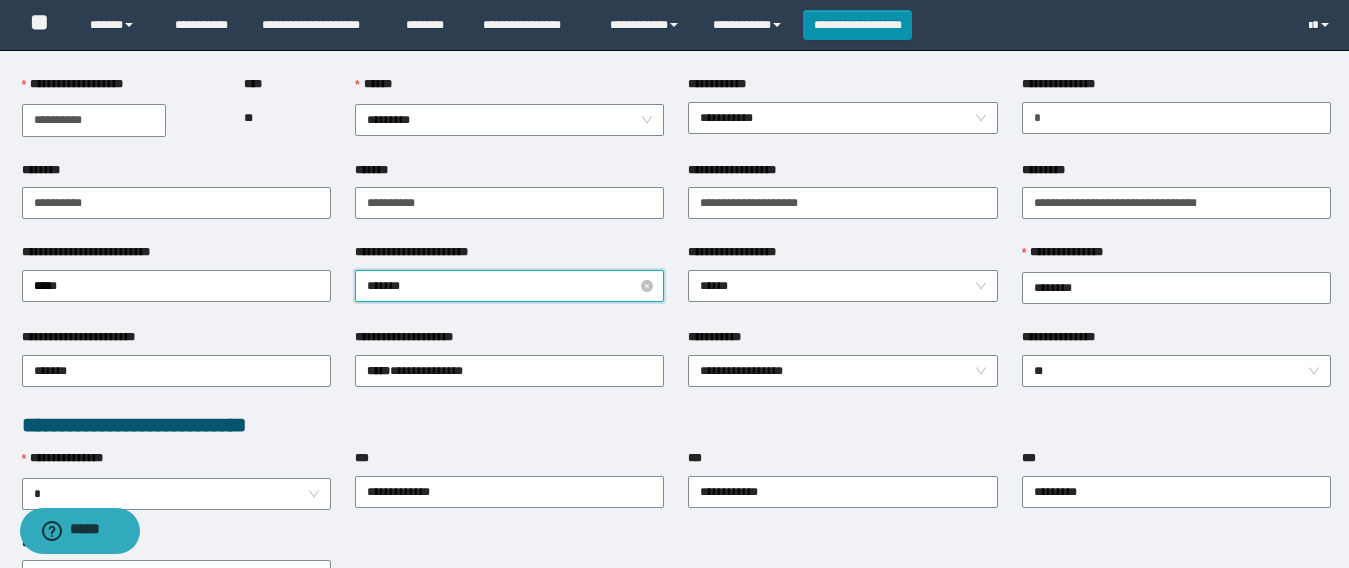type on "********" 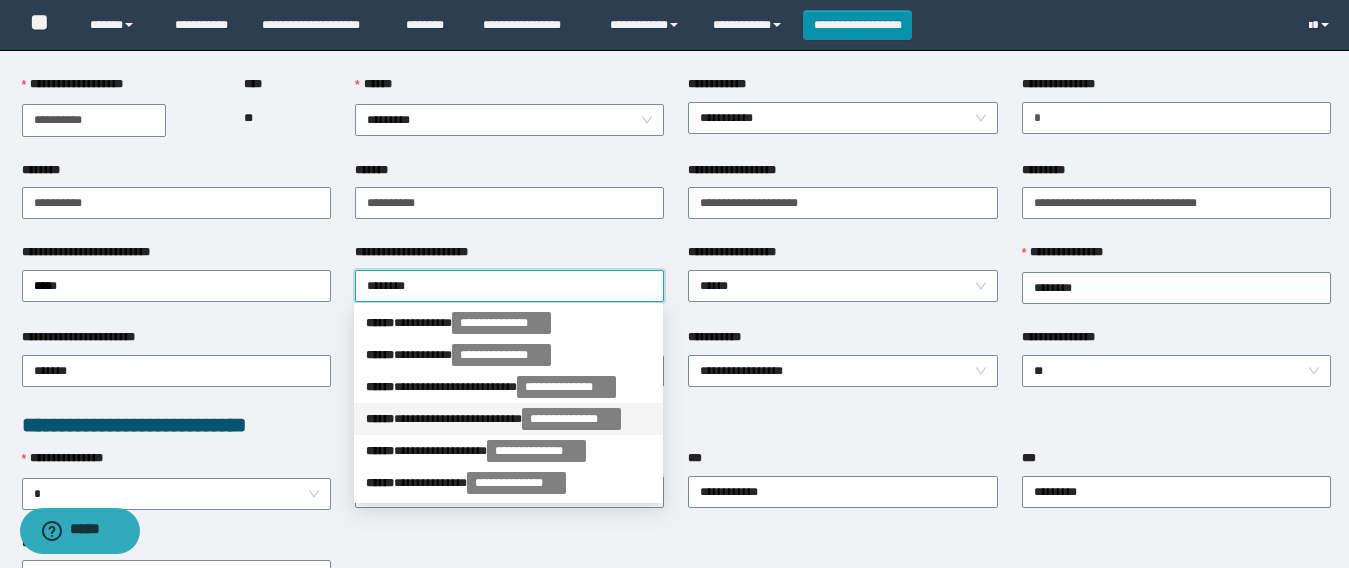 click on "**********" at bounding box center (508, 419) 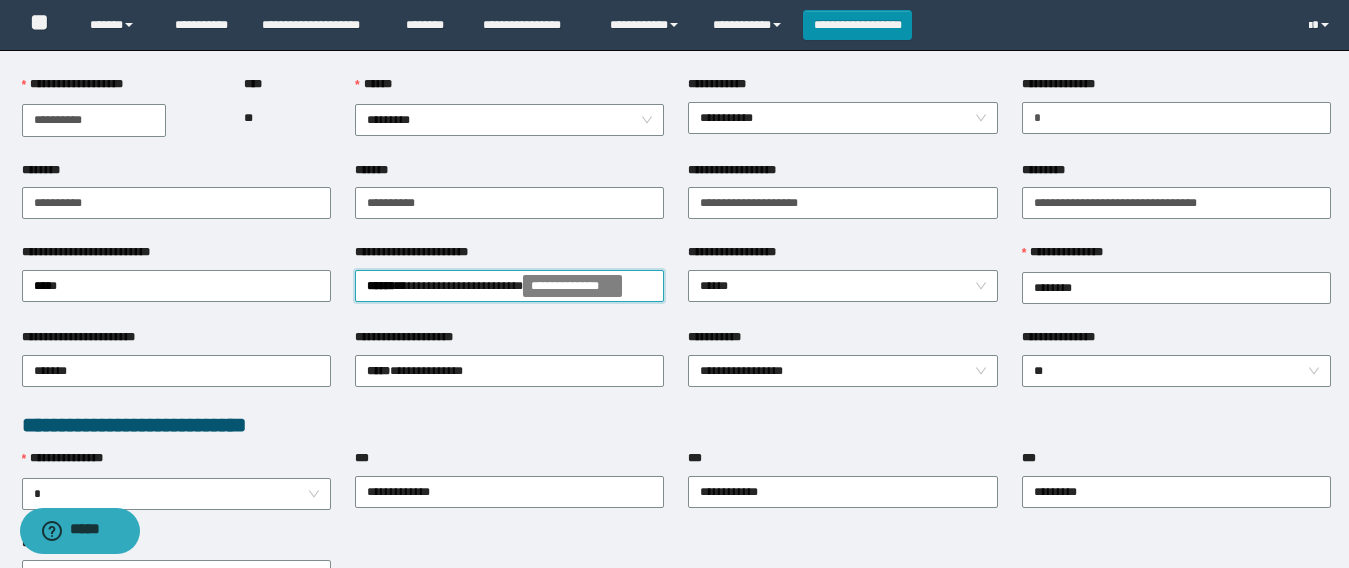 click on "**********" at bounding box center [676, 425] 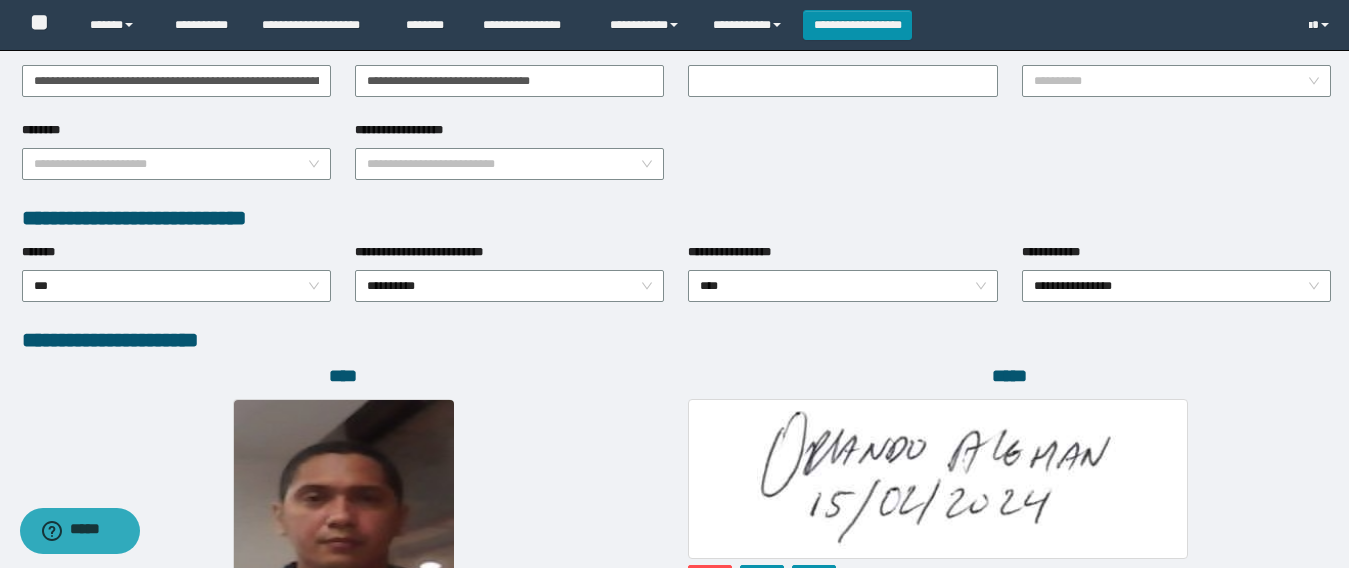 scroll, scrollTop: 1169, scrollLeft: 0, axis: vertical 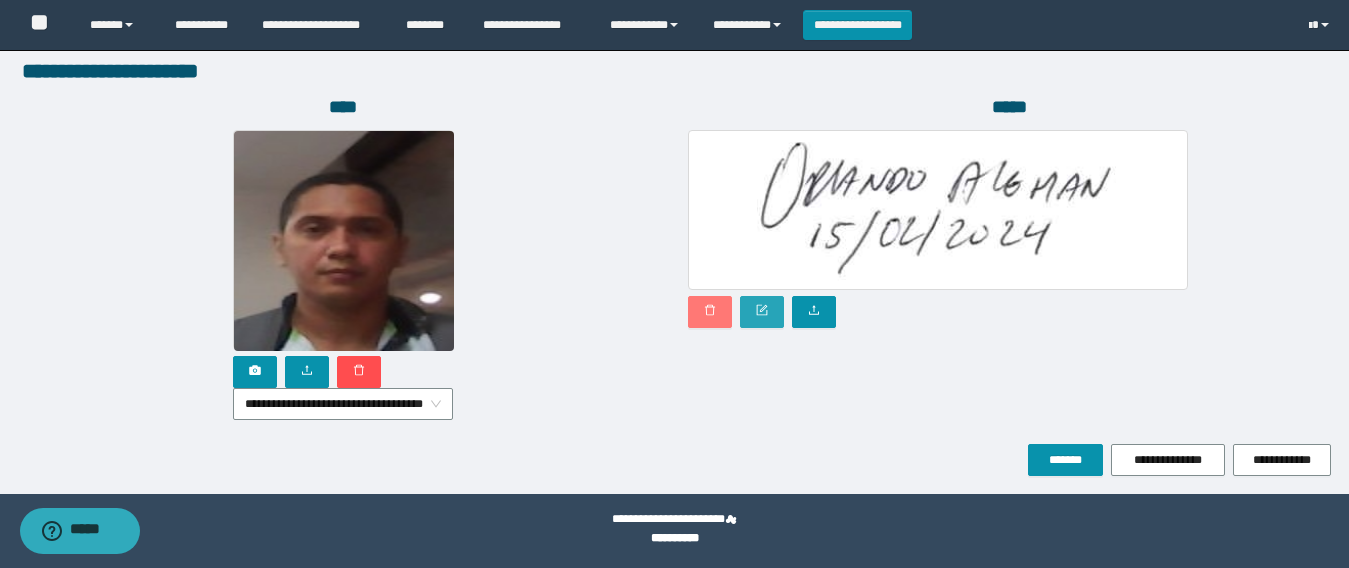 click 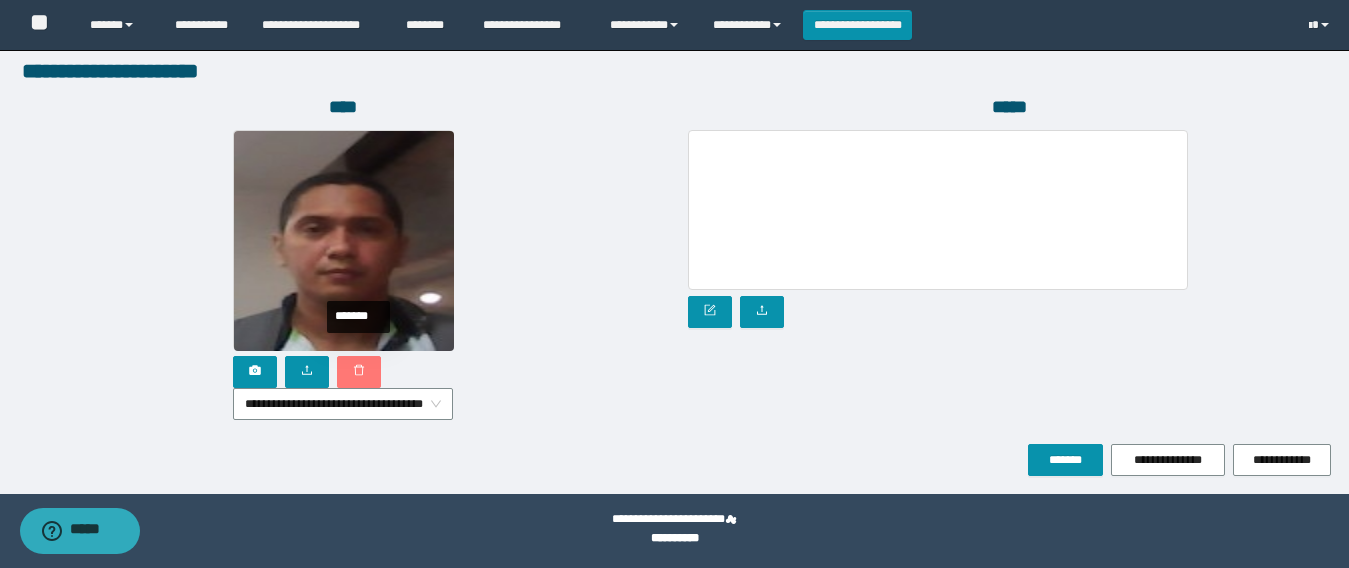 click 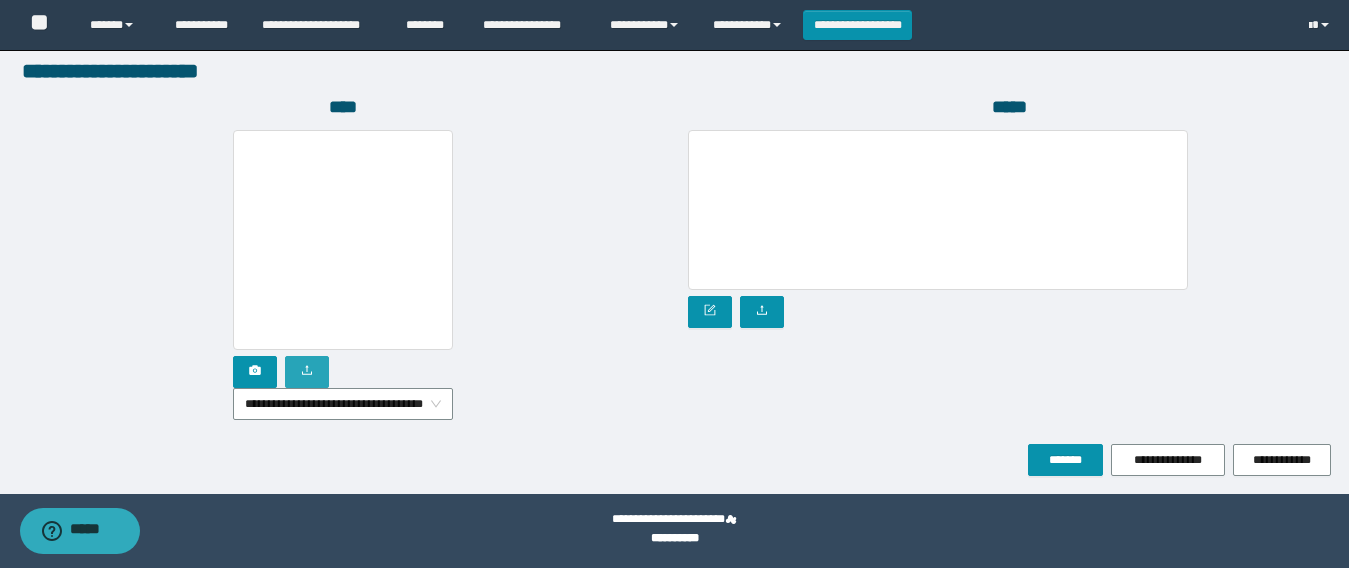 click 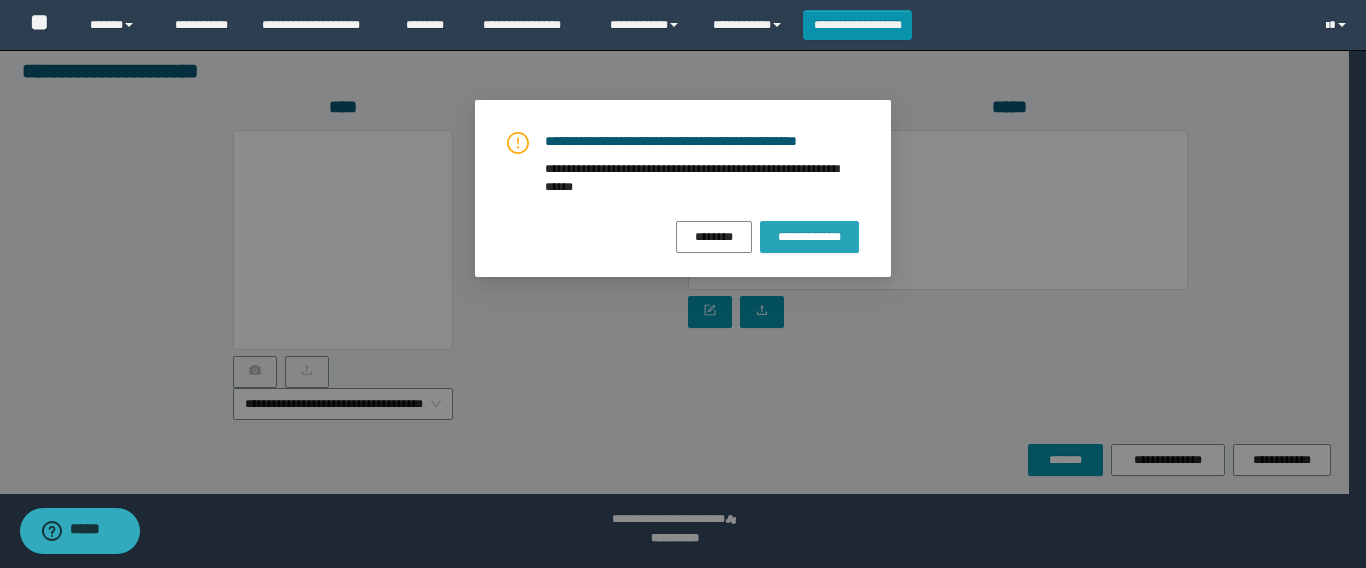 click on "**********" at bounding box center [809, 237] 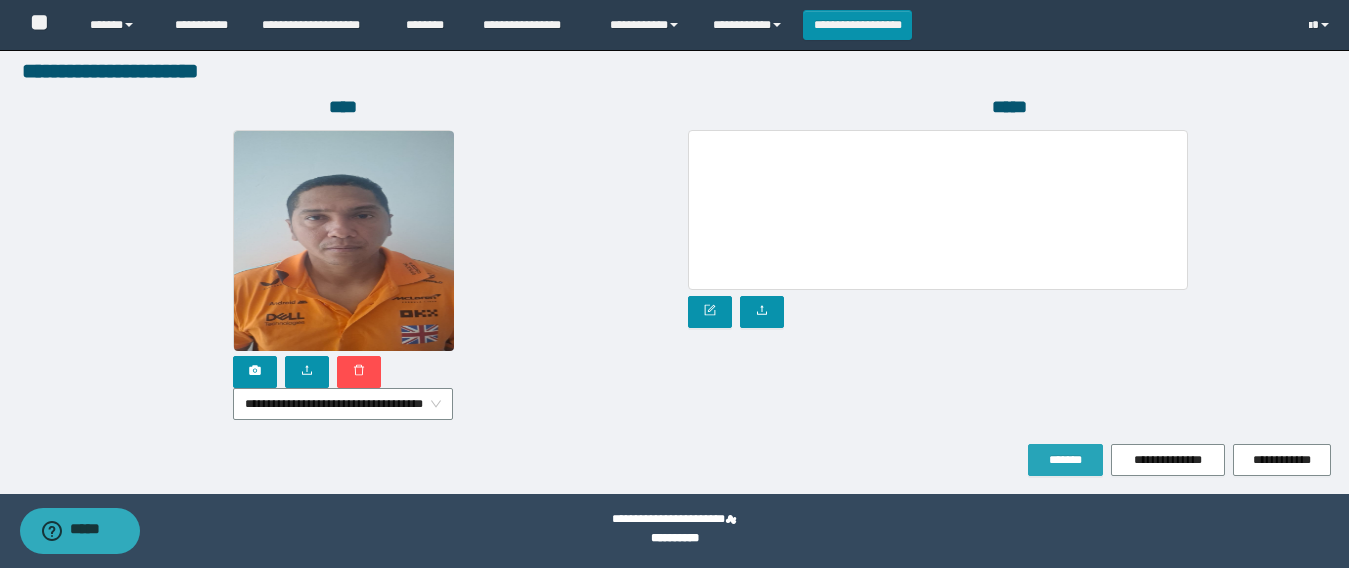 click on "*******" at bounding box center (1065, 460) 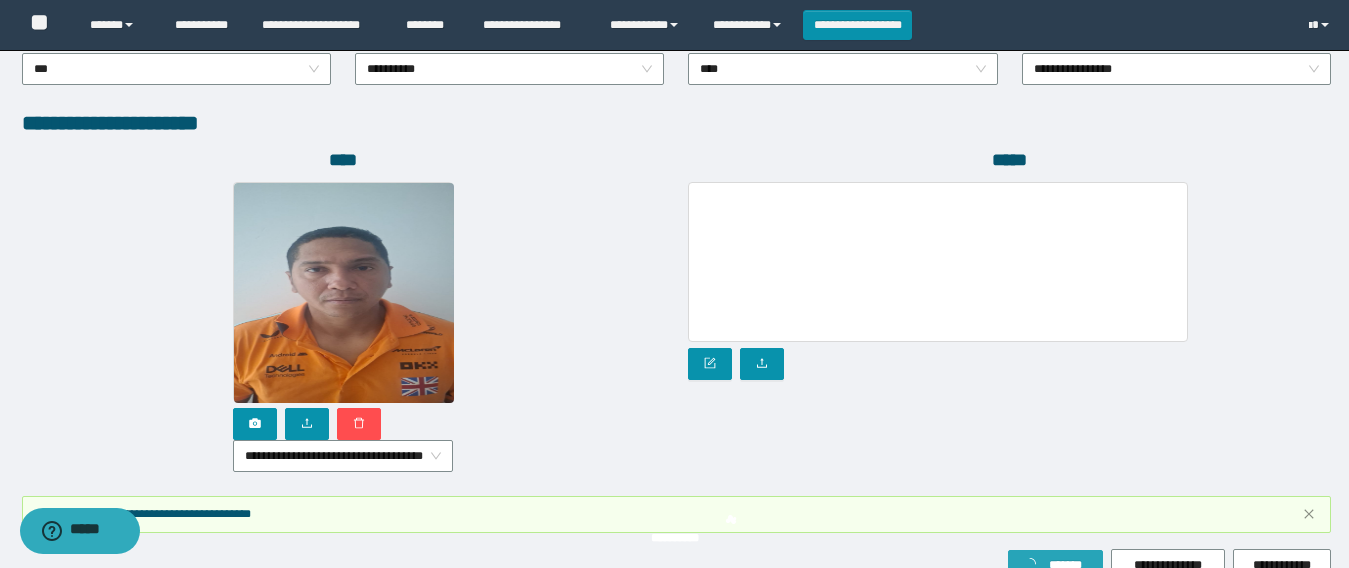 scroll, scrollTop: 1221, scrollLeft: 0, axis: vertical 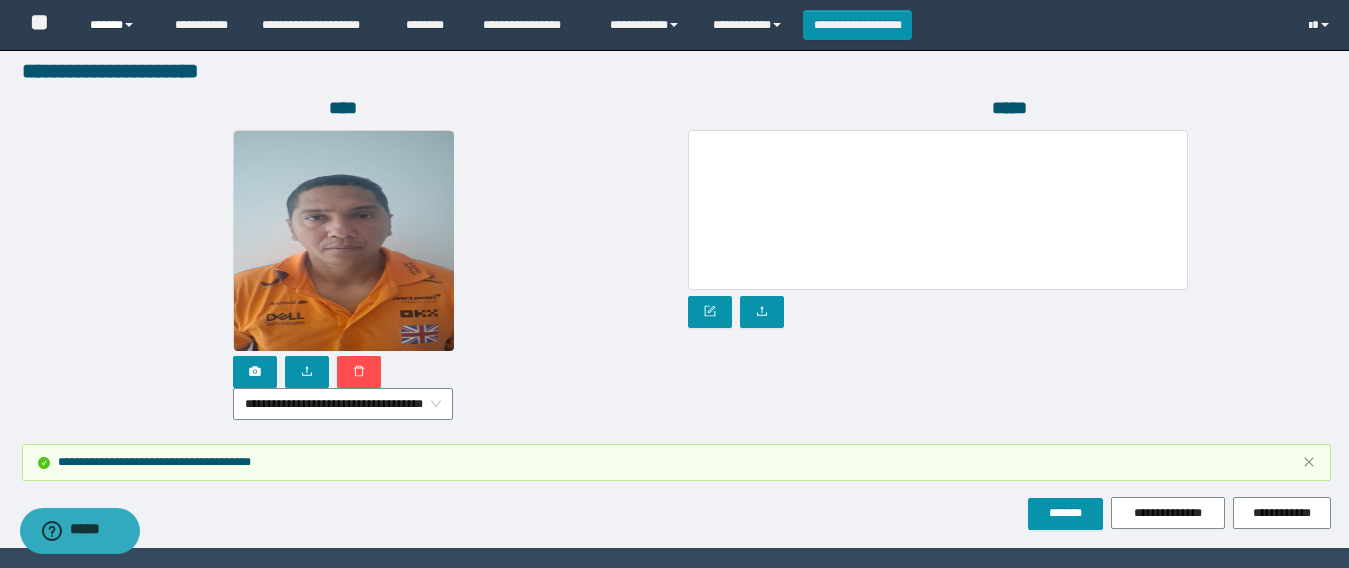 click on "******" at bounding box center [117, 25] 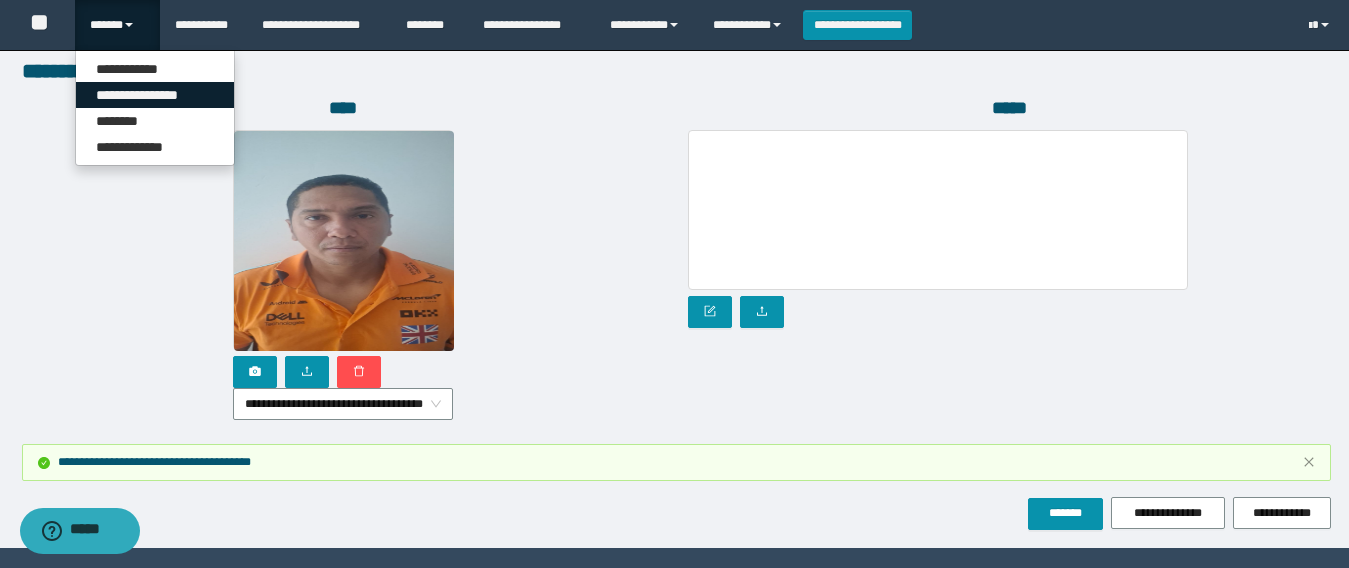 click on "**********" at bounding box center [155, 95] 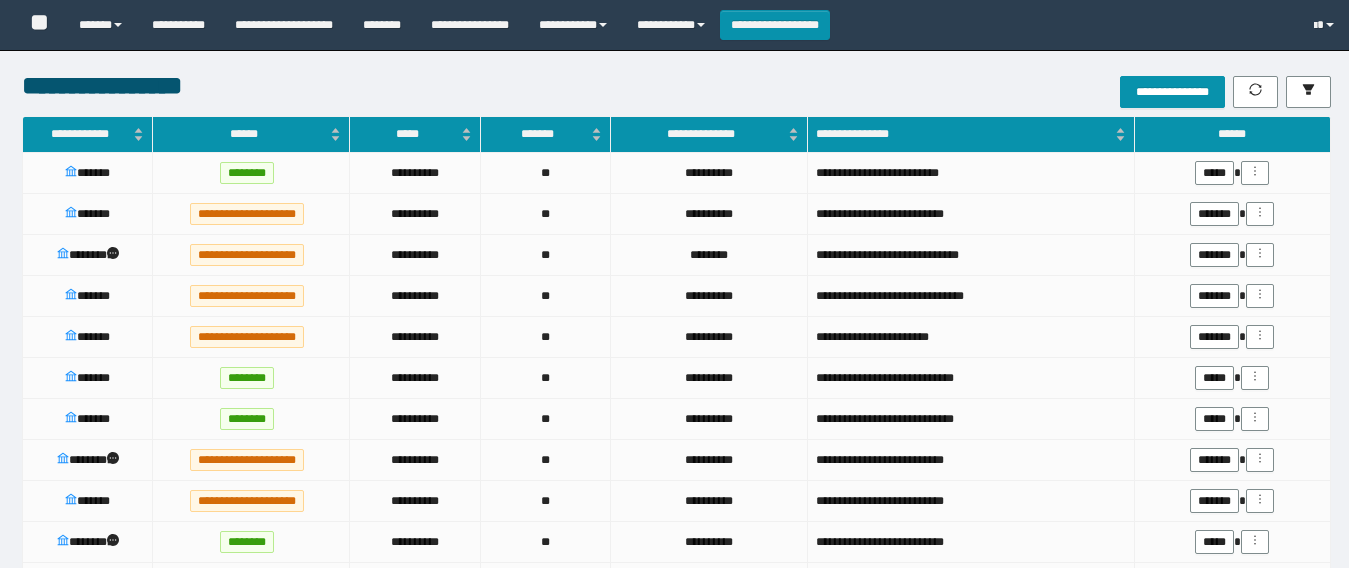 click on "**********" at bounding box center [676, 1197] 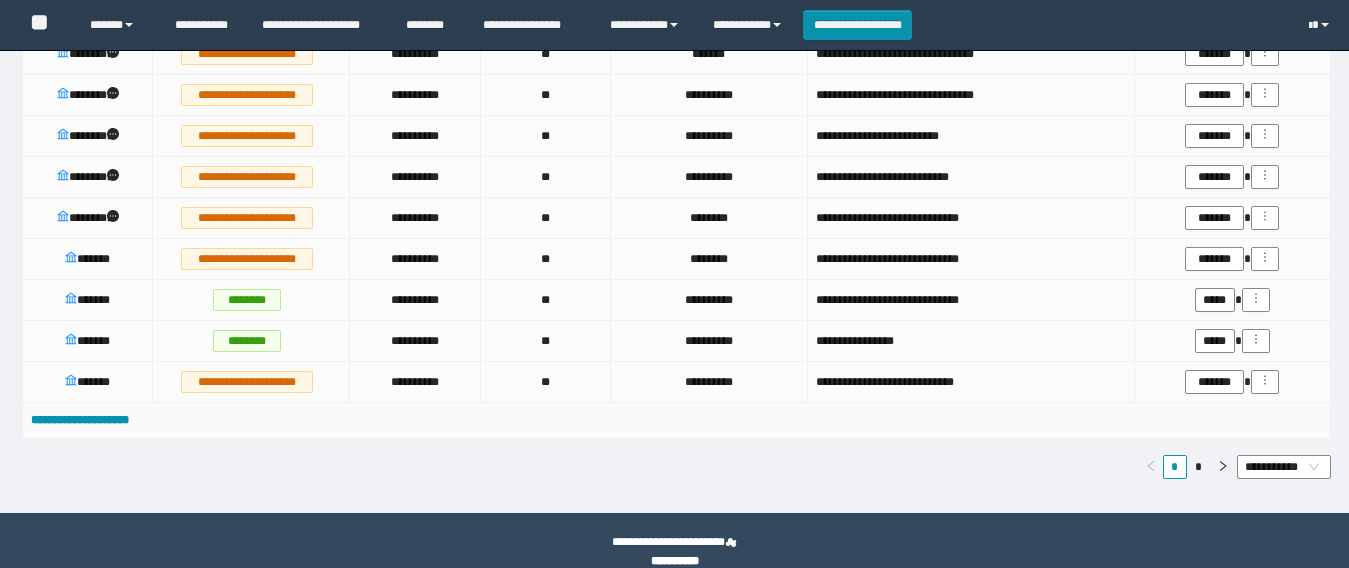scroll, scrollTop: 1800, scrollLeft: 0, axis: vertical 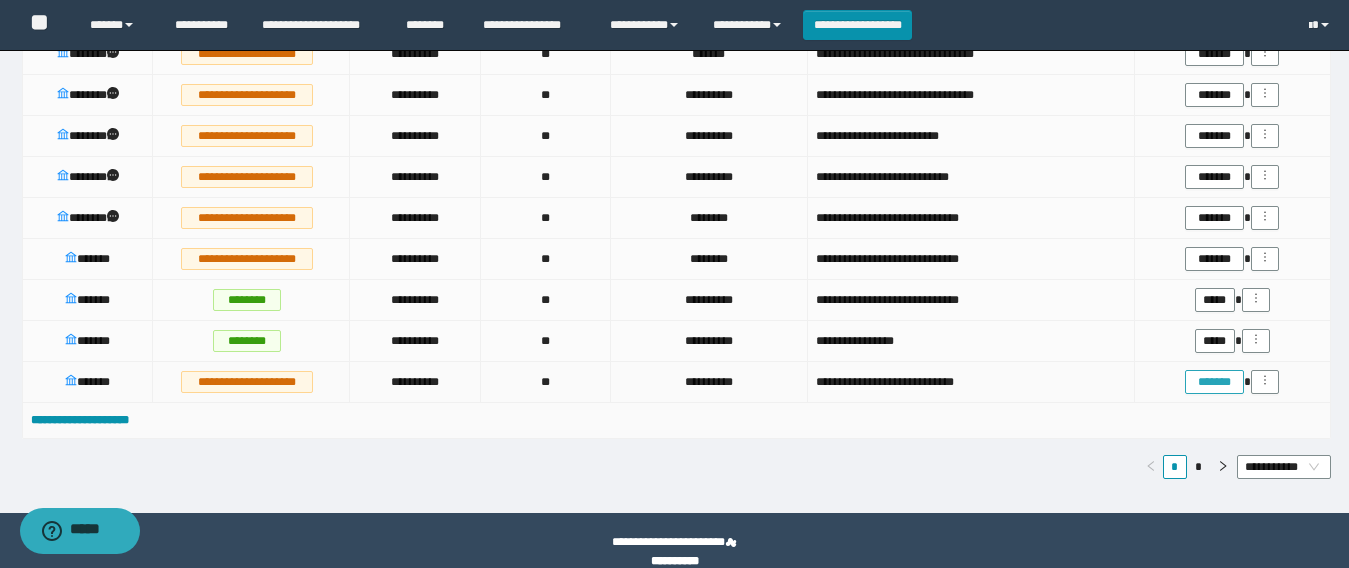 click on "*******" at bounding box center [1214, 382] 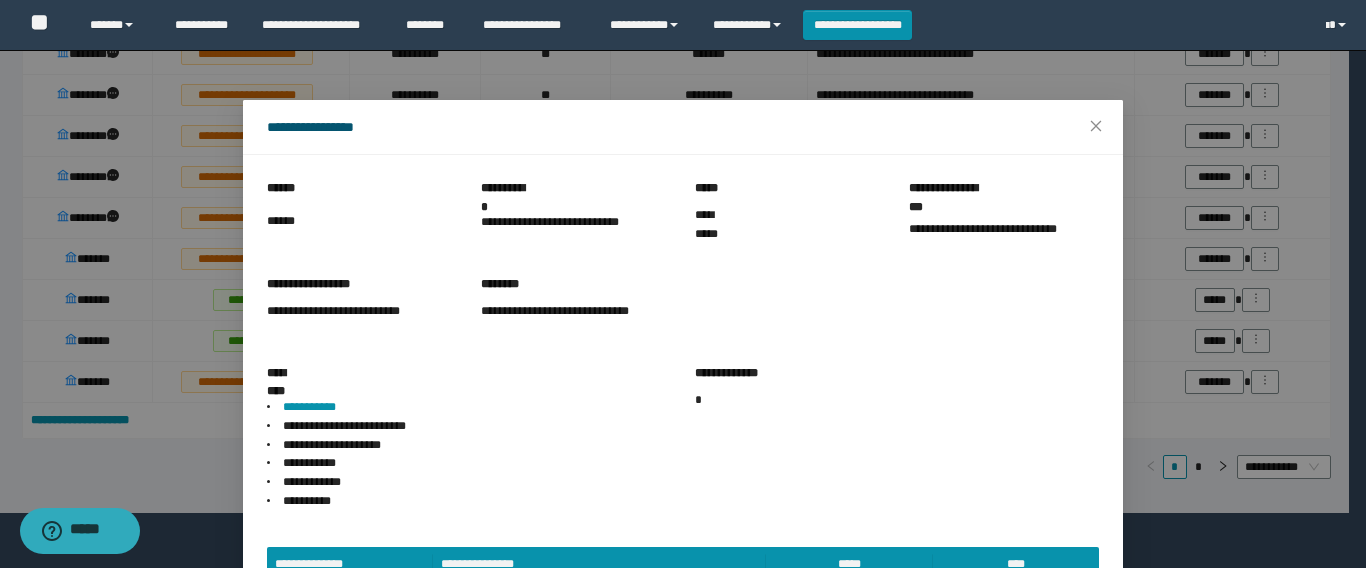 scroll, scrollTop: 143, scrollLeft: 0, axis: vertical 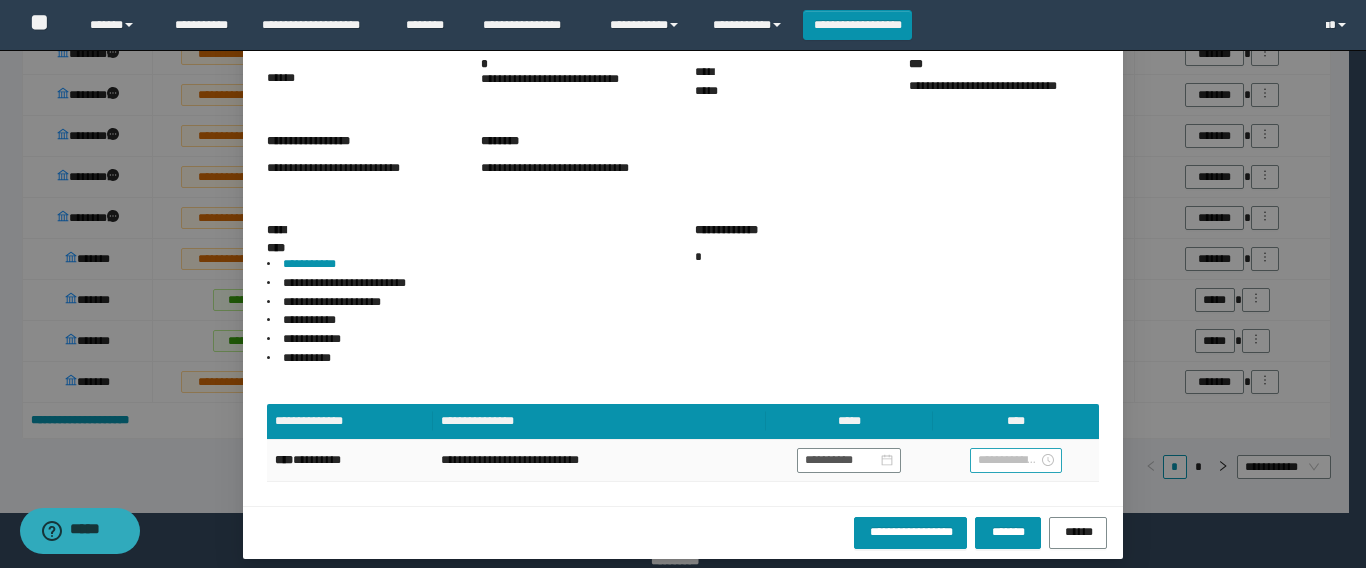 click at bounding box center [1008, 460] 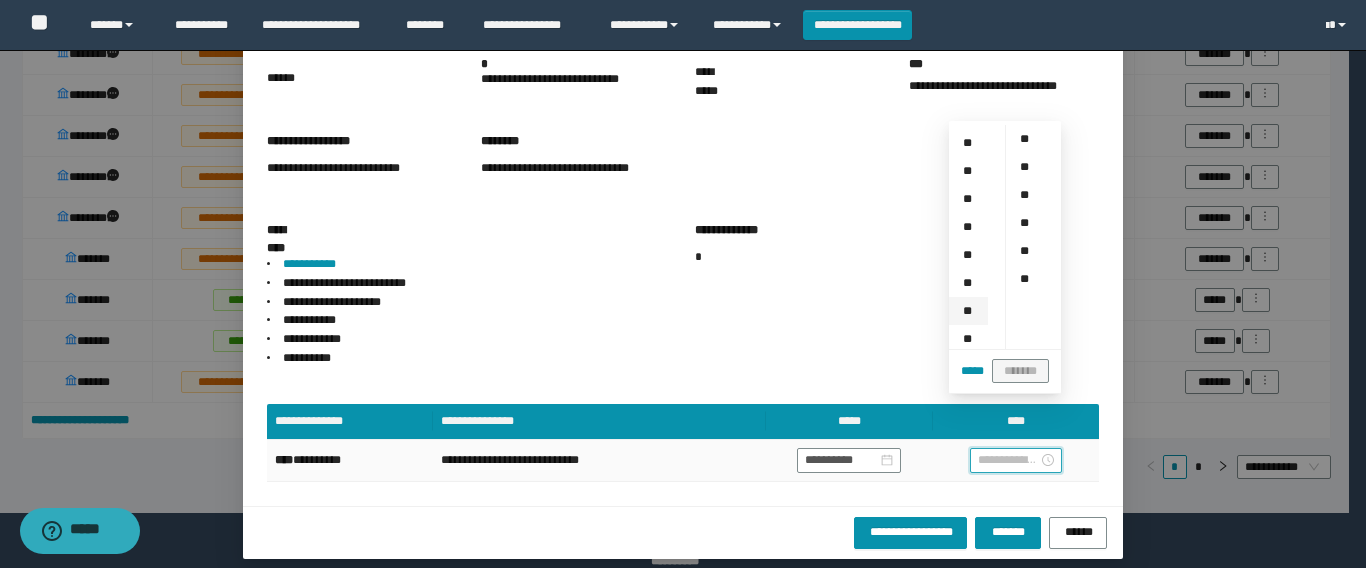 click on "**" at bounding box center [968, 311] 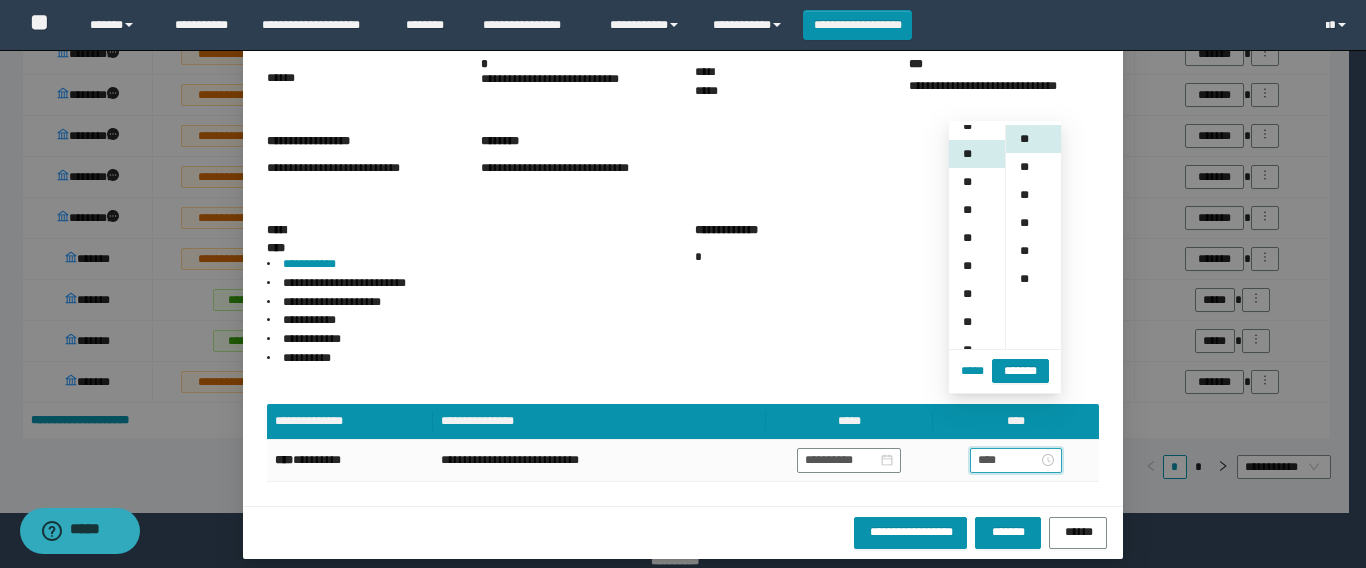 scroll, scrollTop: 252, scrollLeft: 0, axis: vertical 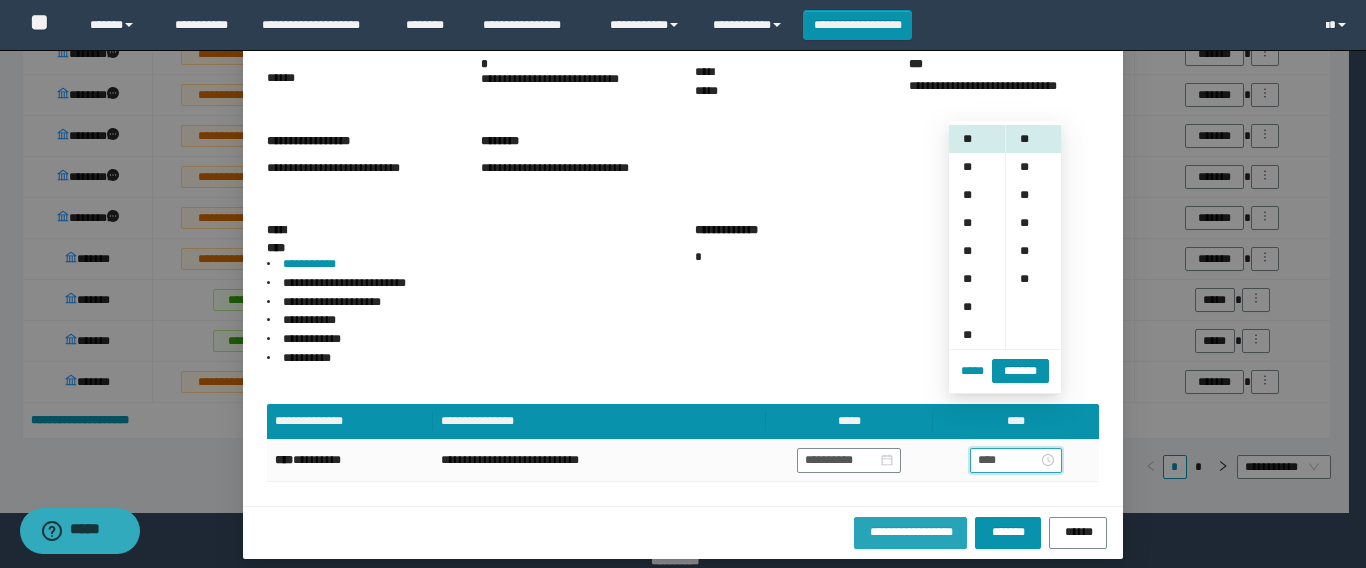 click on "**********" at bounding box center (910, 530) 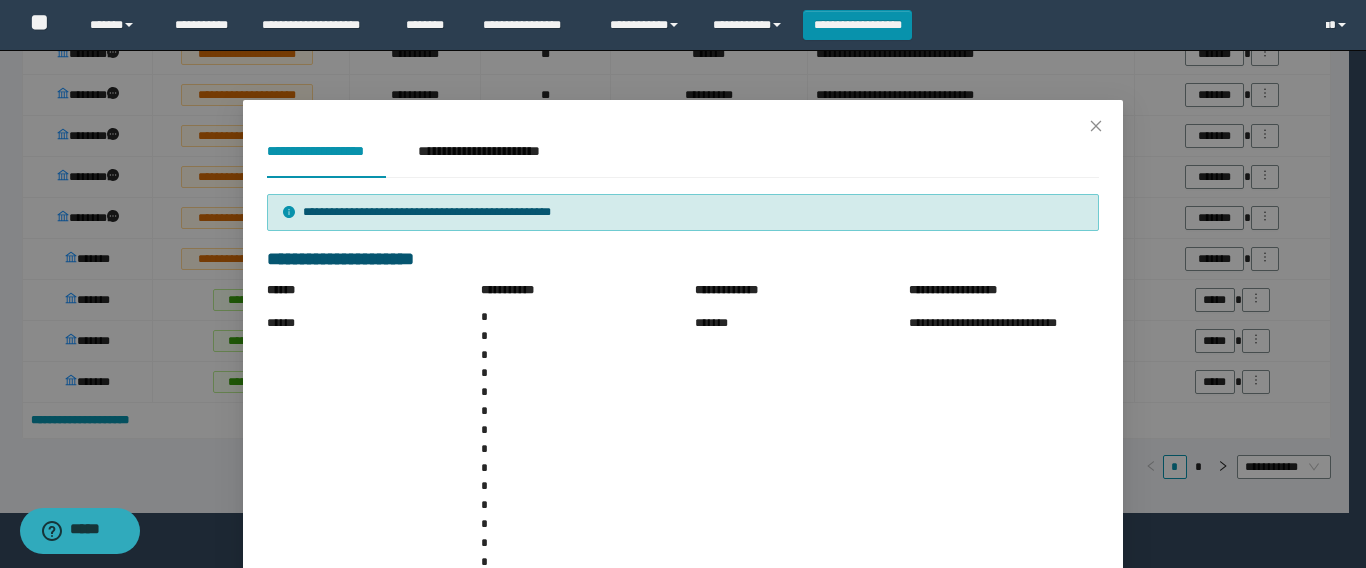 click on "**********" at bounding box center (898, 1424) 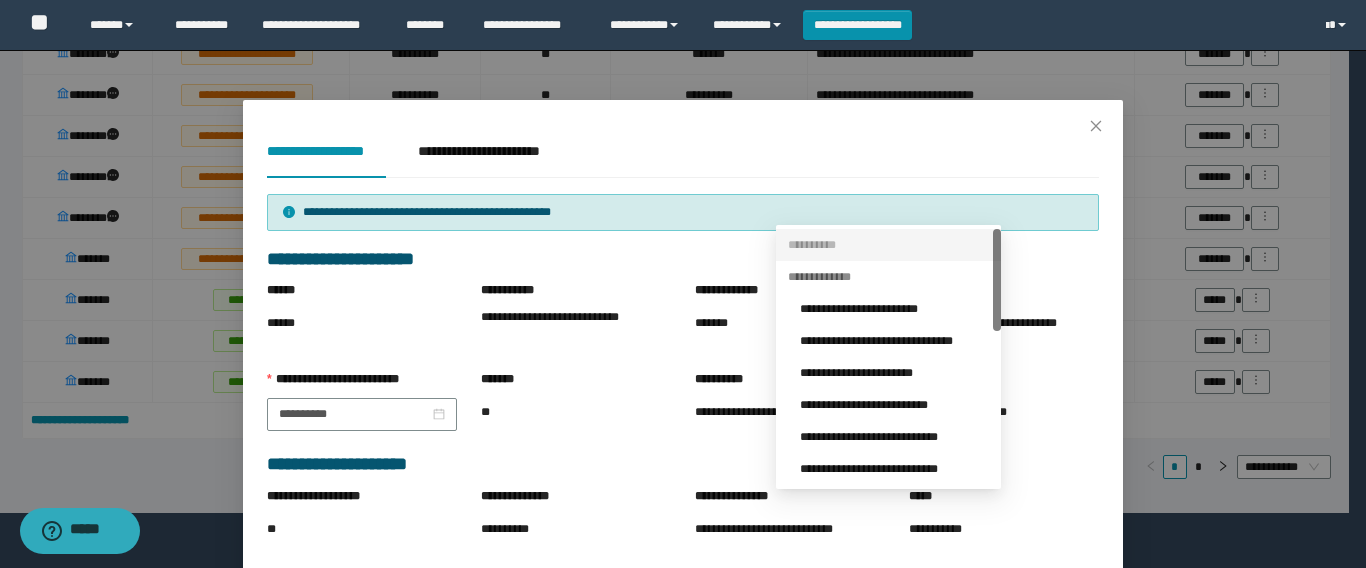 click on "**********" at bounding box center (897, 664) 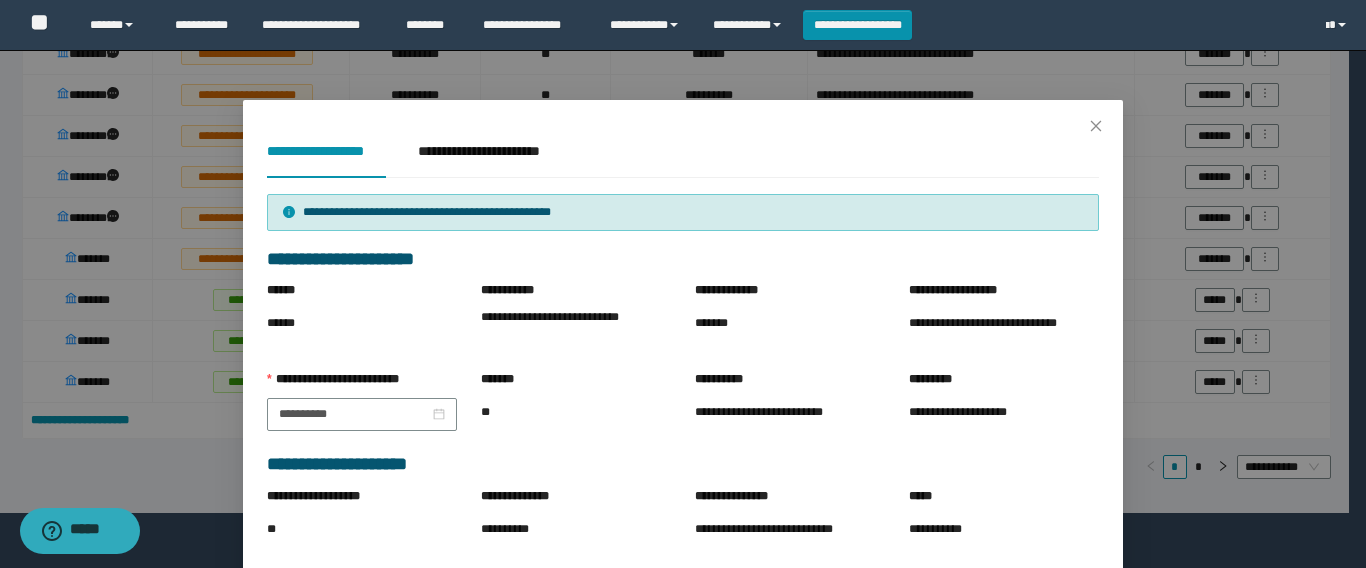 scroll, scrollTop: 0, scrollLeft: 0, axis: both 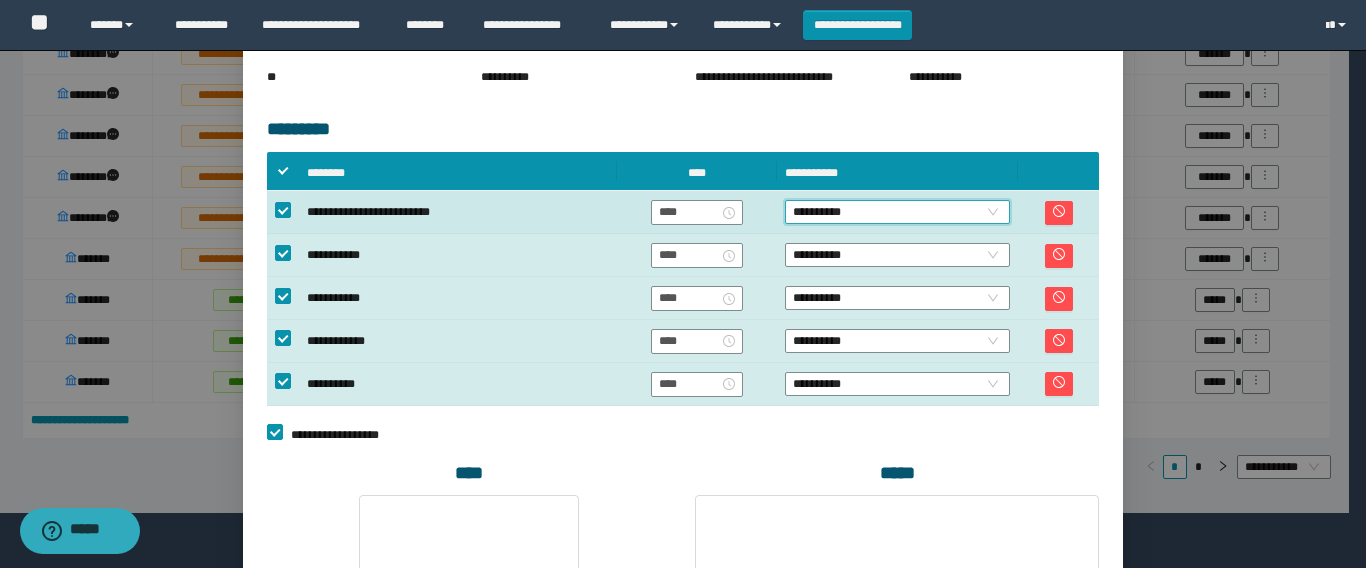click on "**********" at bounding box center (897, 212) 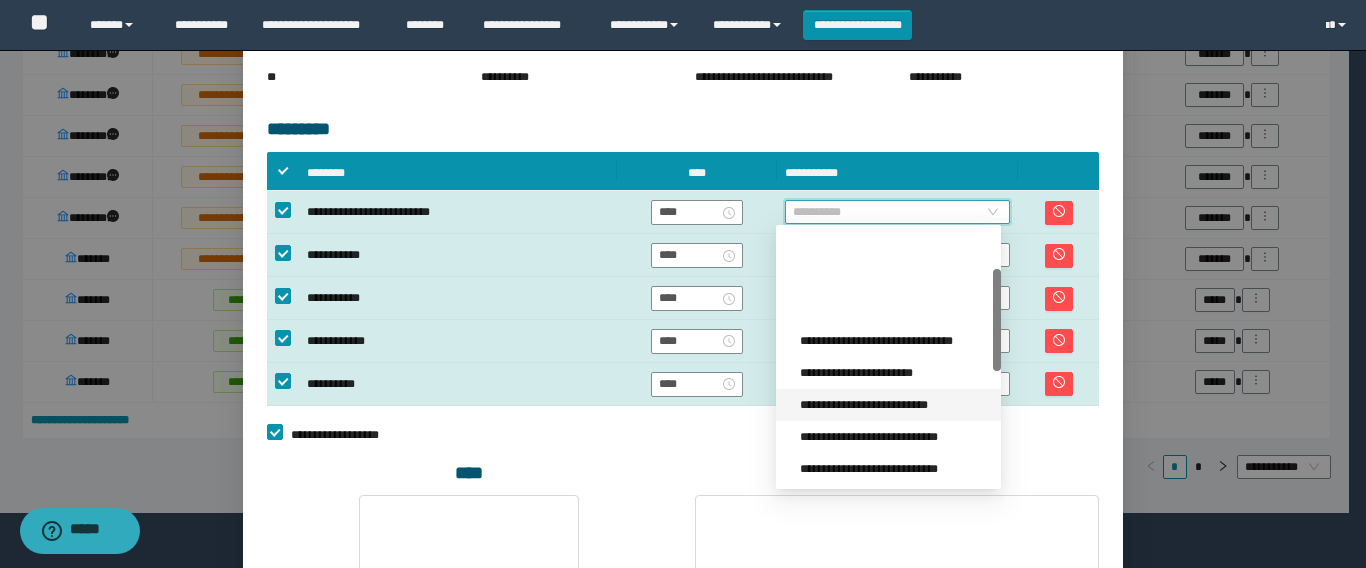scroll, scrollTop: 200, scrollLeft: 0, axis: vertical 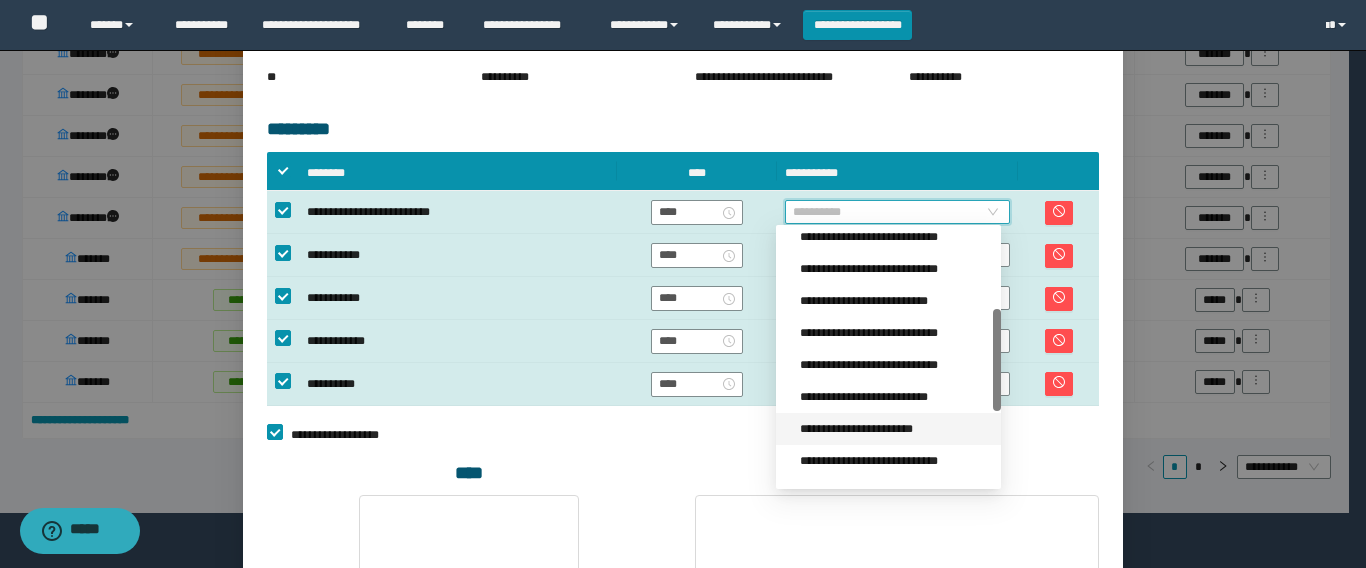 click on "**********" at bounding box center (894, 429) 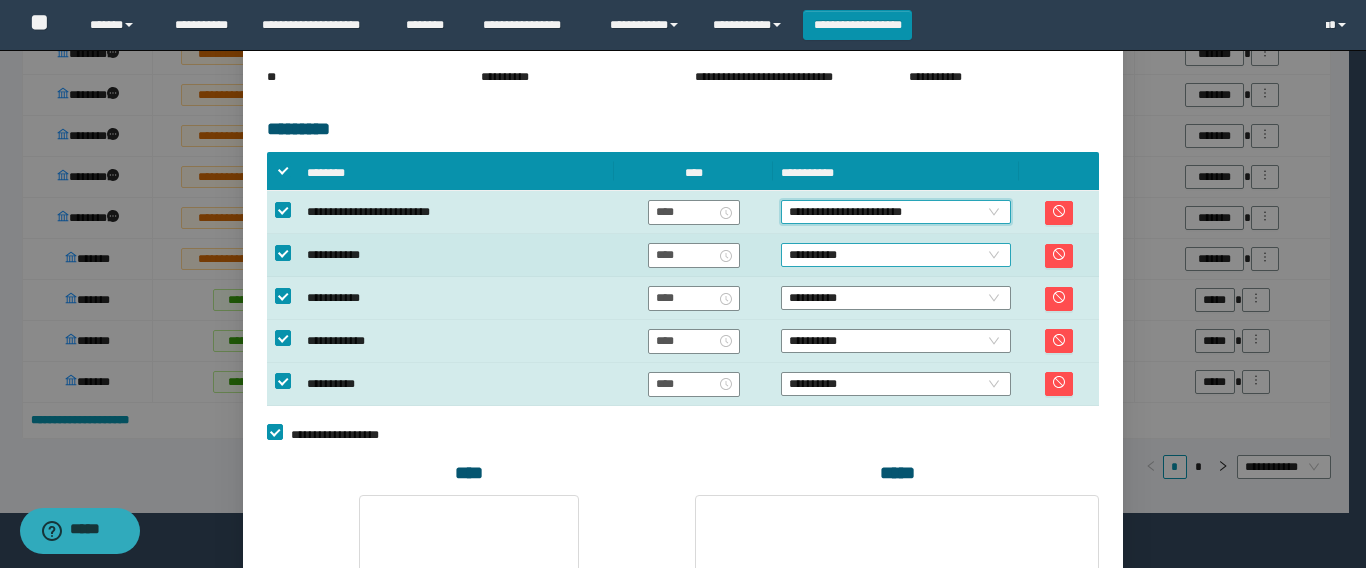 click on "**********" at bounding box center [896, 255] 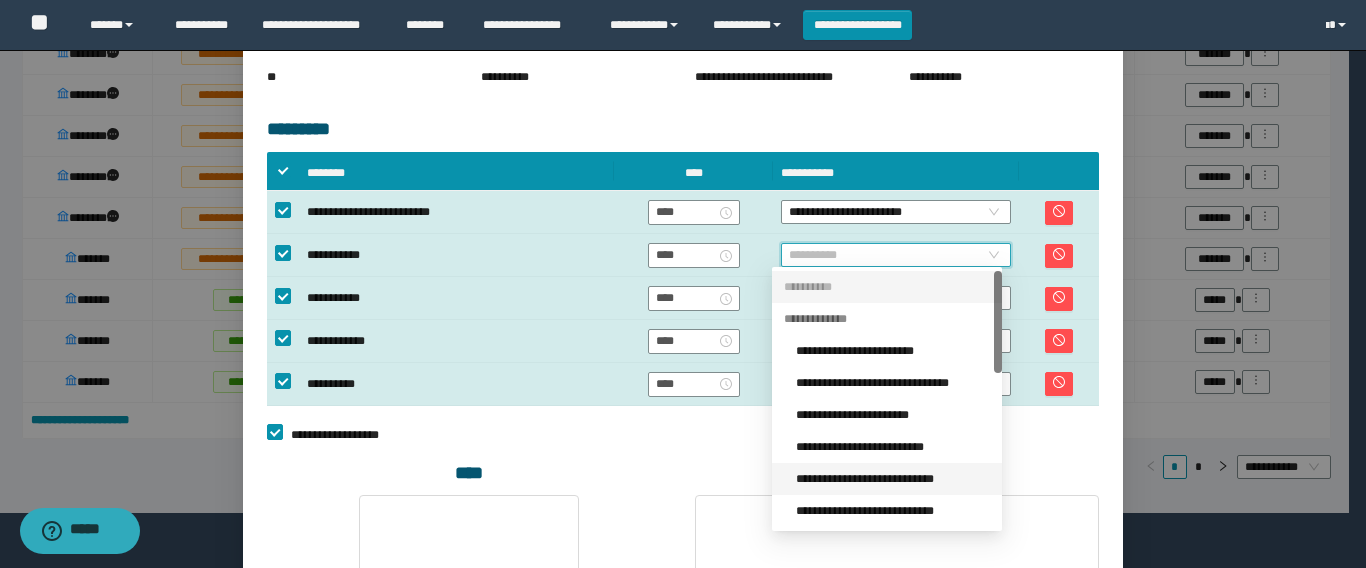 click on "**********" at bounding box center [893, 479] 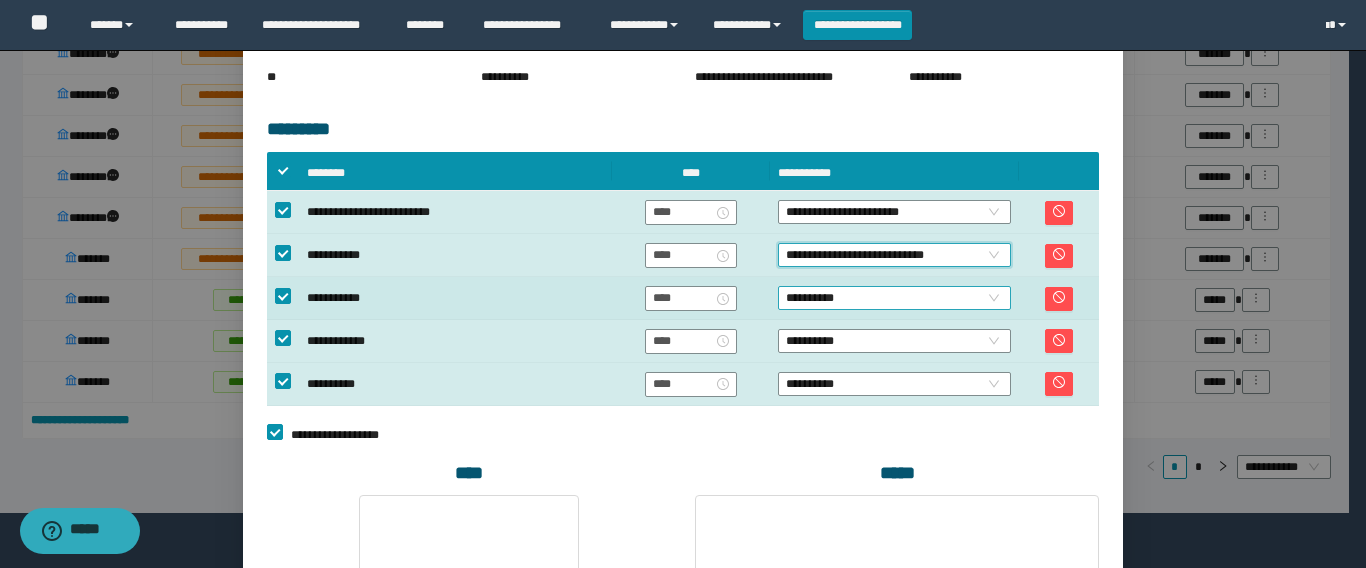 click on "**********" at bounding box center [894, 298] 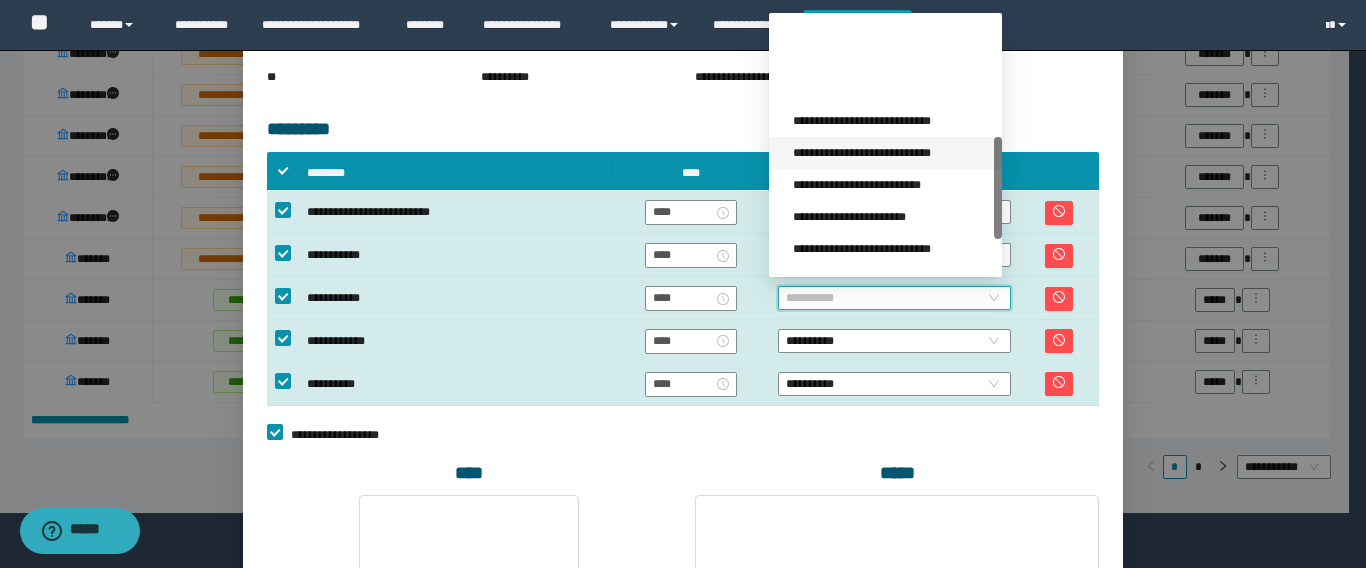 scroll, scrollTop: 300, scrollLeft: 0, axis: vertical 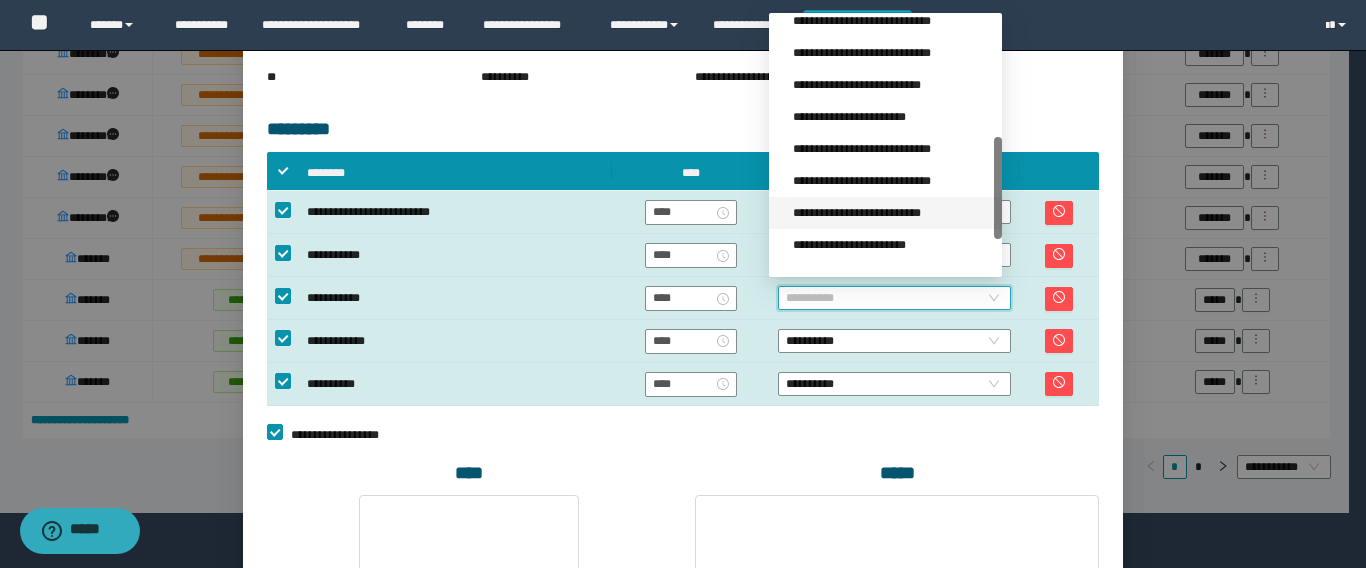 click on "**********" at bounding box center (891, 213) 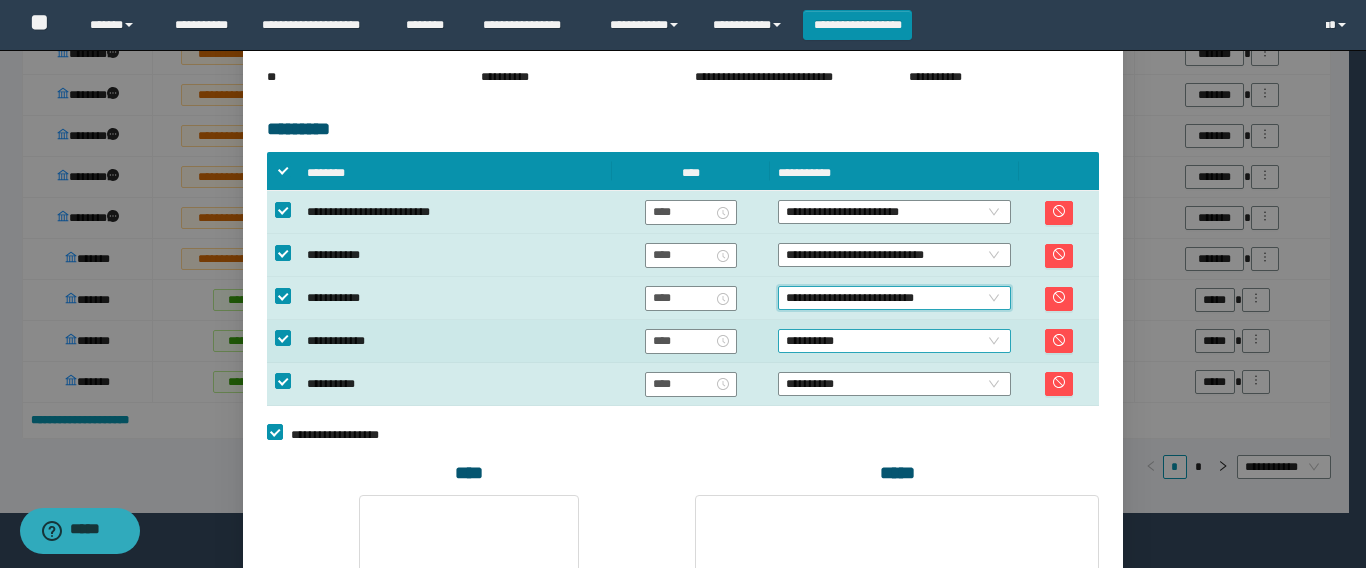 click on "**********" at bounding box center [894, 341] 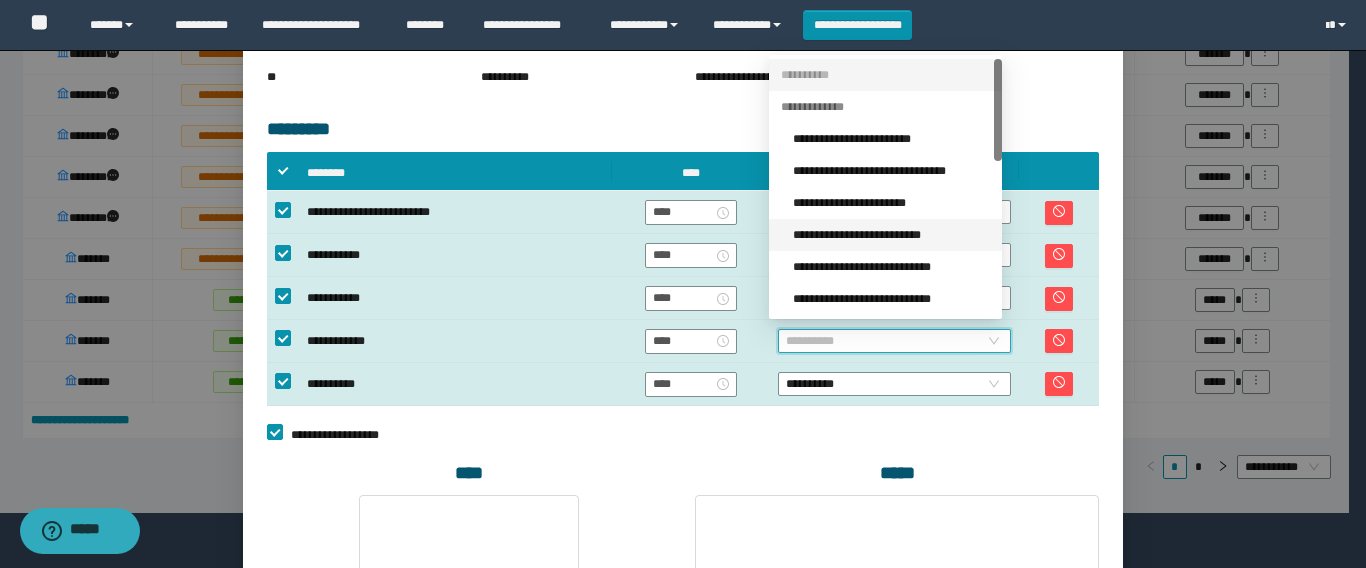 click on "**********" at bounding box center (891, 235) 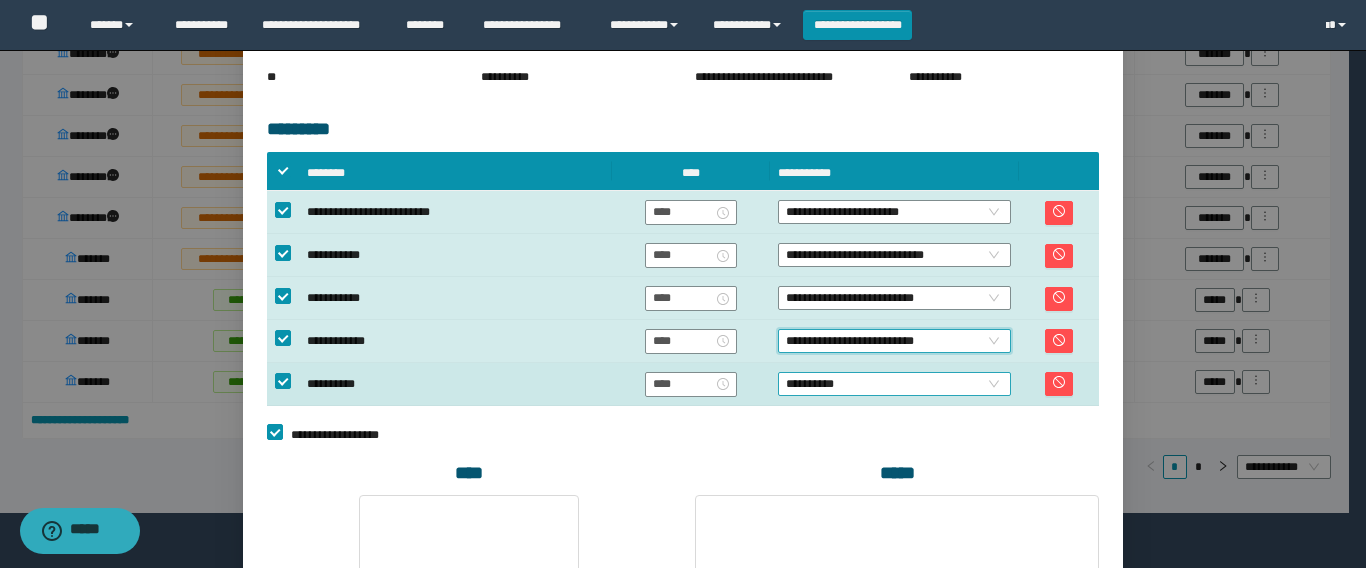 click on "**********" at bounding box center [894, 384] 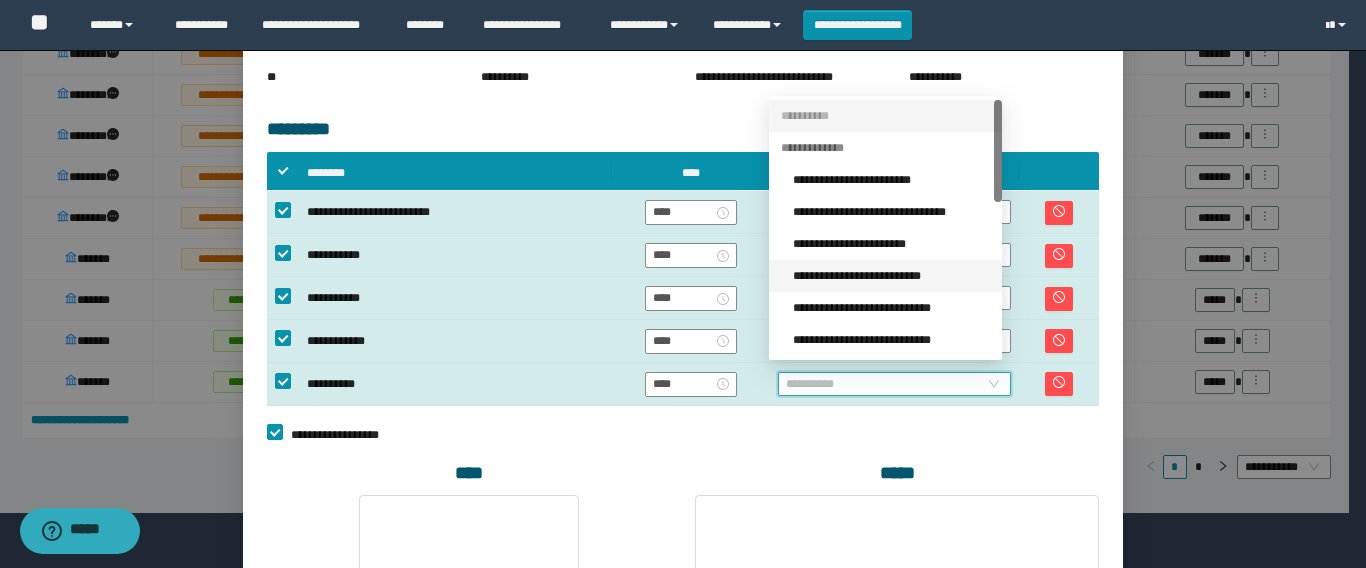 scroll, scrollTop: 100, scrollLeft: 0, axis: vertical 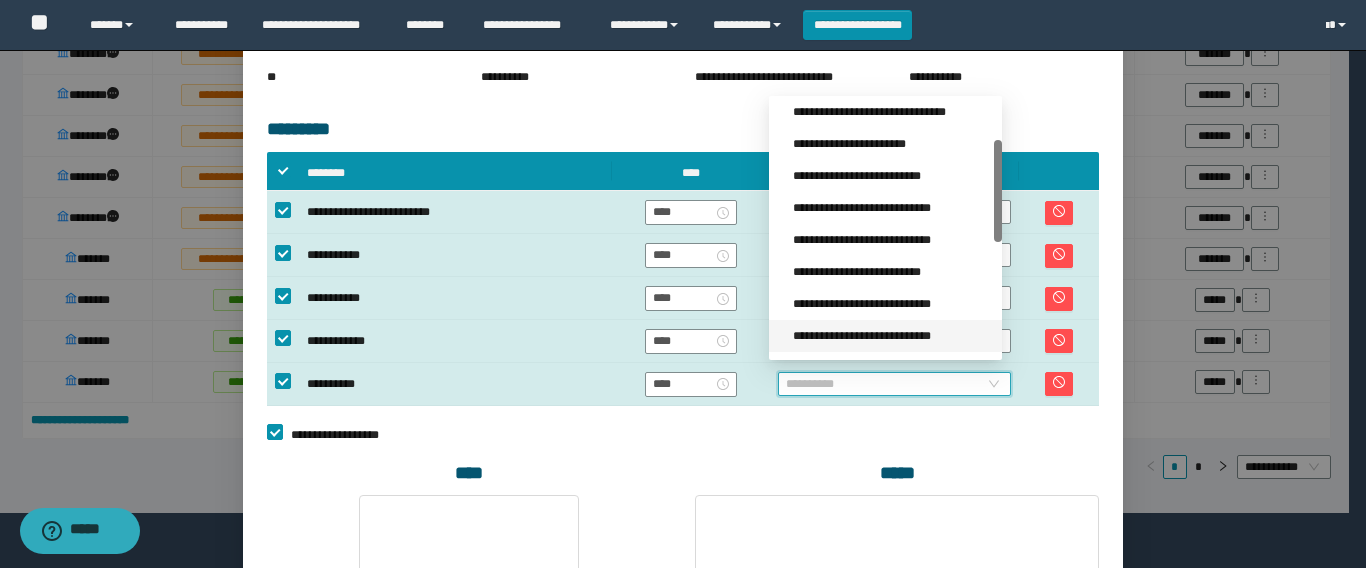 click on "**********" at bounding box center [891, 336] 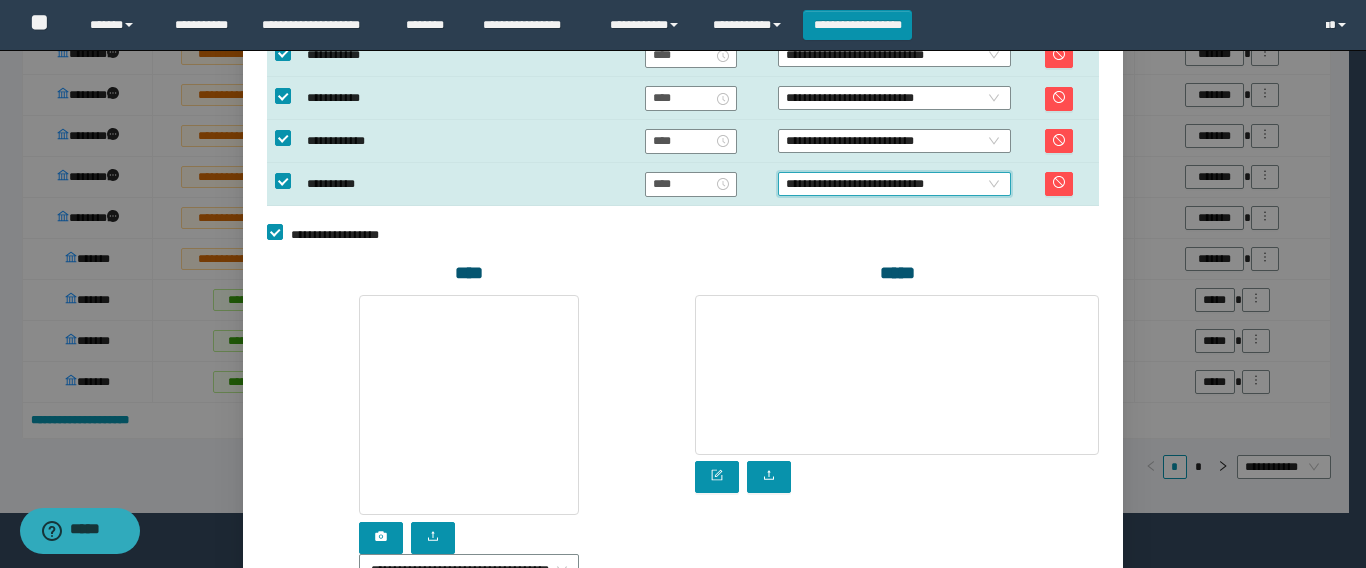 scroll, scrollTop: 784, scrollLeft: 0, axis: vertical 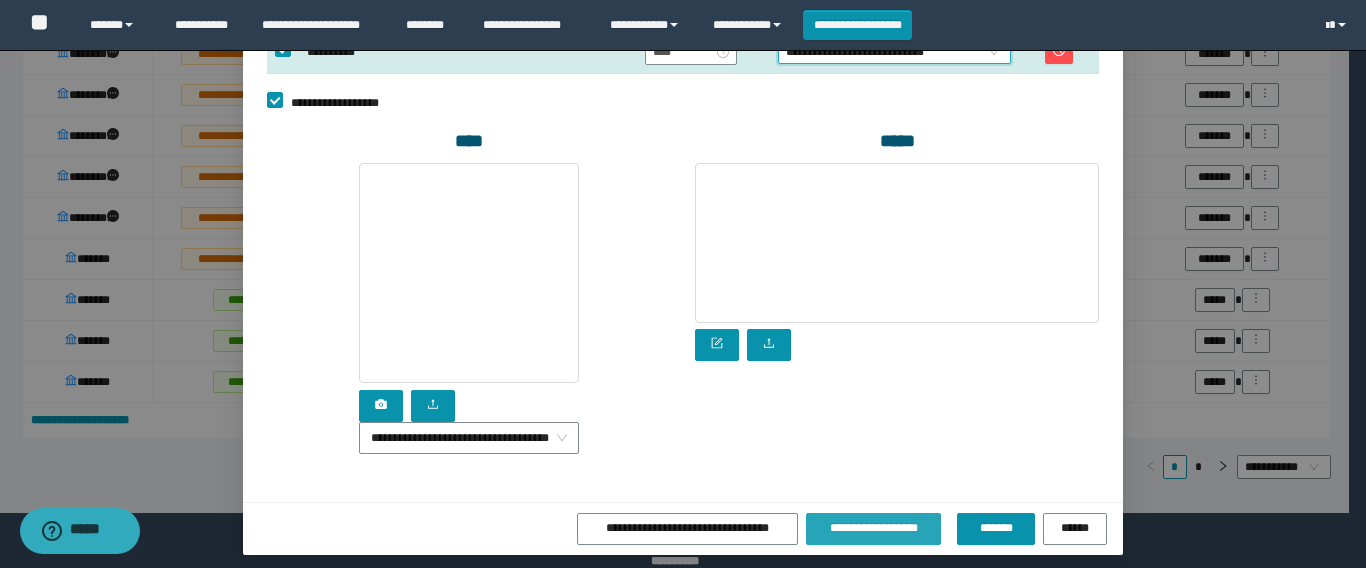 click on "**********" at bounding box center [874, 528] 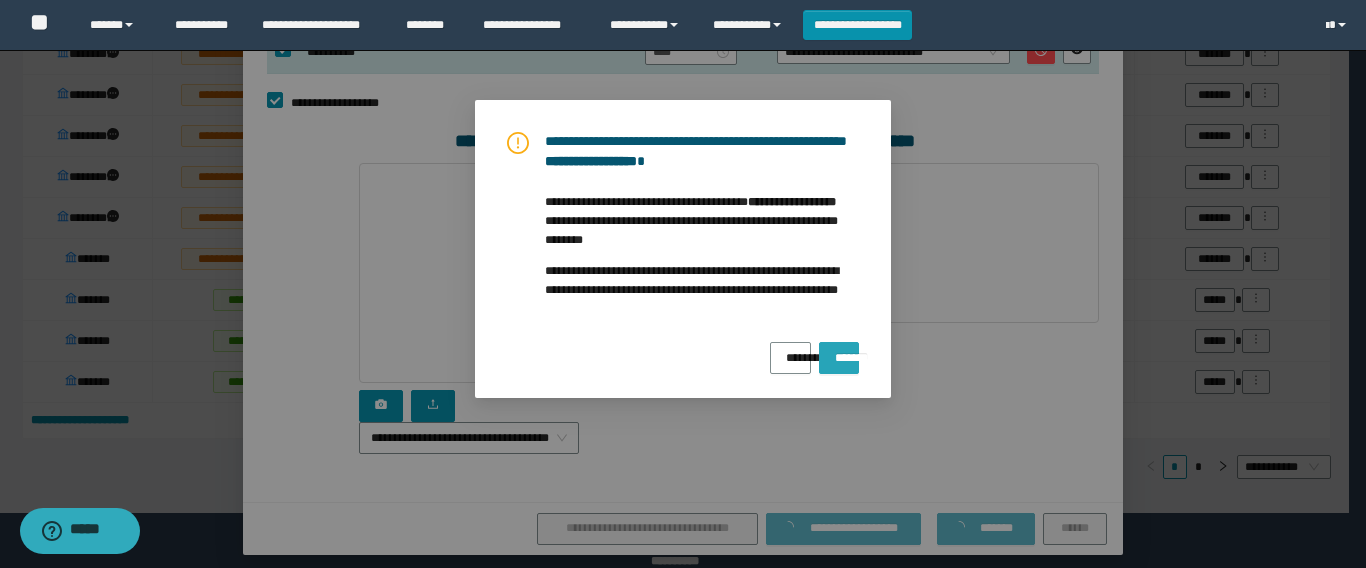 click on "*******" at bounding box center [839, 351] 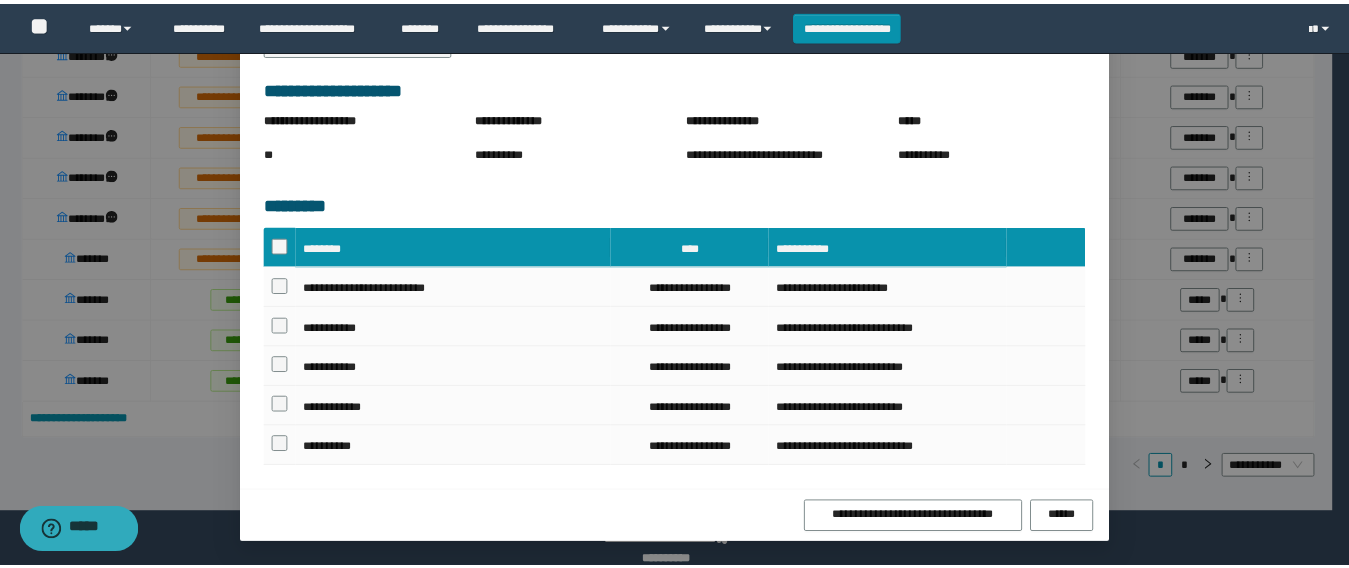 scroll, scrollTop: 417, scrollLeft: 0, axis: vertical 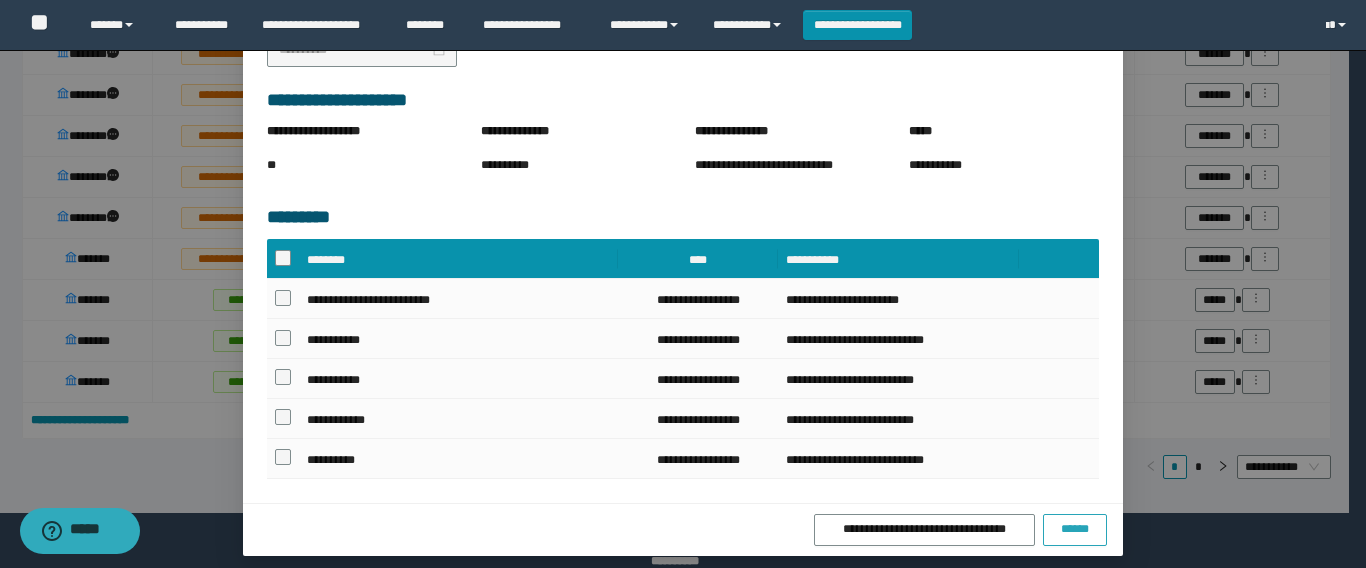 click on "******" at bounding box center [1075, 529] 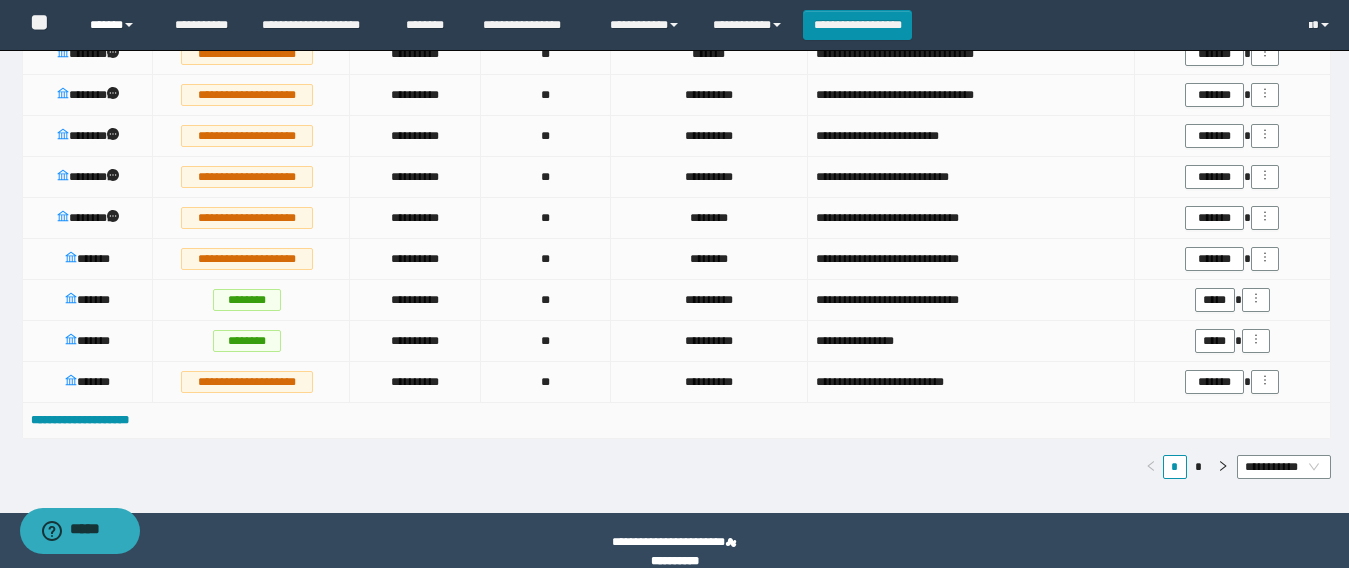 click on "******" at bounding box center (117, 25) 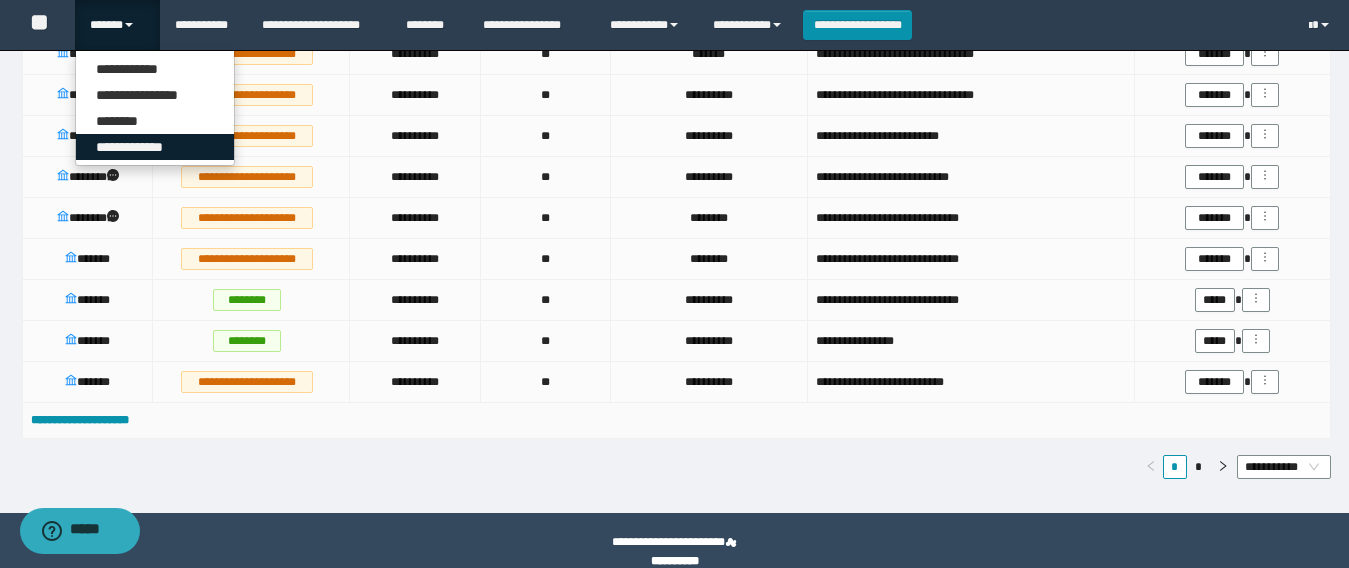 click on "**********" at bounding box center [155, 147] 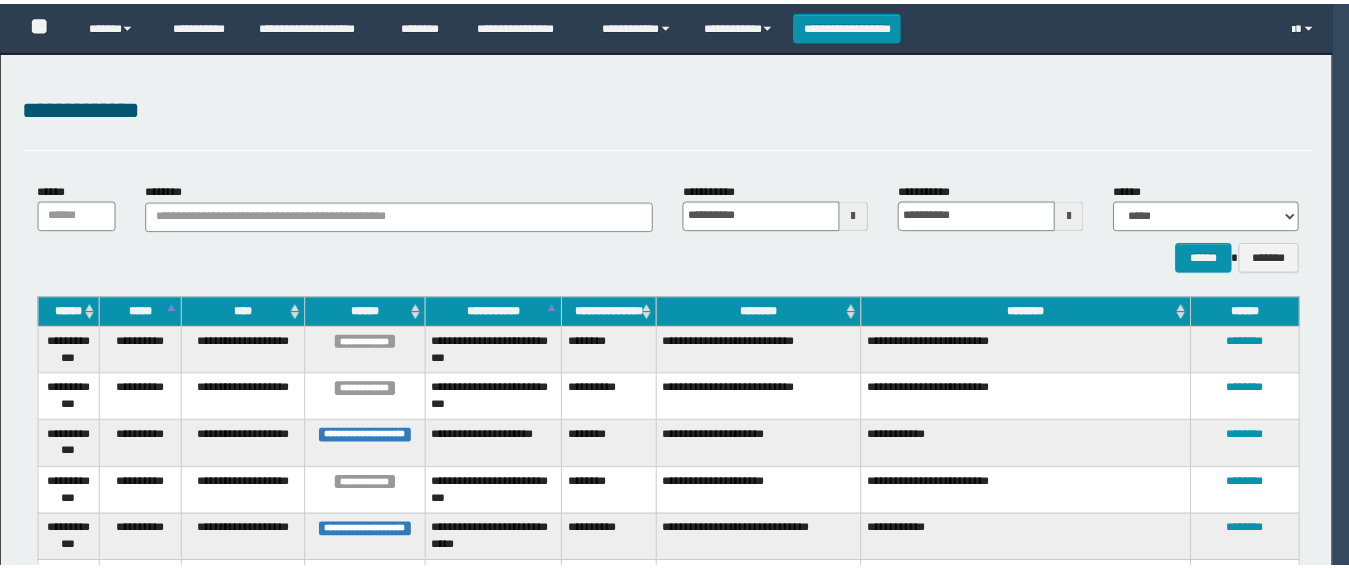 scroll, scrollTop: 0, scrollLeft: 0, axis: both 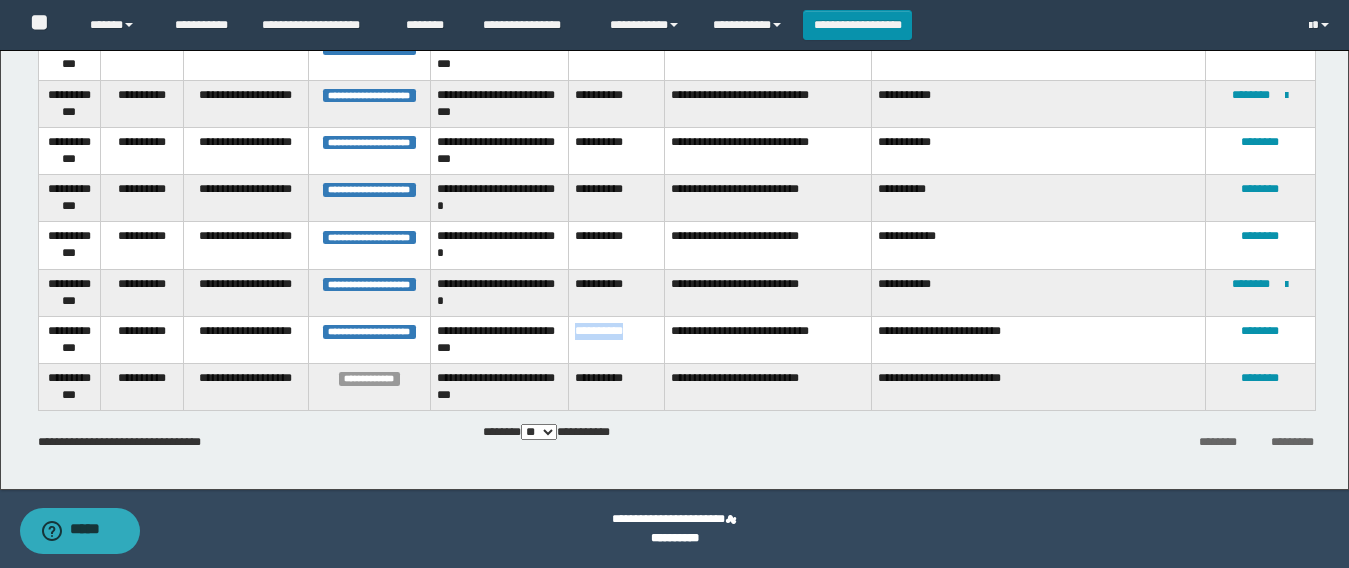 drag, startPoint x: 642, startPoint y: 329, endPoint x: 602, endPoint y: 337, distance: 40.792156 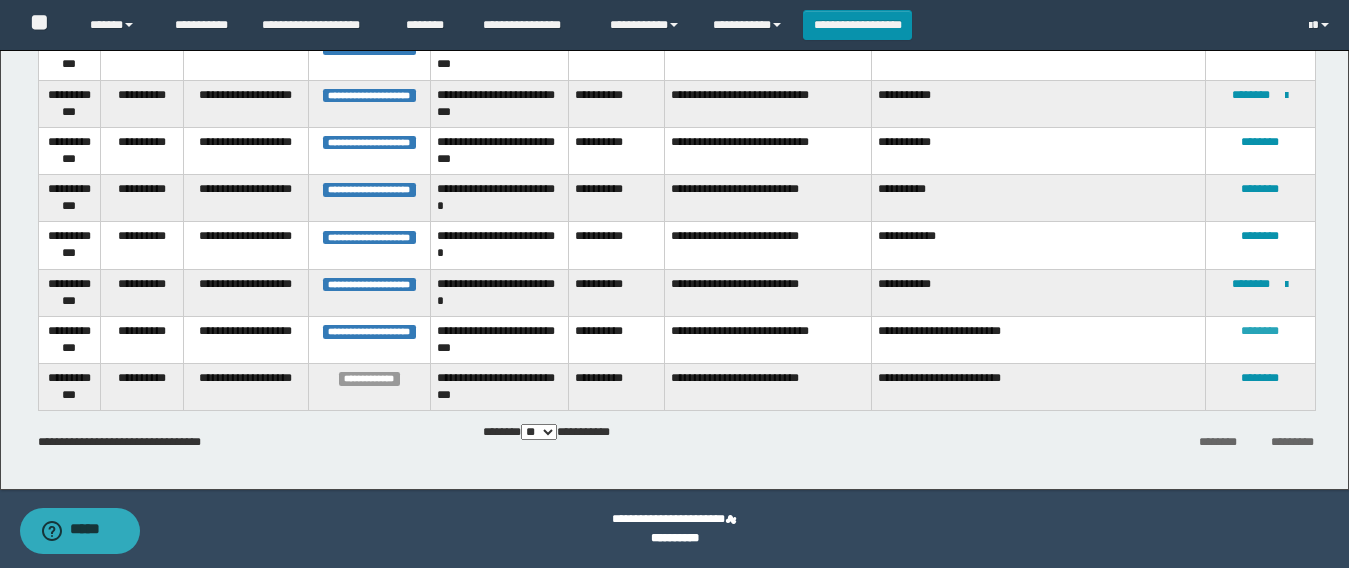 click on "********" at bounding box center (1260, 331) 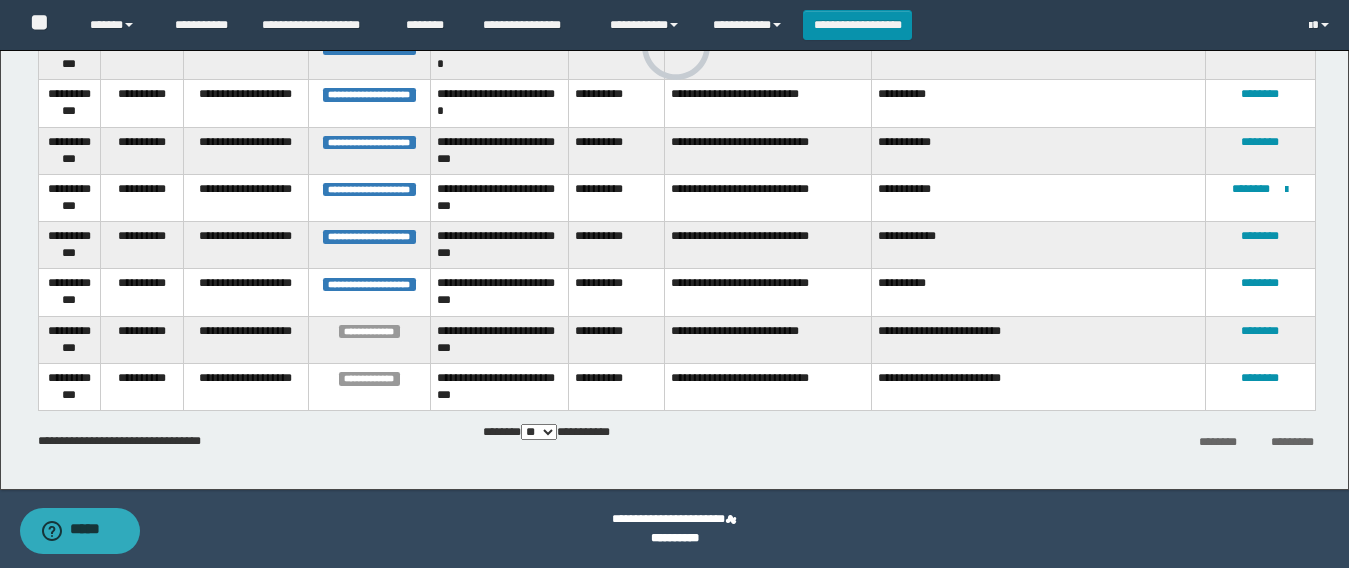 scroll, scrollTop: 624, scrollLeft: 0, axis: vertical 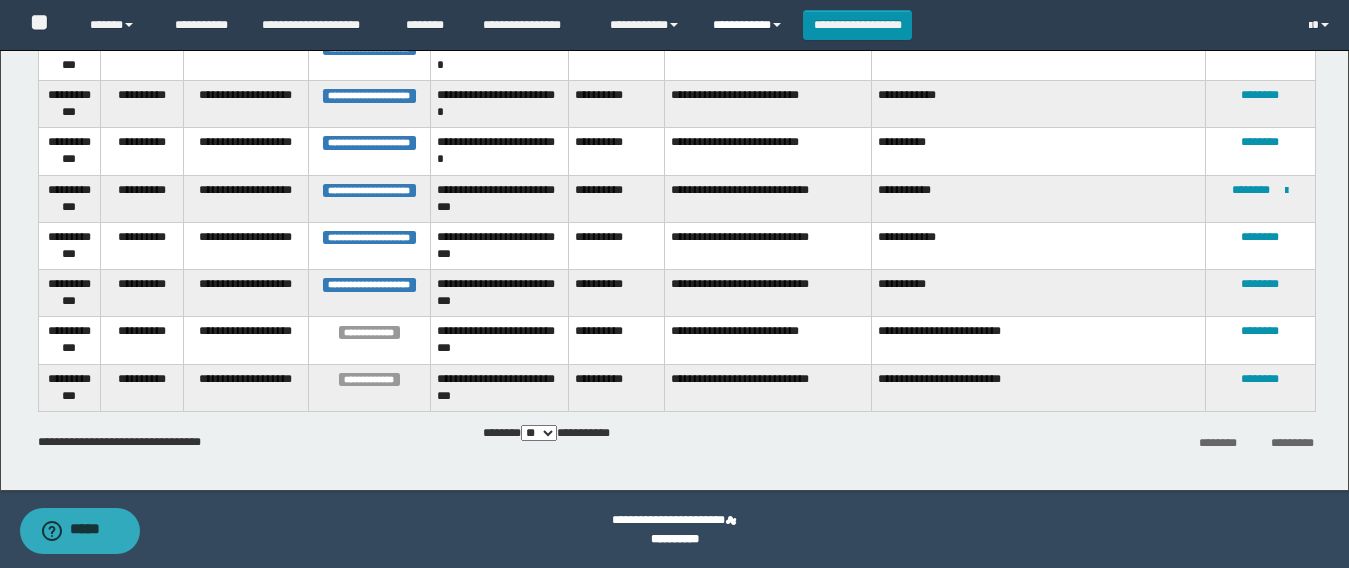 click on "**********" at bounding box center [750, 25] 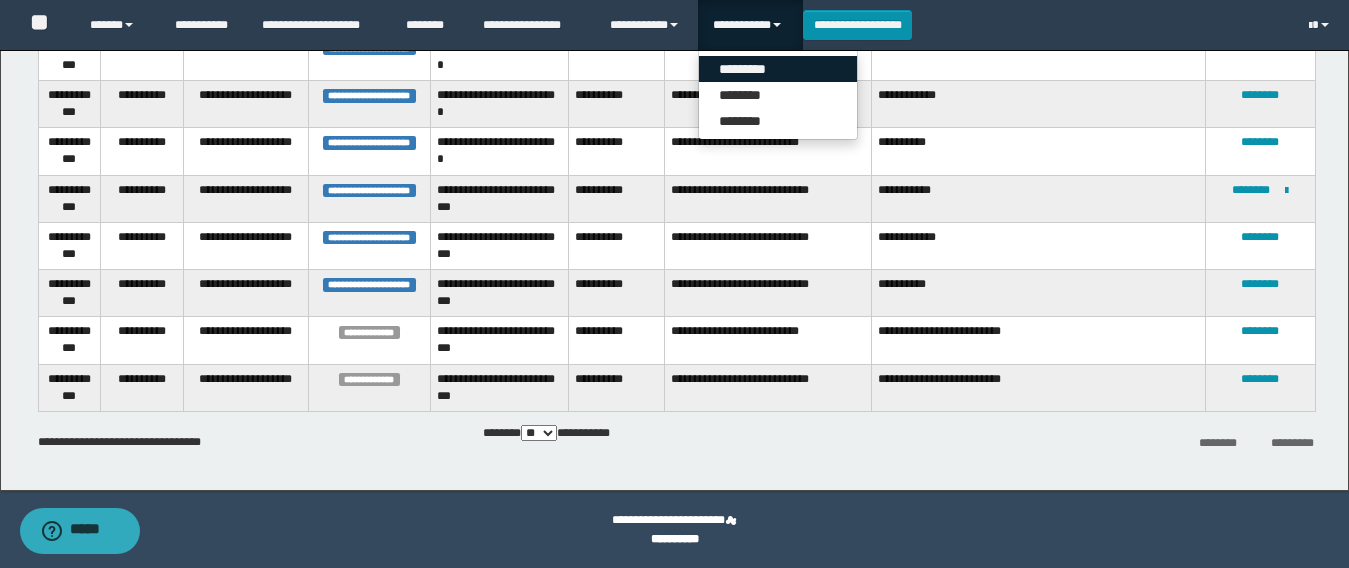 click on "*********" at bounding box center (778, 69) 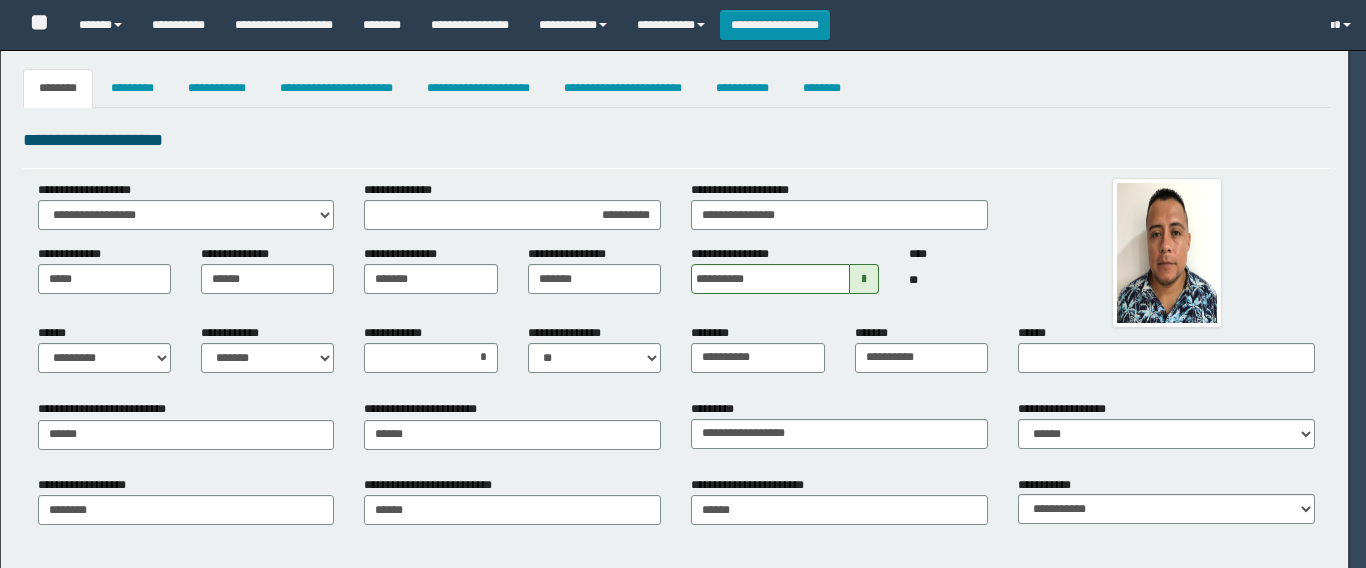 select on "*" 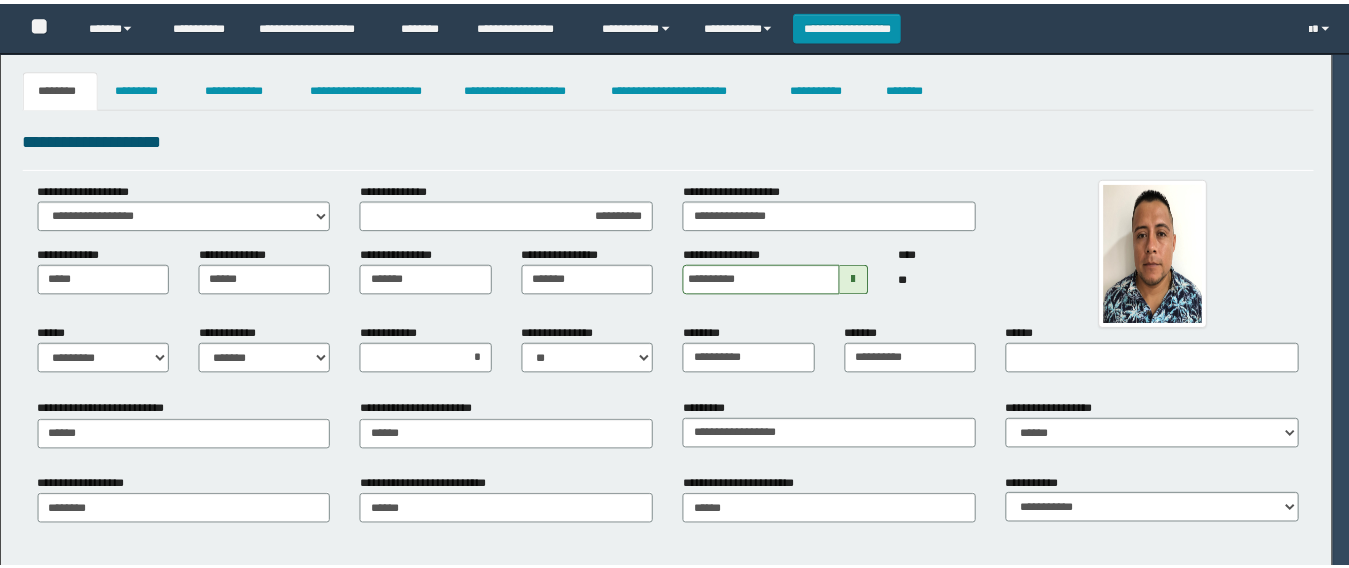 scroll, scrollTop: 0, scrollLeft: 0, axis: both 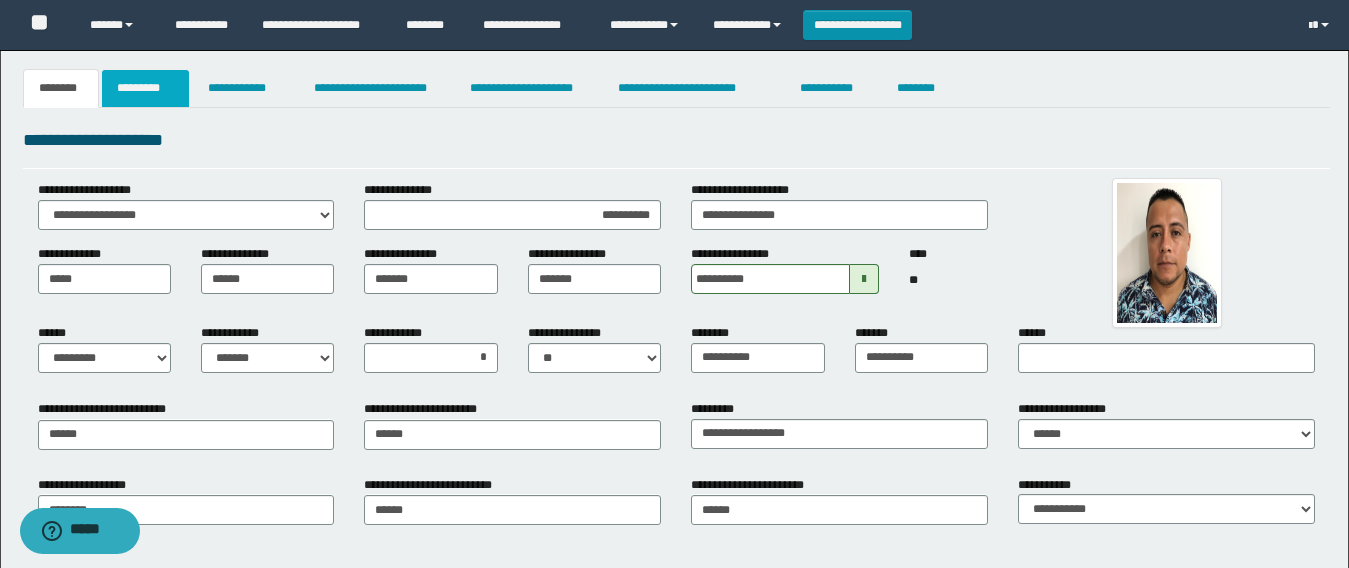 click on "*********" at bounding box center [145, 88] 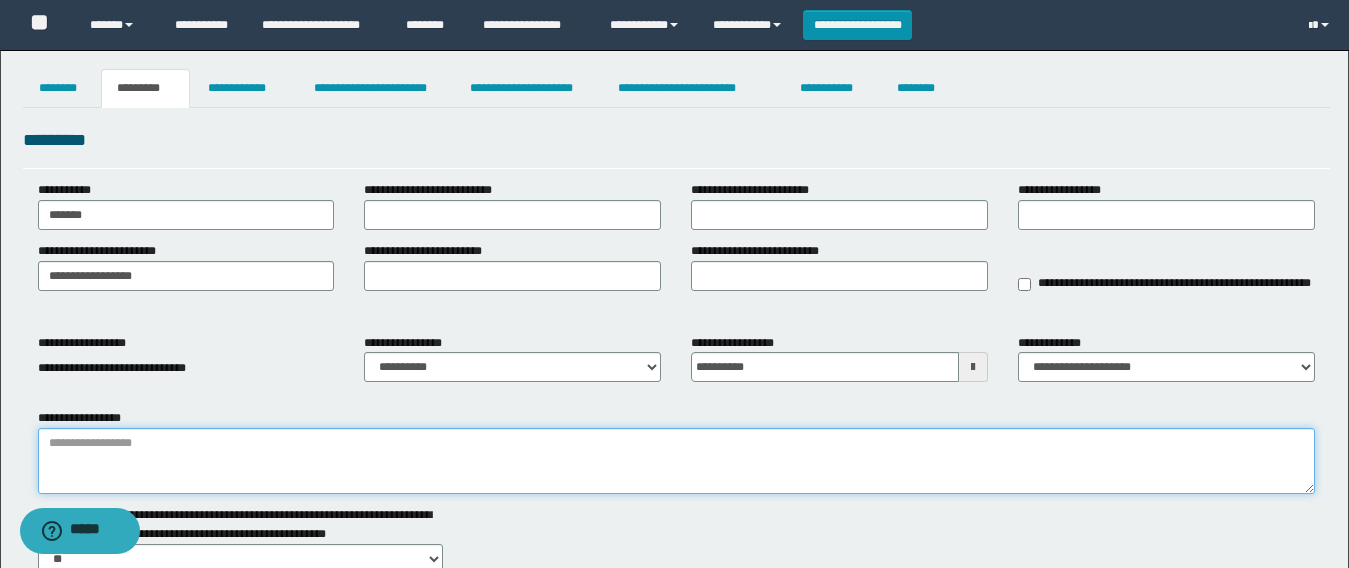 click on "**********" at bounding box center [676, 461] 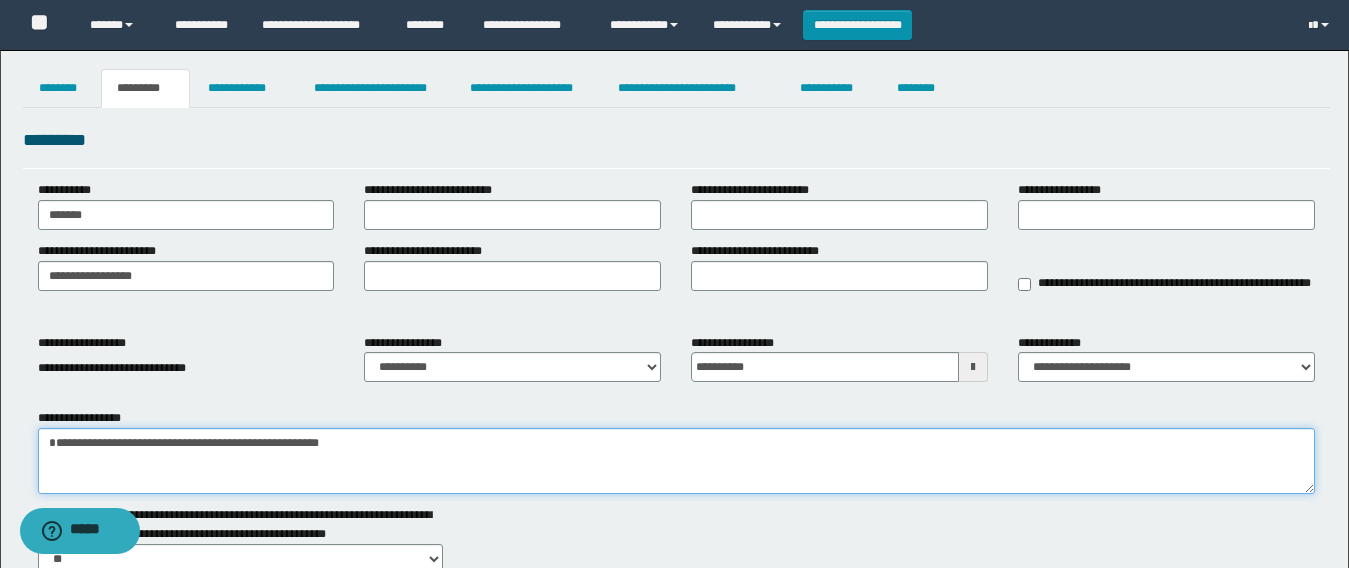 paste on "**********" 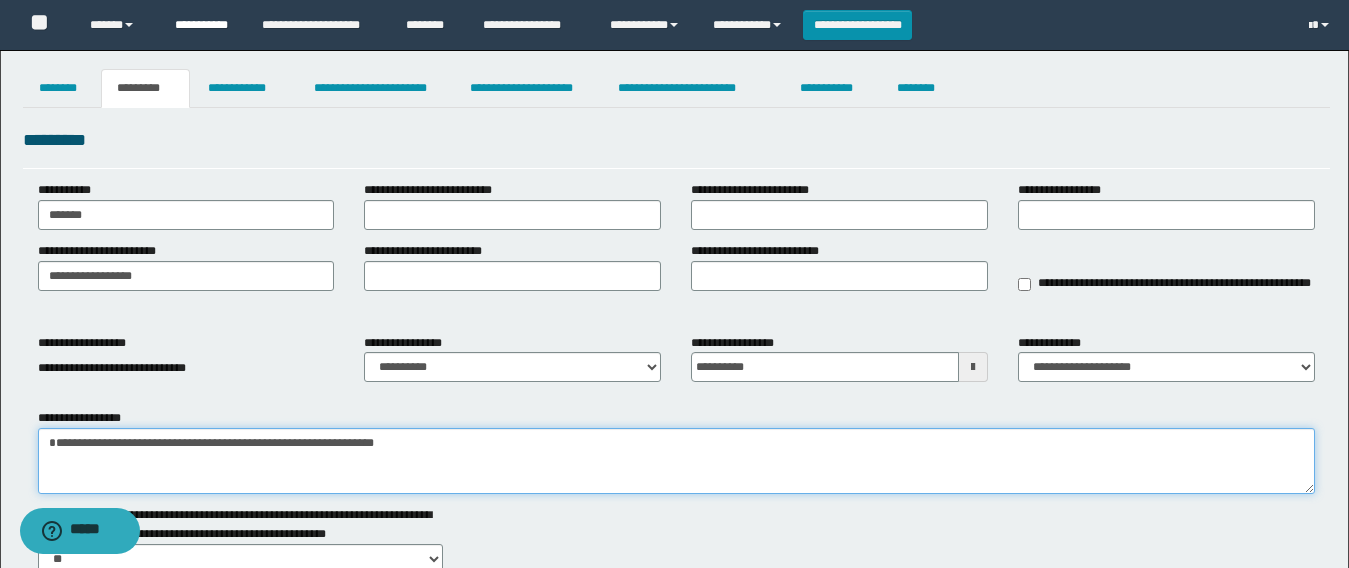 type on "**********" 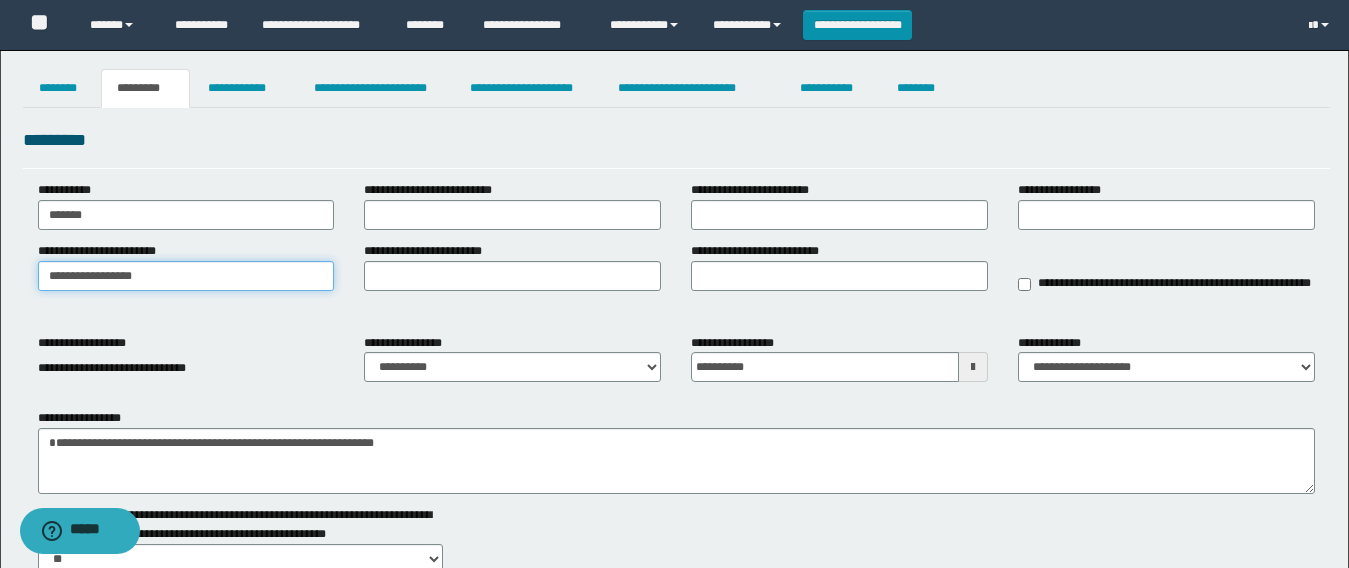 drag, startPoint x: 188, startPoint y: 274, endPoint x: 0, endPoint y: 270, distance: 188.04254 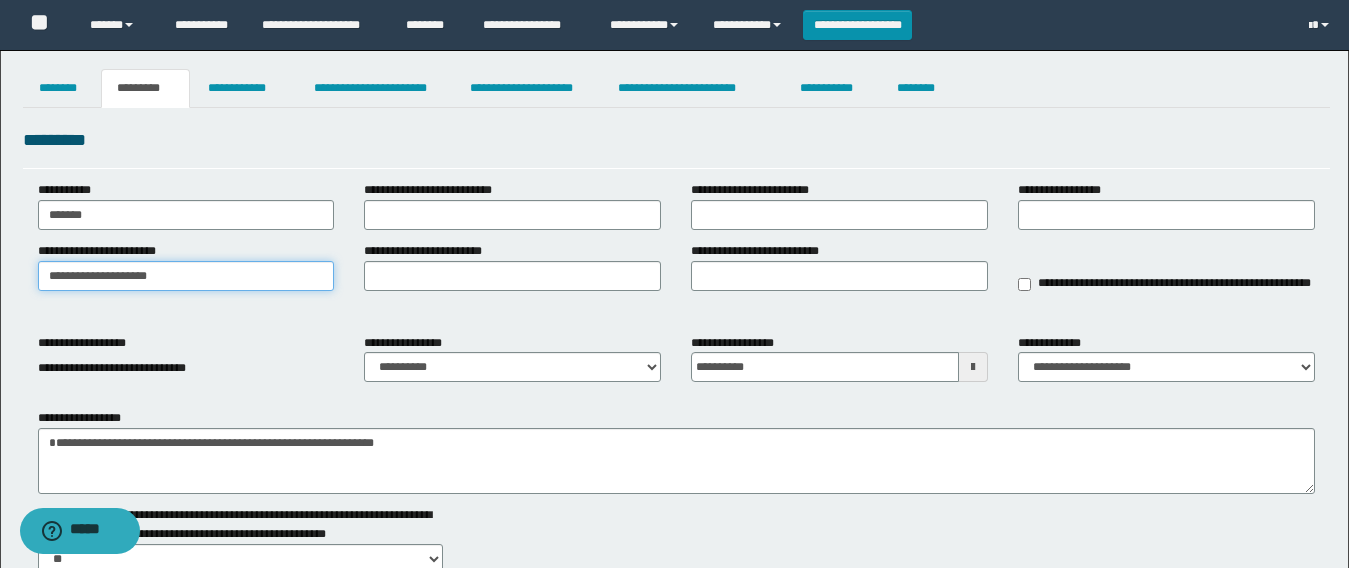 type on "**********" 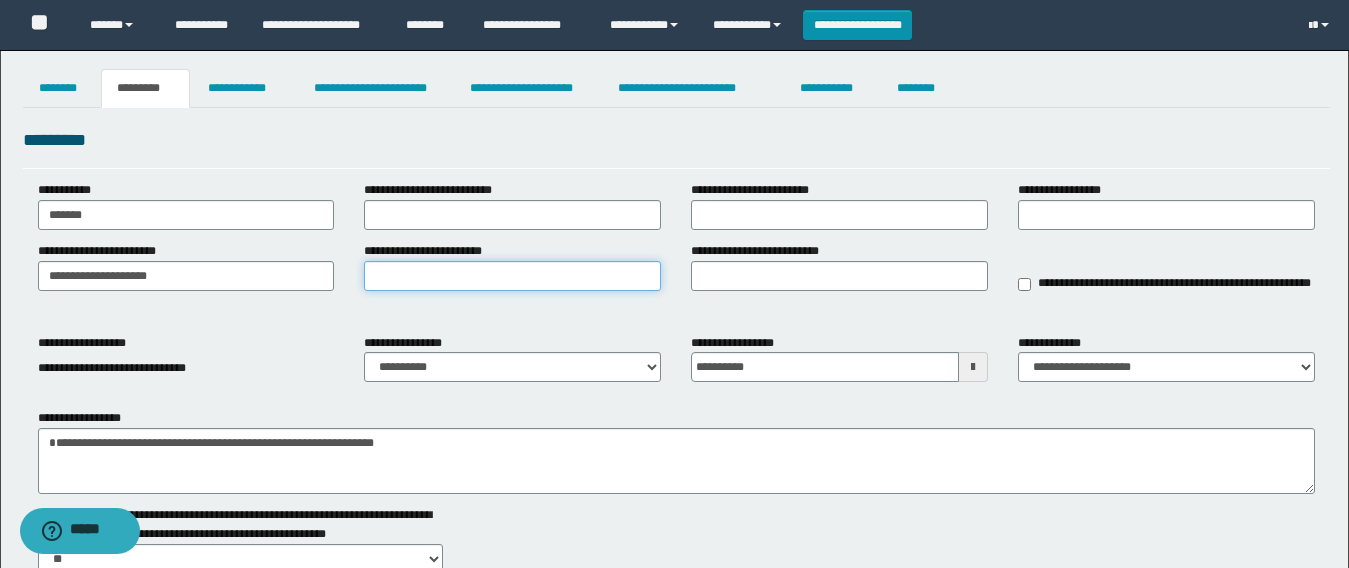 click on "**********" at bounding box center (512, 276) 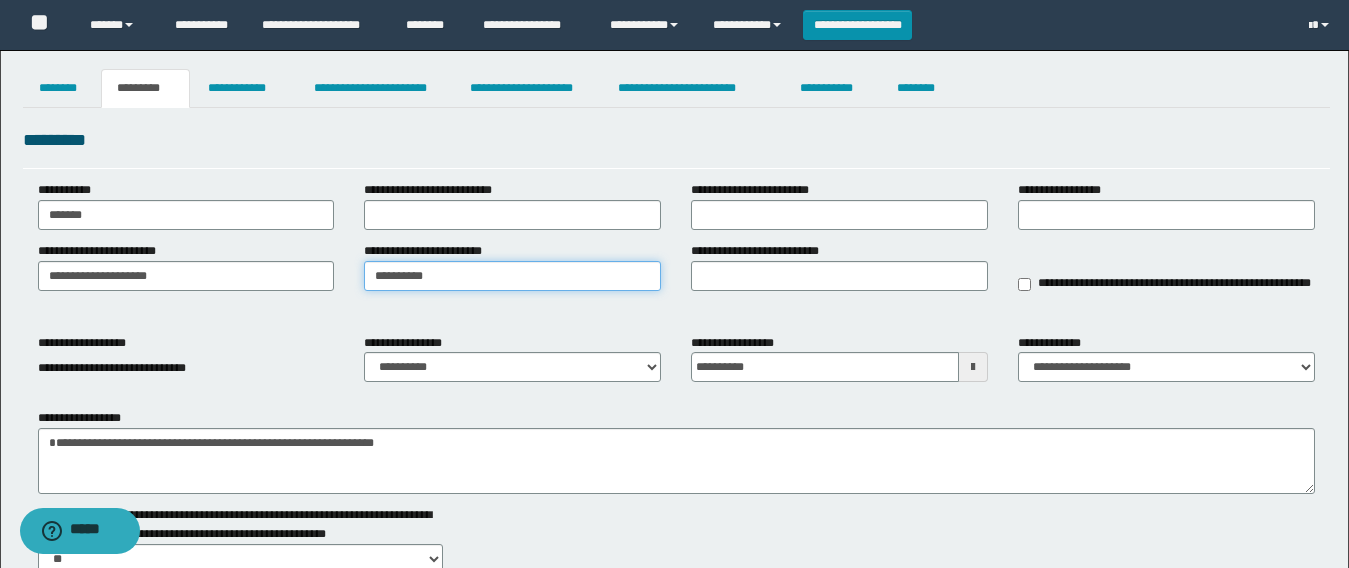 type on "**********" 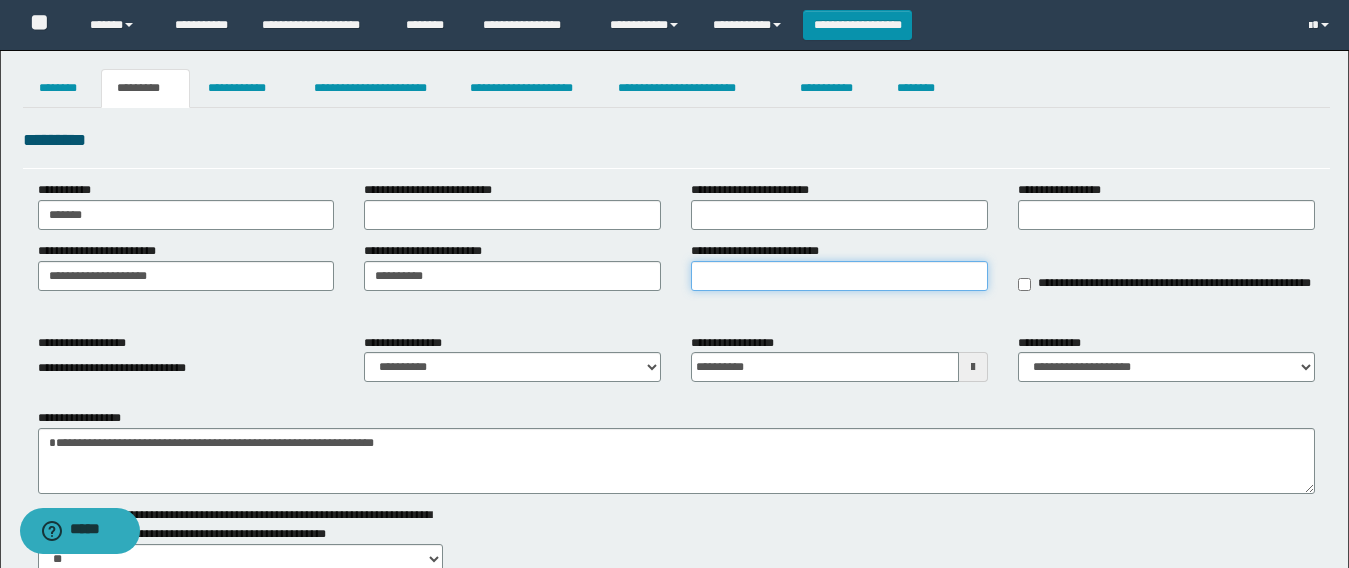 click on "**********" at bounding box center (839, 276) 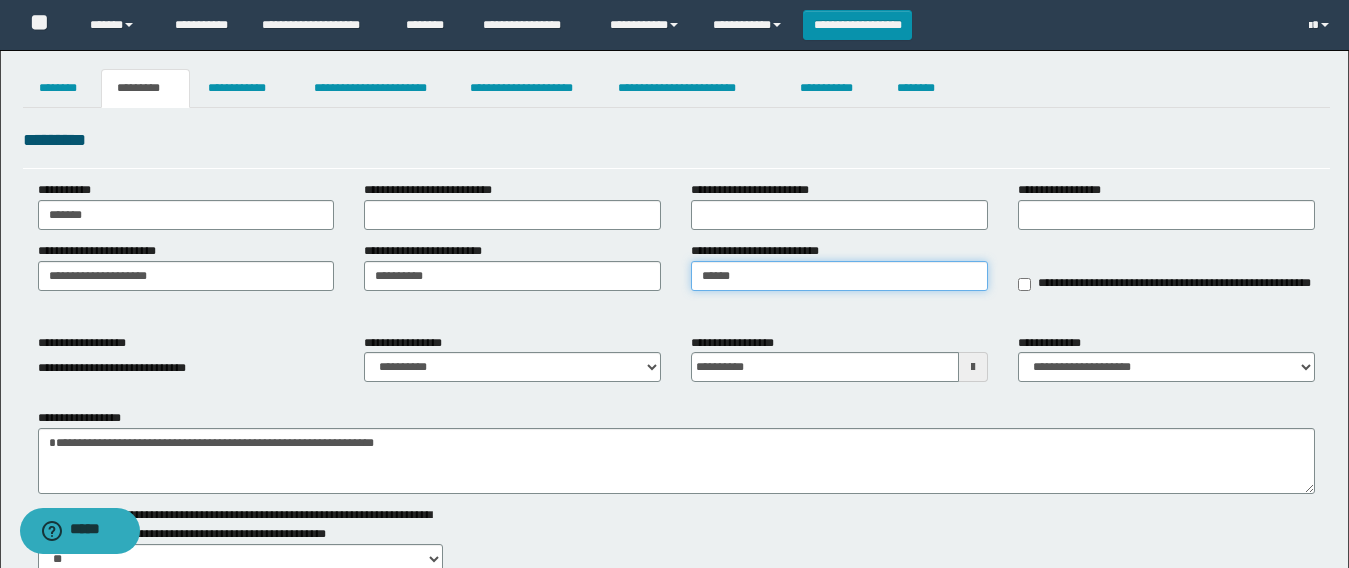 type on "******" 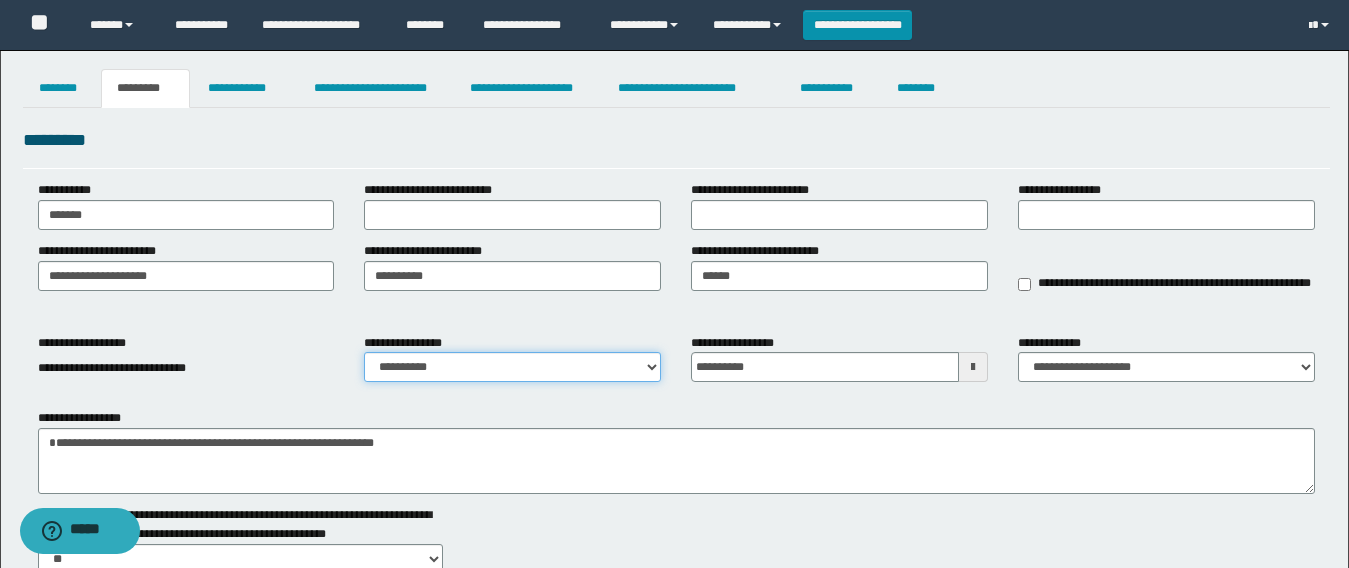 click on "**********" at bounding box center (512, 367) 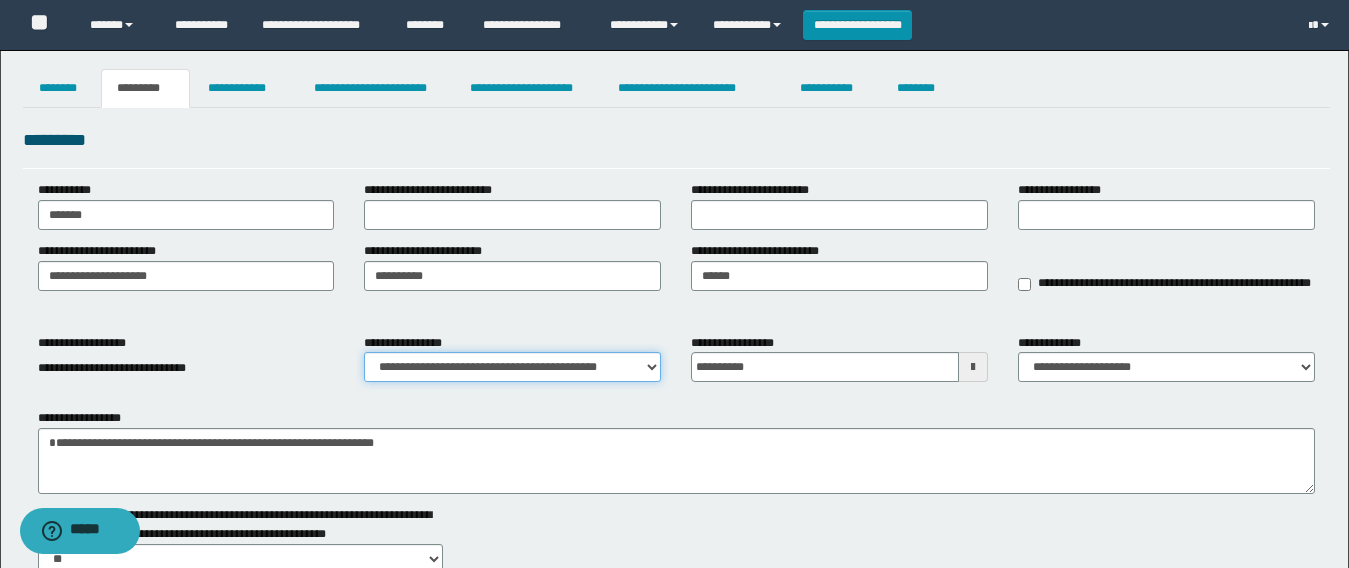 click on "**********" at bounding box center (512, 367) 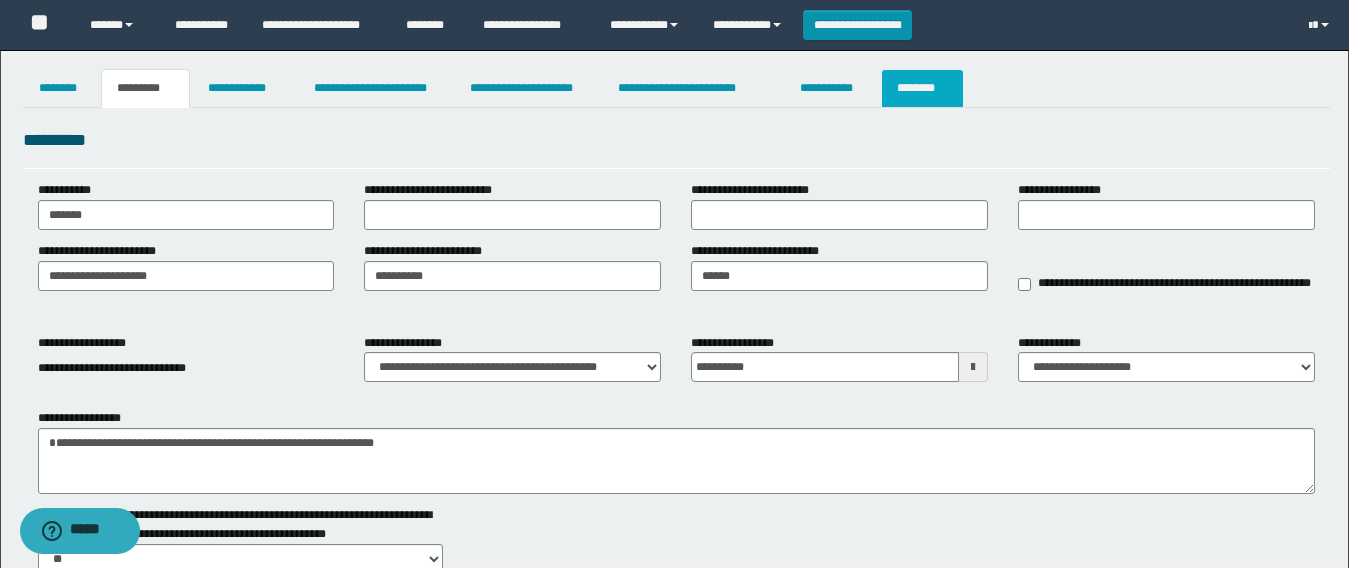 click on "********" at bounding box center [922, 88] 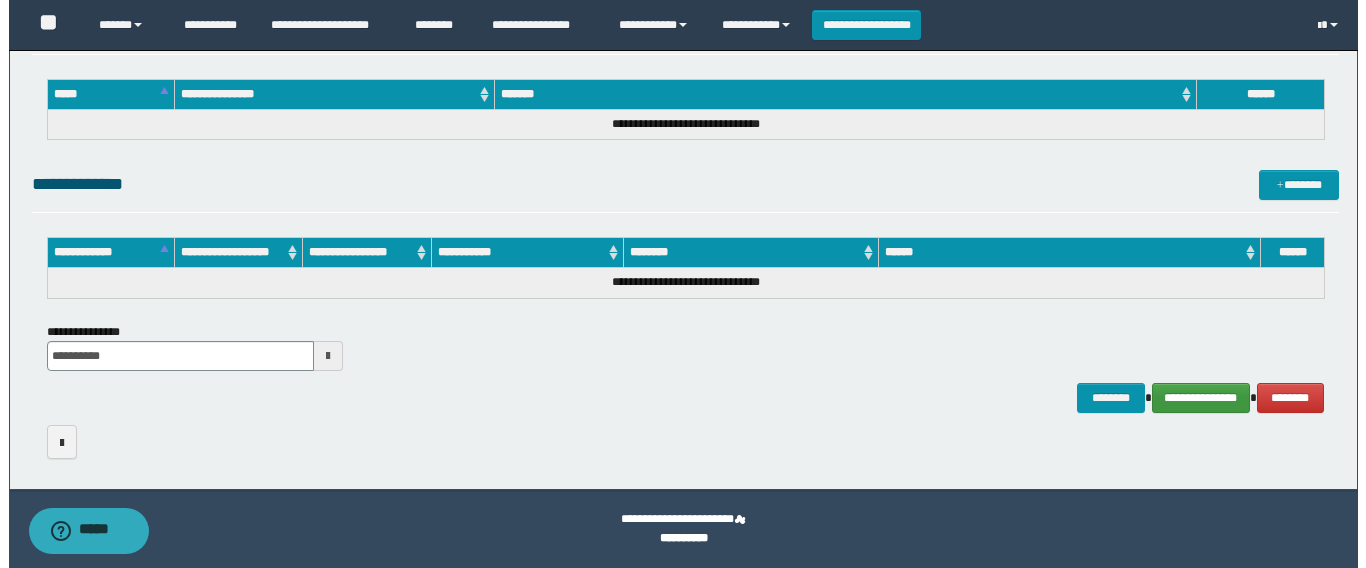 scroll, scrollTop: 0, scrollLeft: 0, axis: both 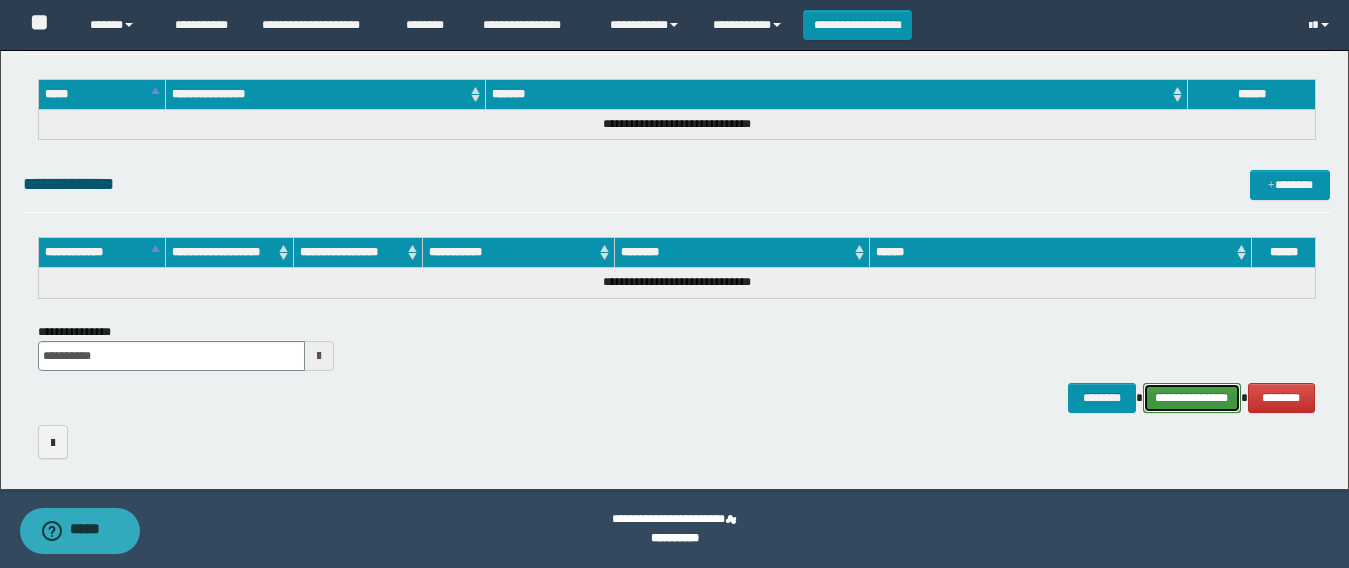 click on "**********" at bounding box center [1192, 398] 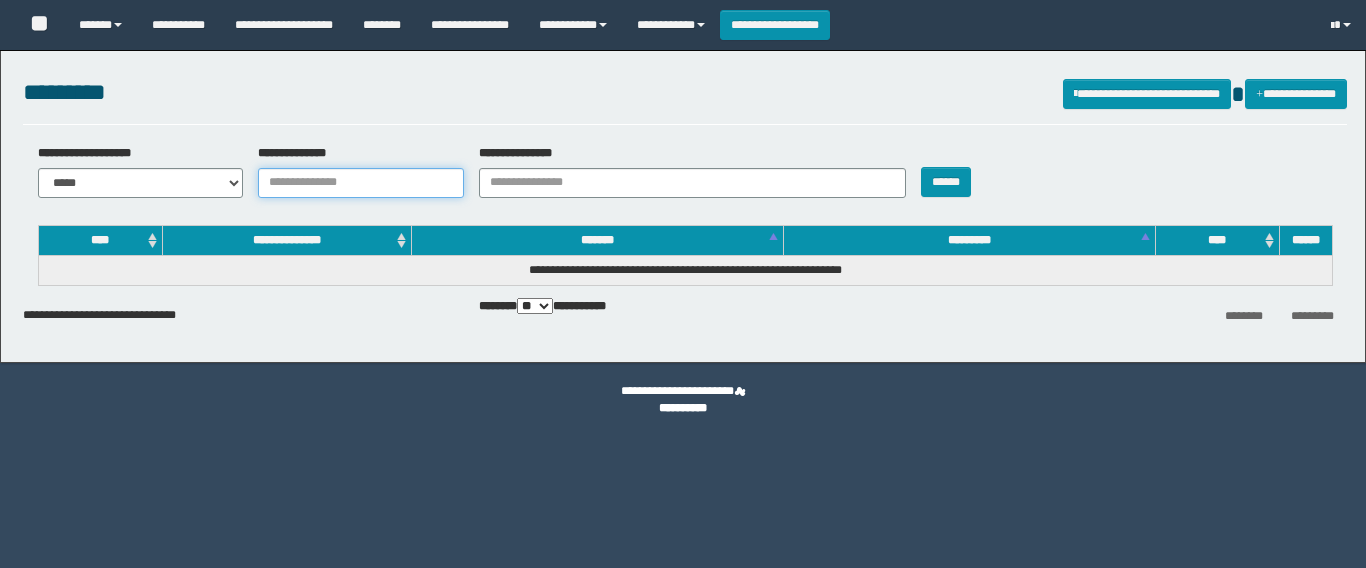 click on "**********" at bounding box center (361, 183) 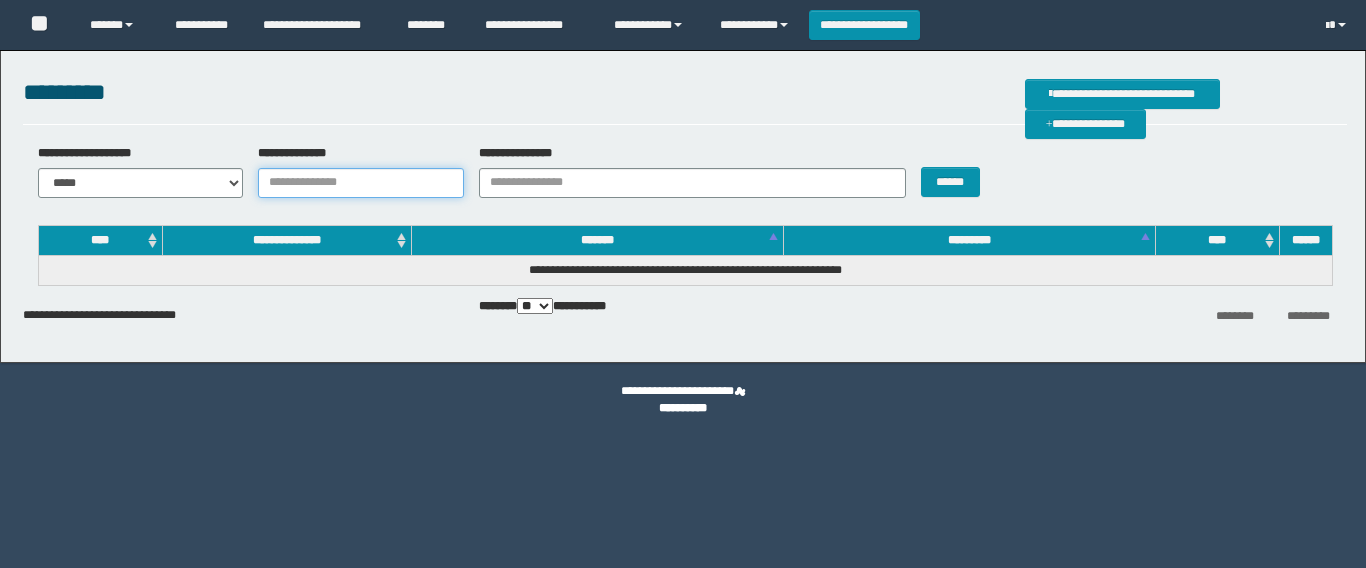 scroll, scrollTop: 0, scrollLeft: 0, axis: both 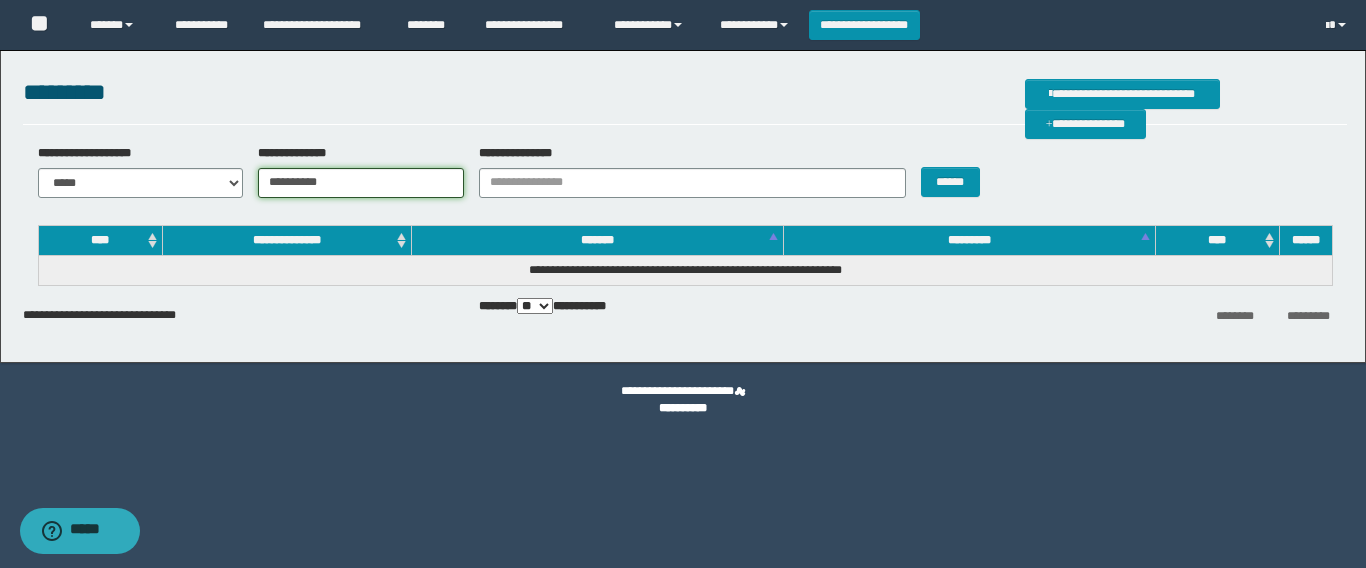 type on "**********" 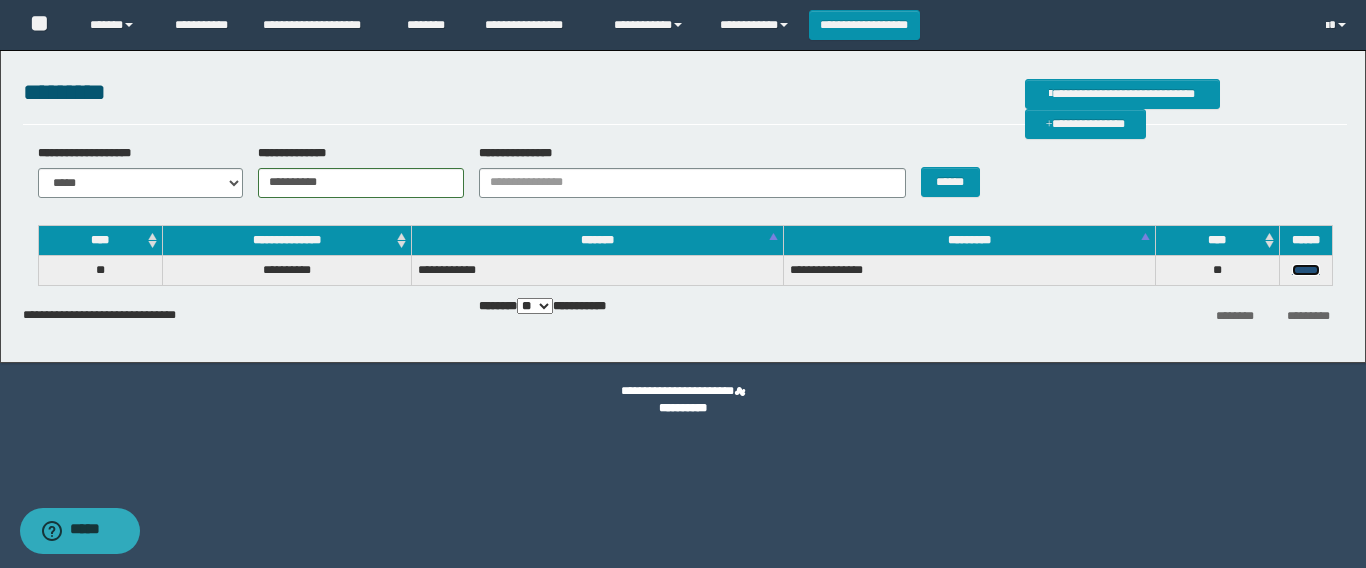 click on "******" at bounding box center [1306, 270] 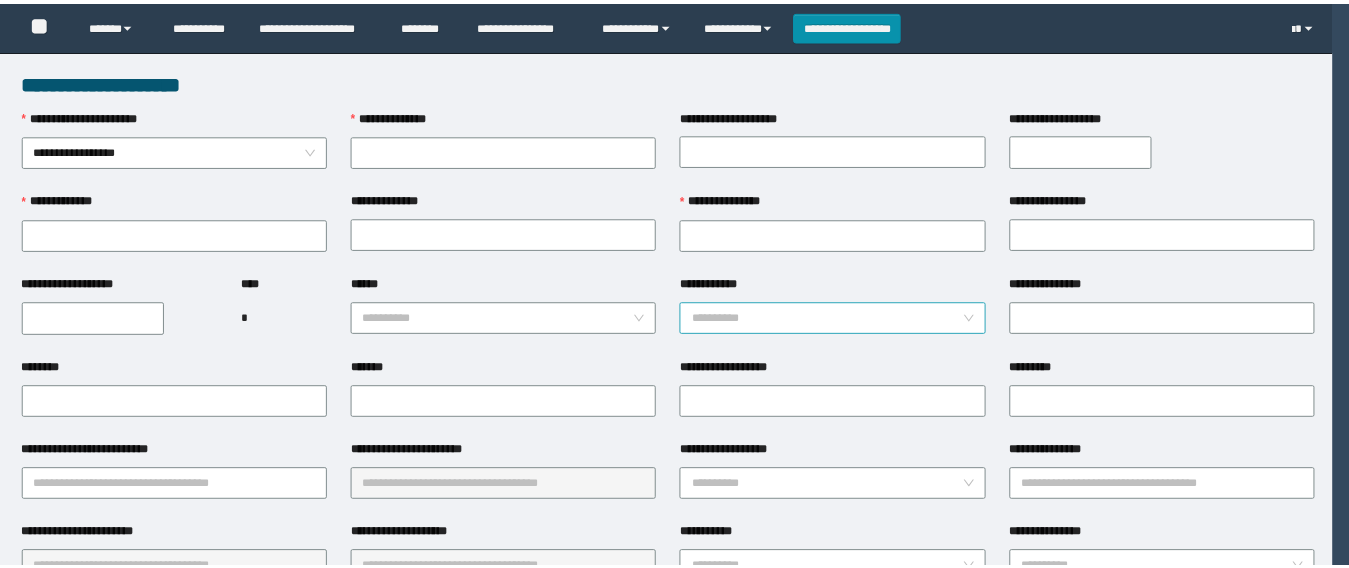 scroll, scrollTop: 0, scrollLeft: 0, axis: both 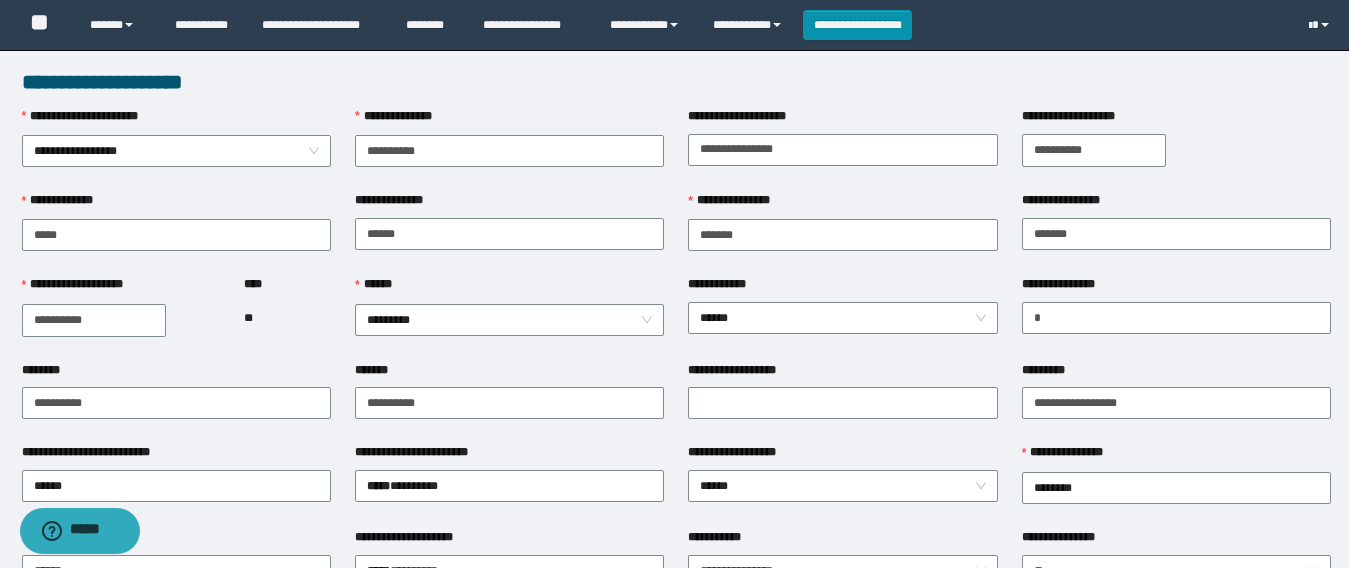 click on "**********" at bounding box center (842, 317) 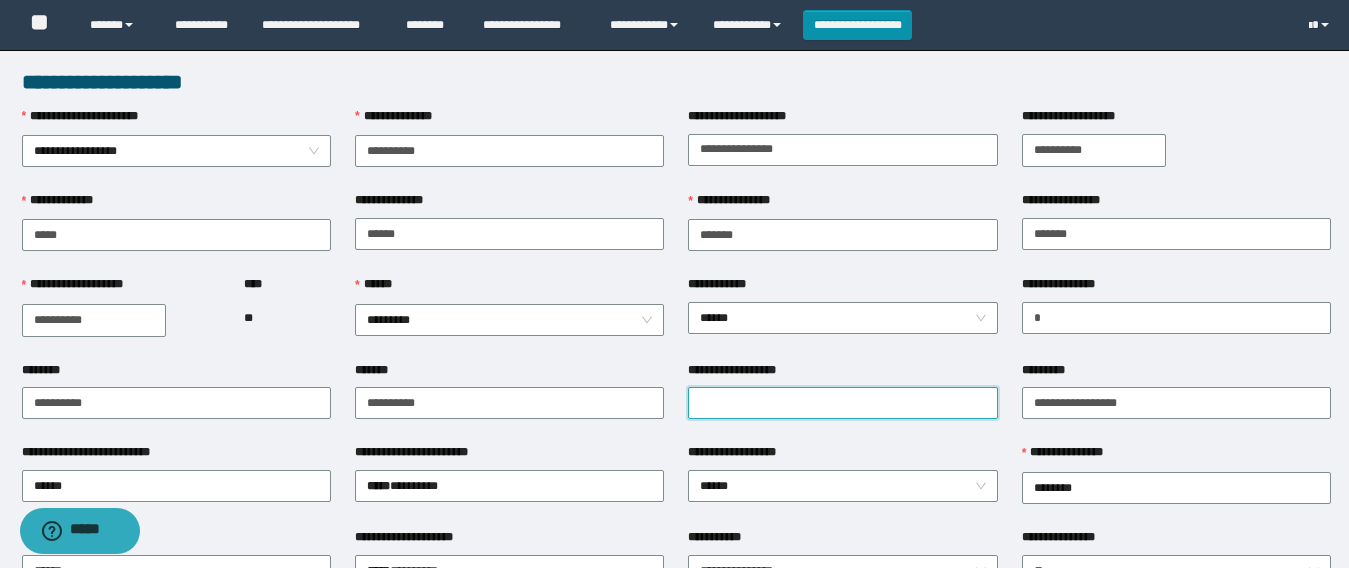 click on "**********" at bounding box center (842, 403) 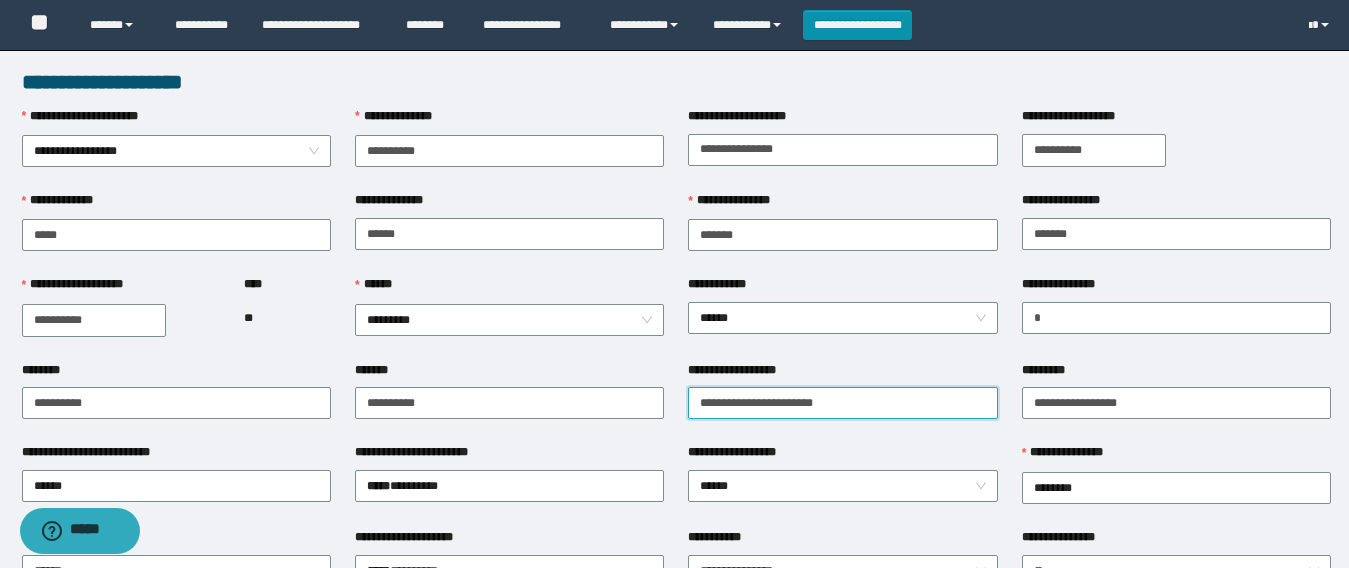 type on "**********" 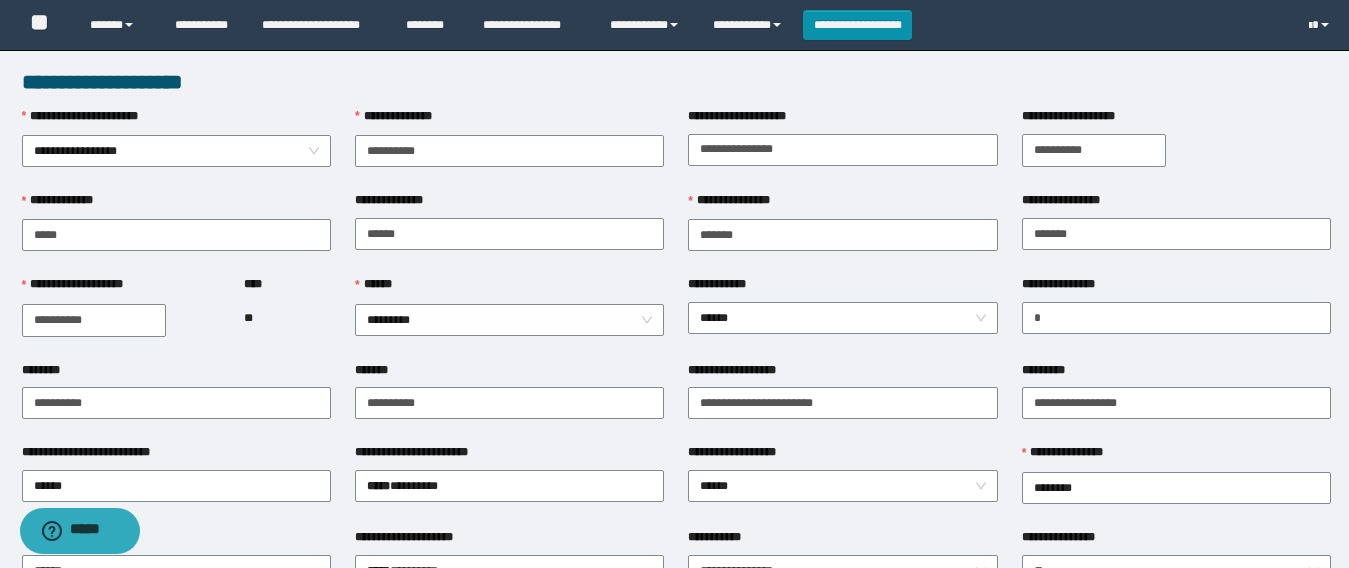 click on "**********" at bounding box center (842, 456) 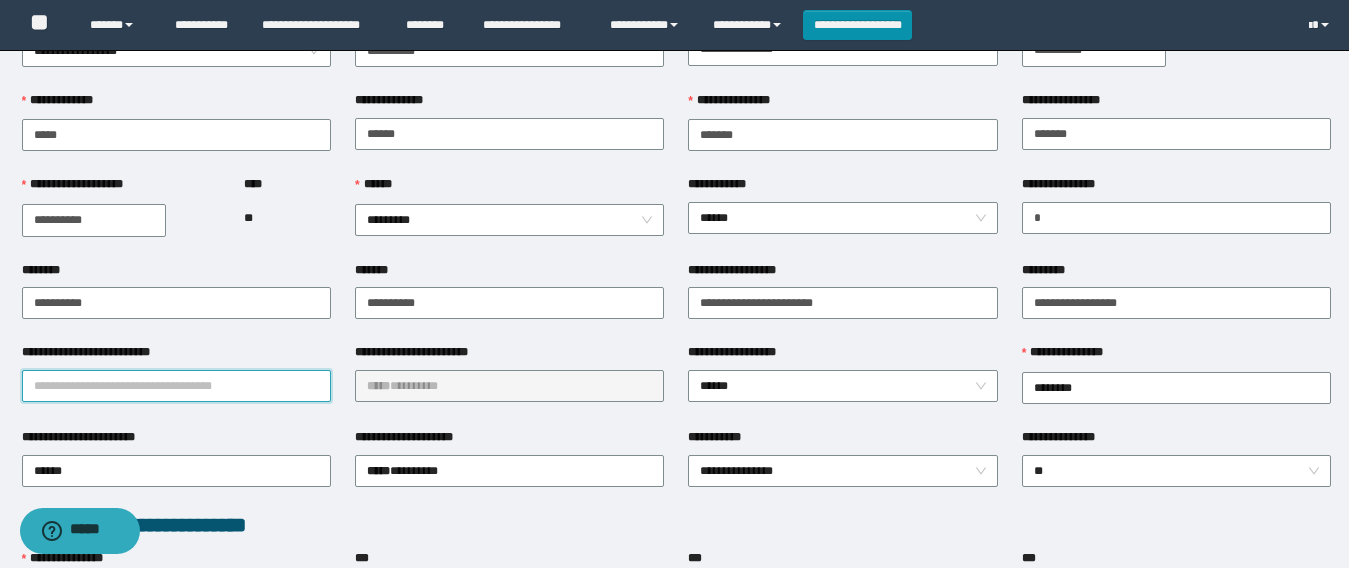 click on "**********" at bounding box center [176, 386] 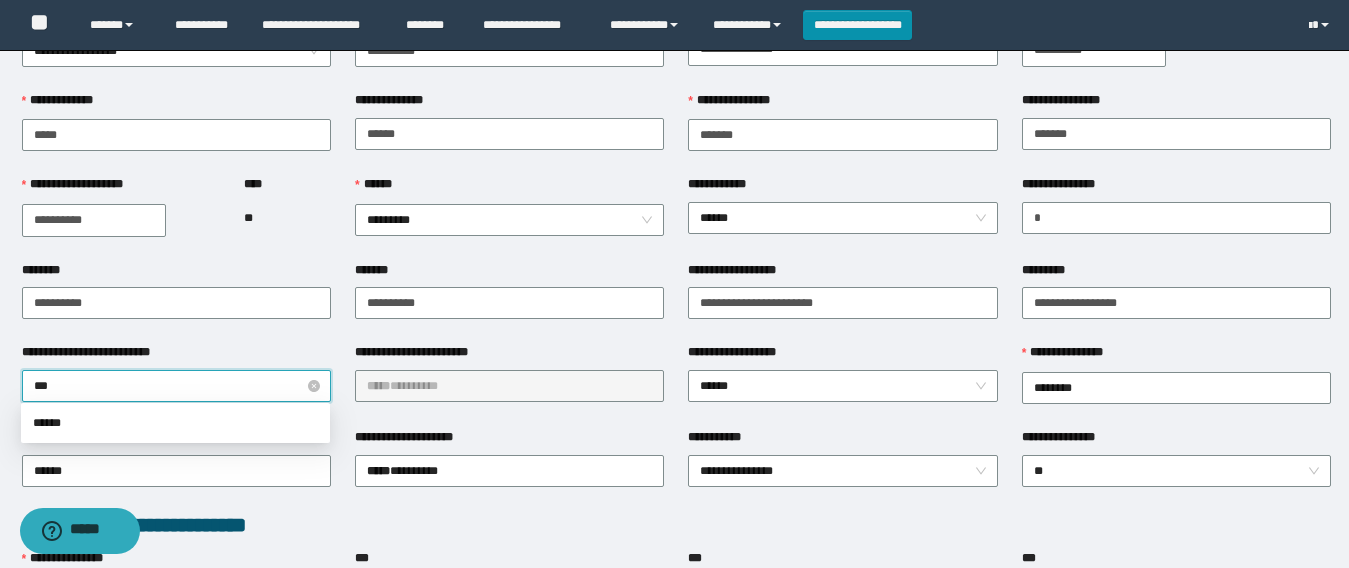 type on "****" 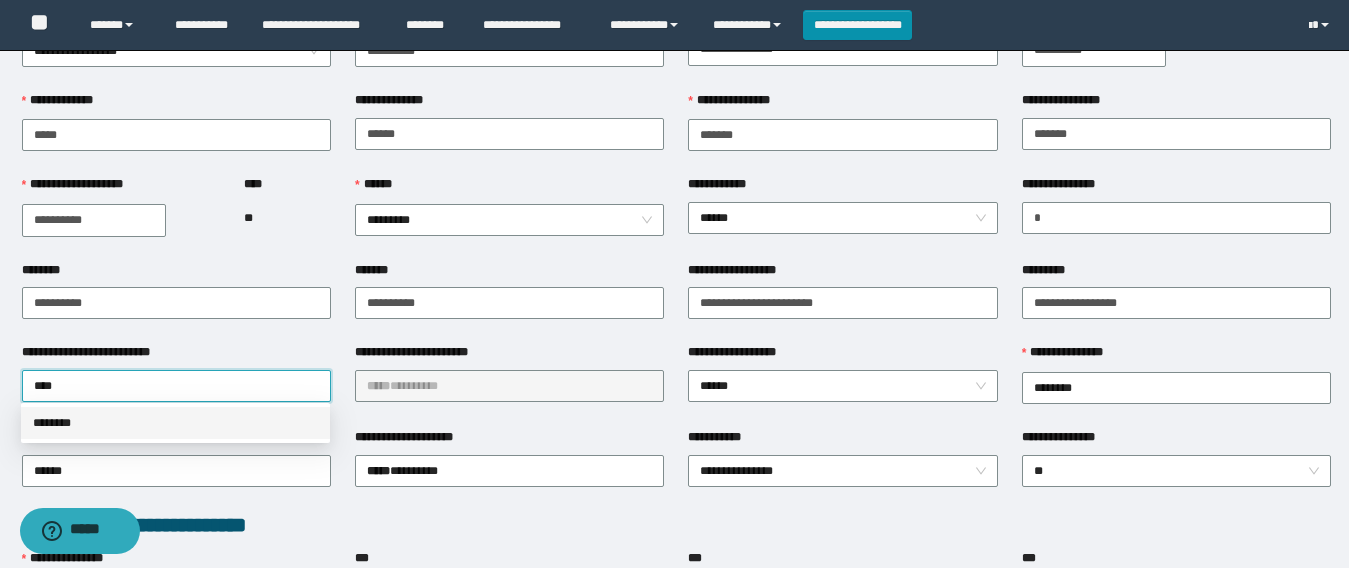 drag, startPoint x: 84, startPoint y: 425, endPoint x: 403, endPoint y: 382, distance: 321.88507 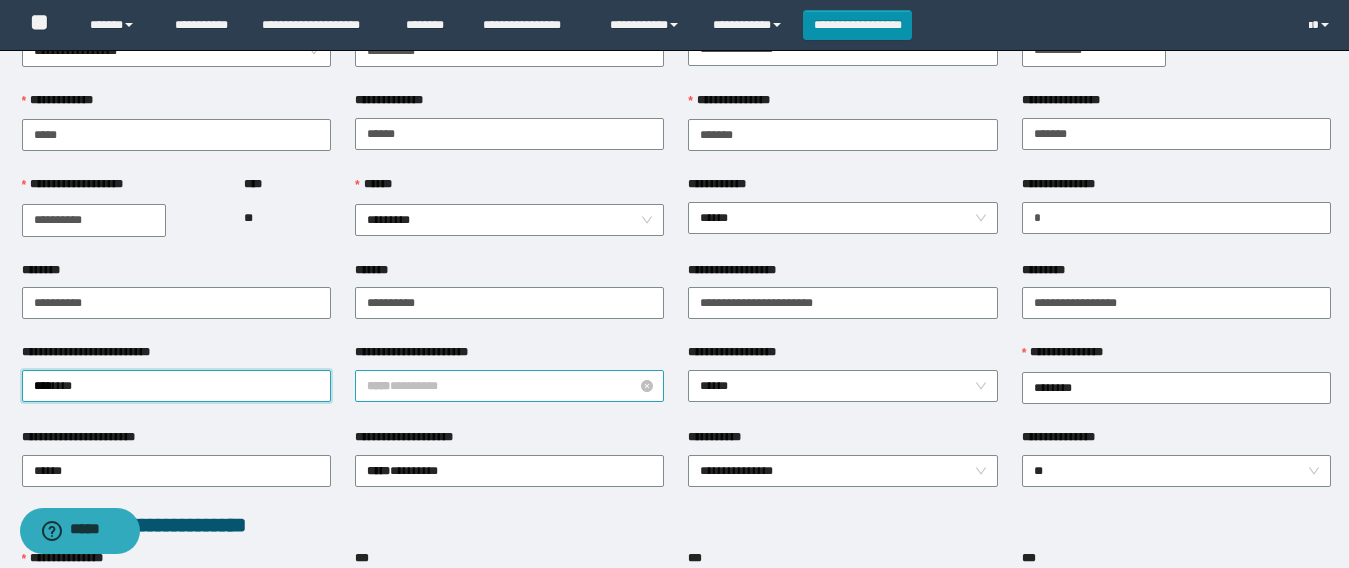 click on "***** * ******" at bounding box center [509, 386] 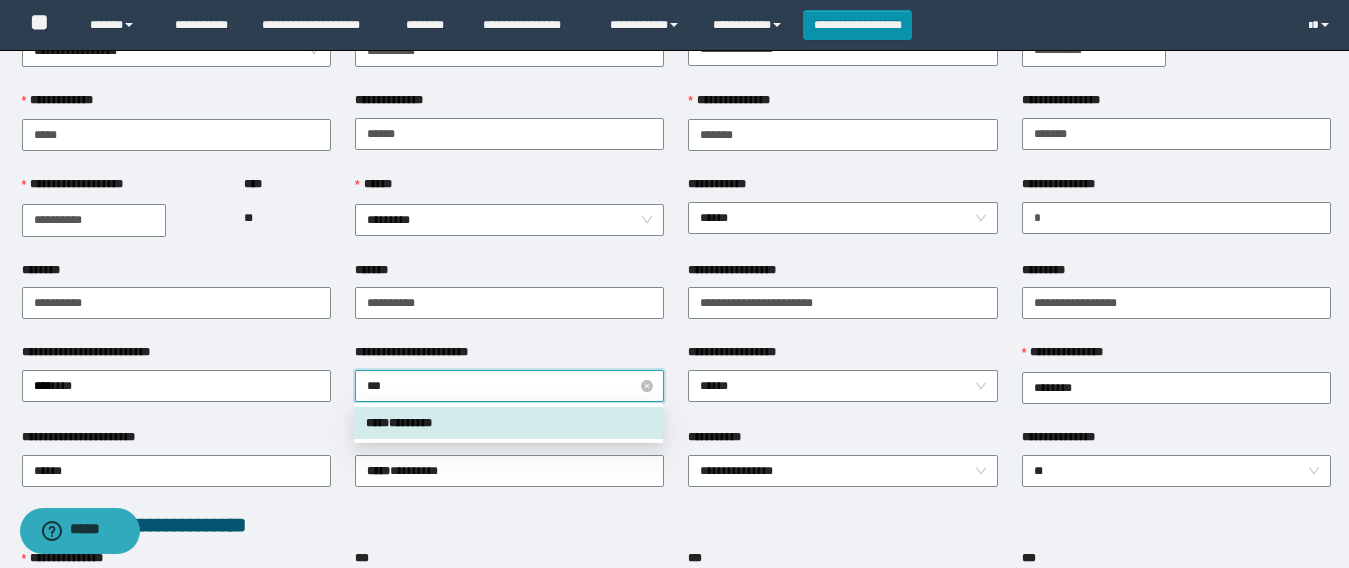 type on "****" 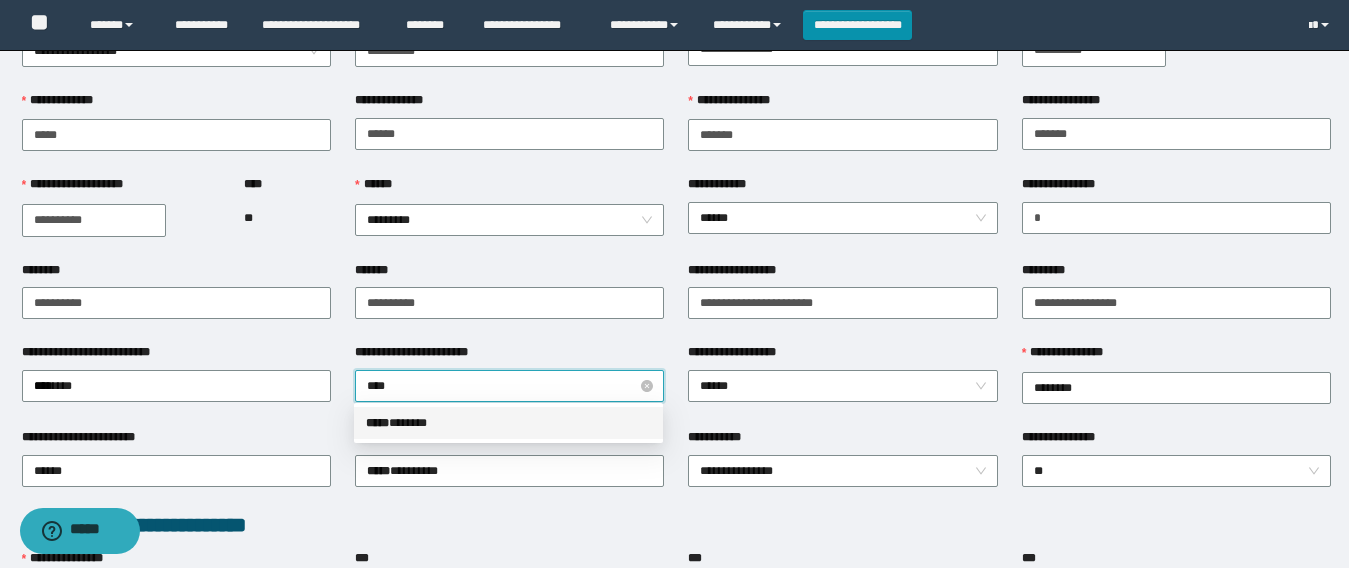 drag, startPoint x: 414, startPoint y: 424, endPoint x: 608, endPoint y: 394, distance: 196.30588 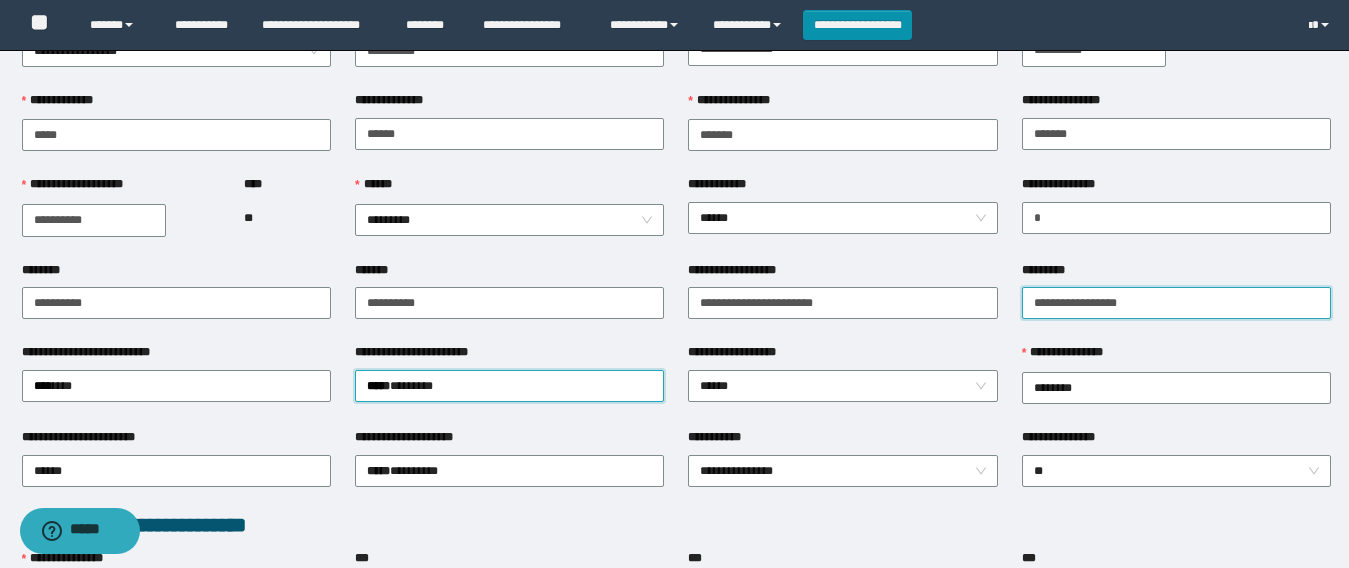 drag, startPoint x: 1095, startPoint y: 296, endPoint x: 770, endPoint y: 278, distance: 325.49808 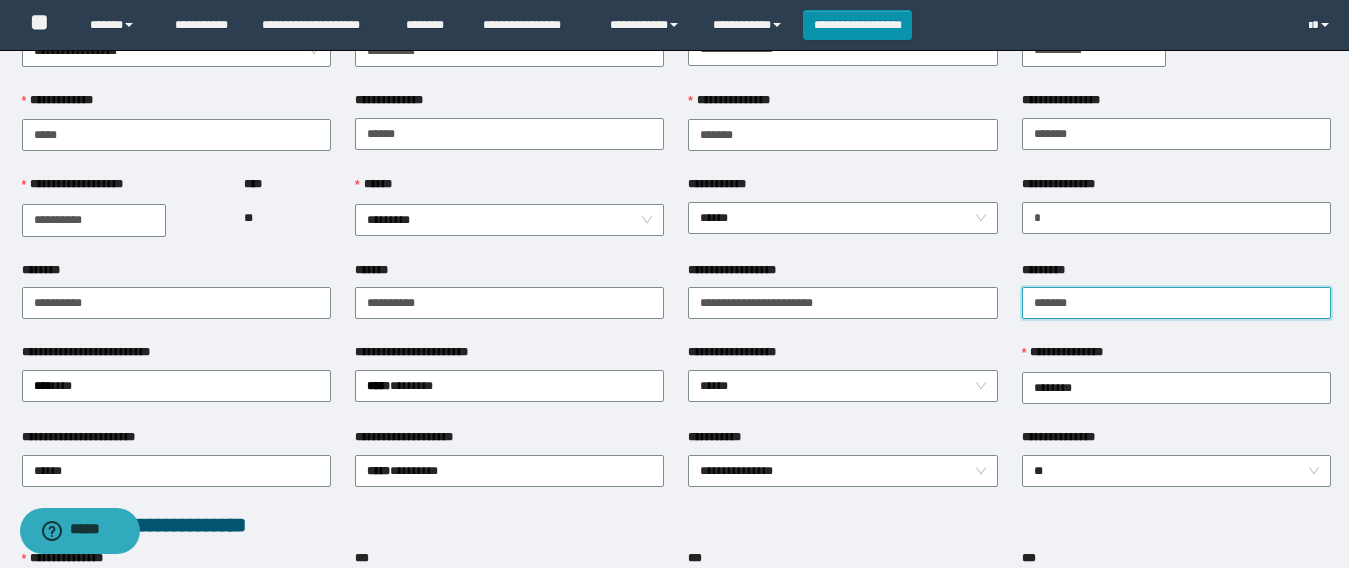 type on "*******" 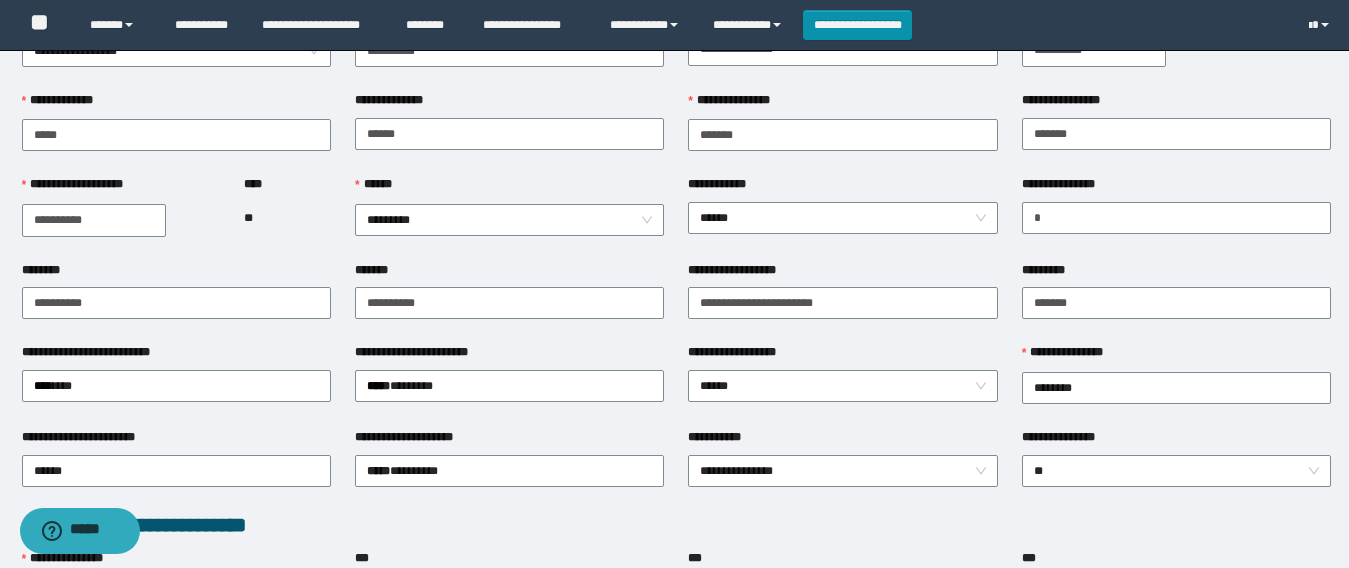 click on "**********" at bounding box center (509, 385) 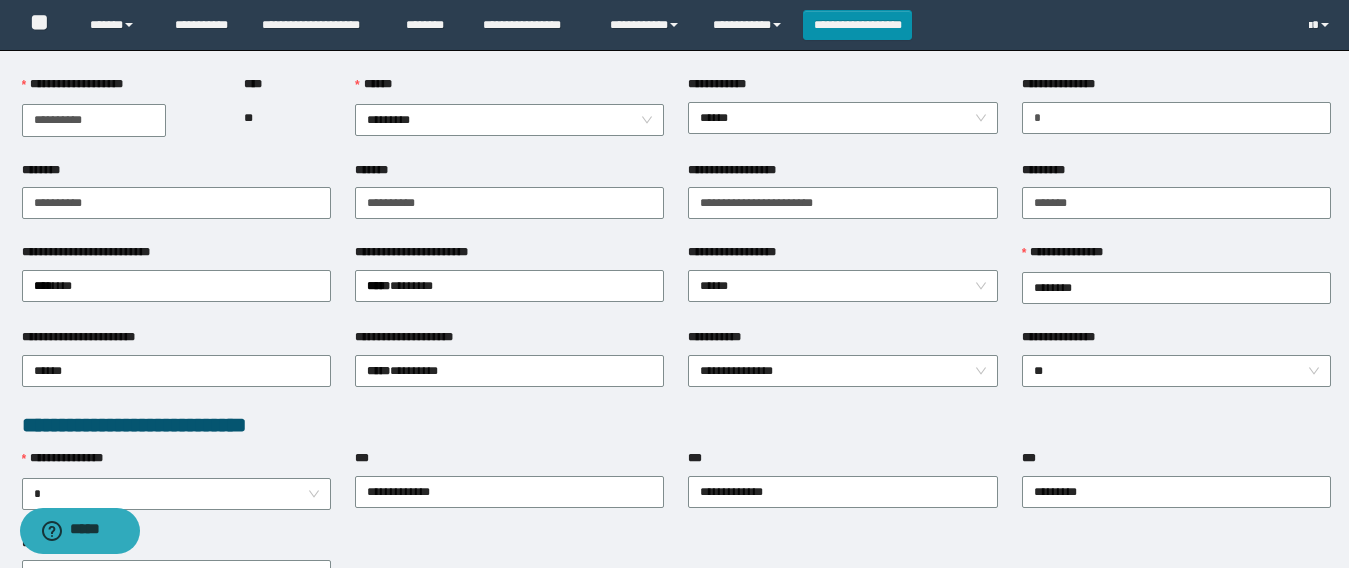 click on "**********" at bounding box center (676, 425) 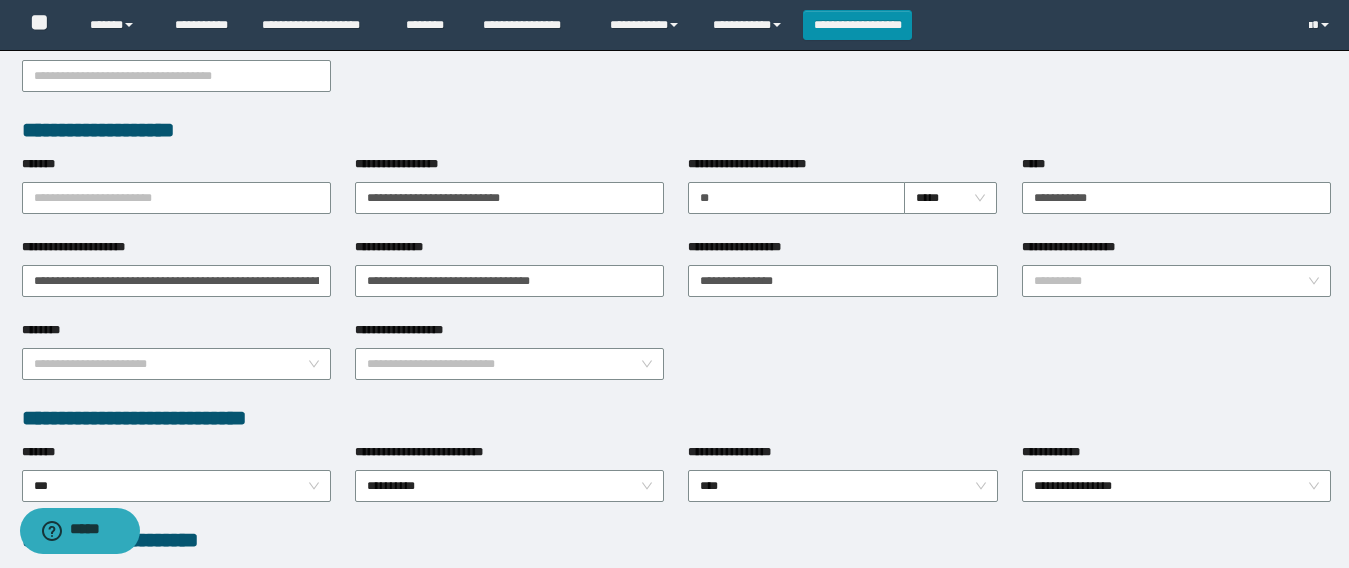 scroll, scrollTop: 800, scrollLeft: 0, axis: vertical 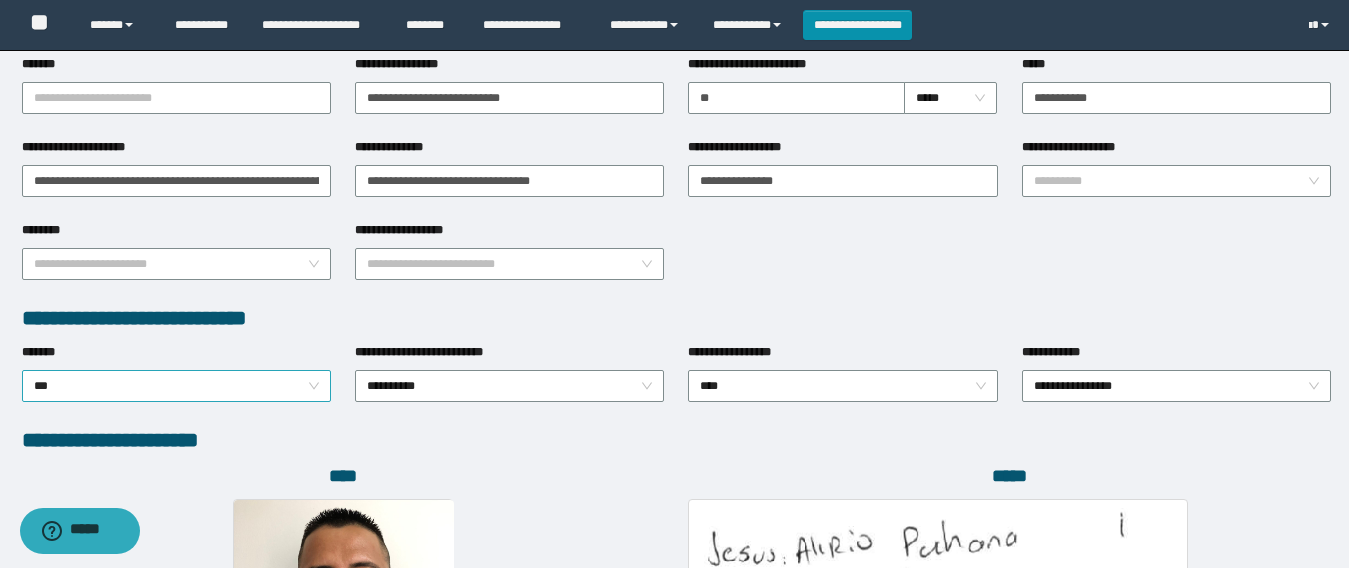 click on "***" at bounding box center [176, 386] 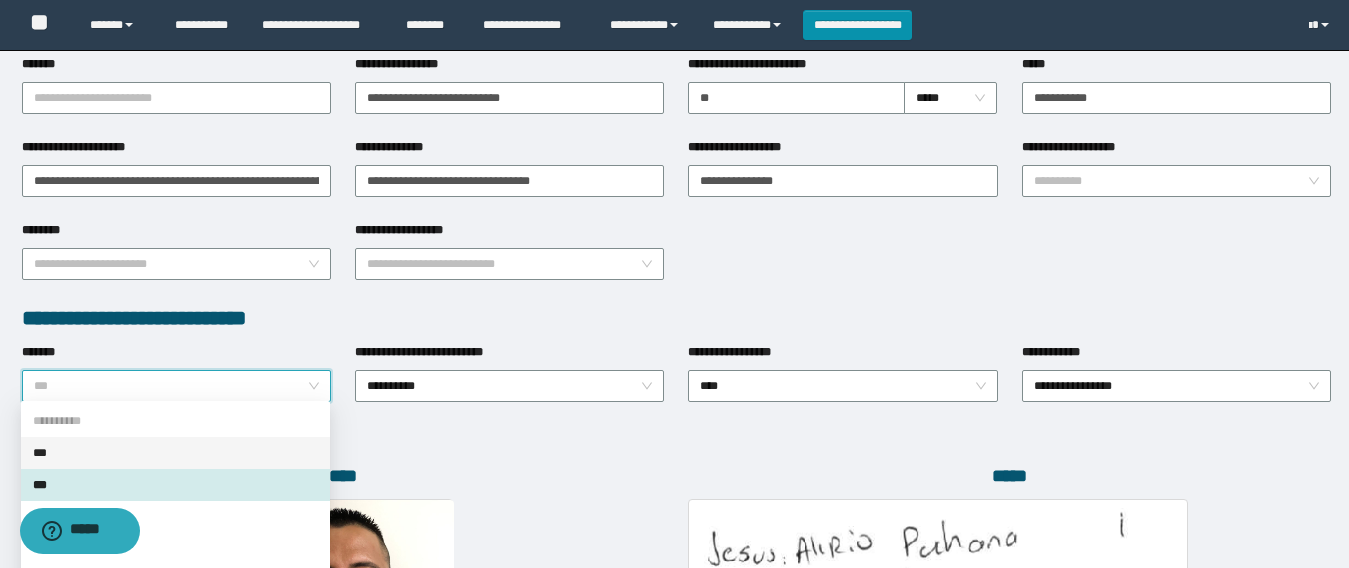 drag, startPoint x: 49, startPoint y: 454, endPoint x: 247, endPoint y: 444, distance: 198.25237 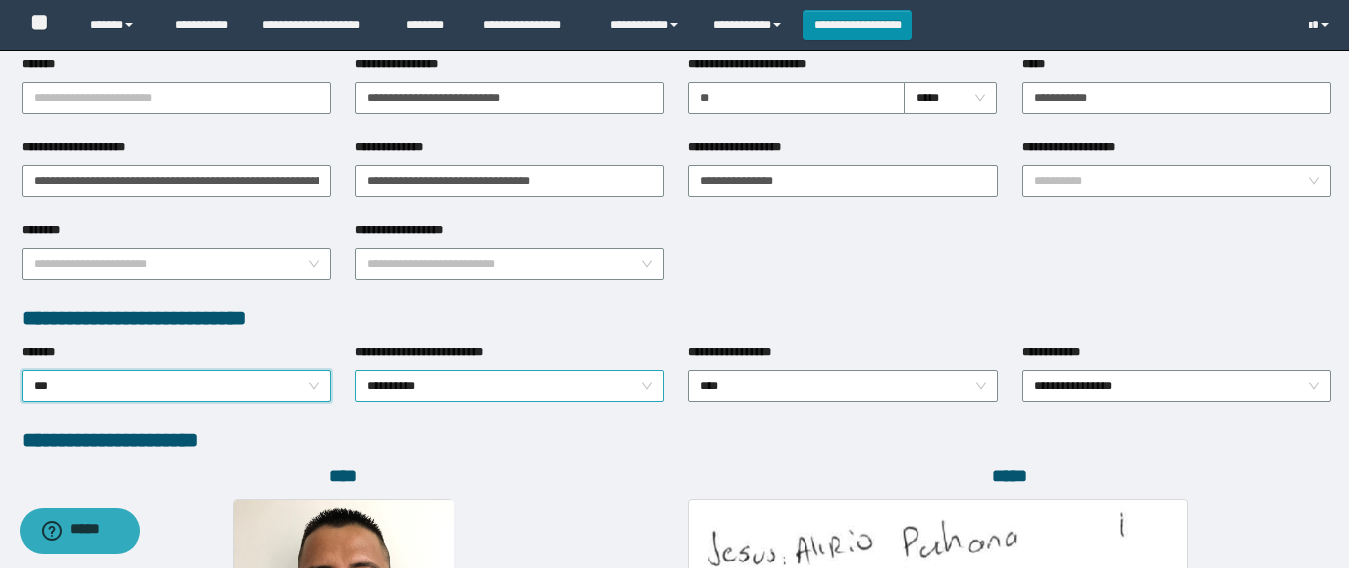 click on "**********" at bounding box center (509, 386) 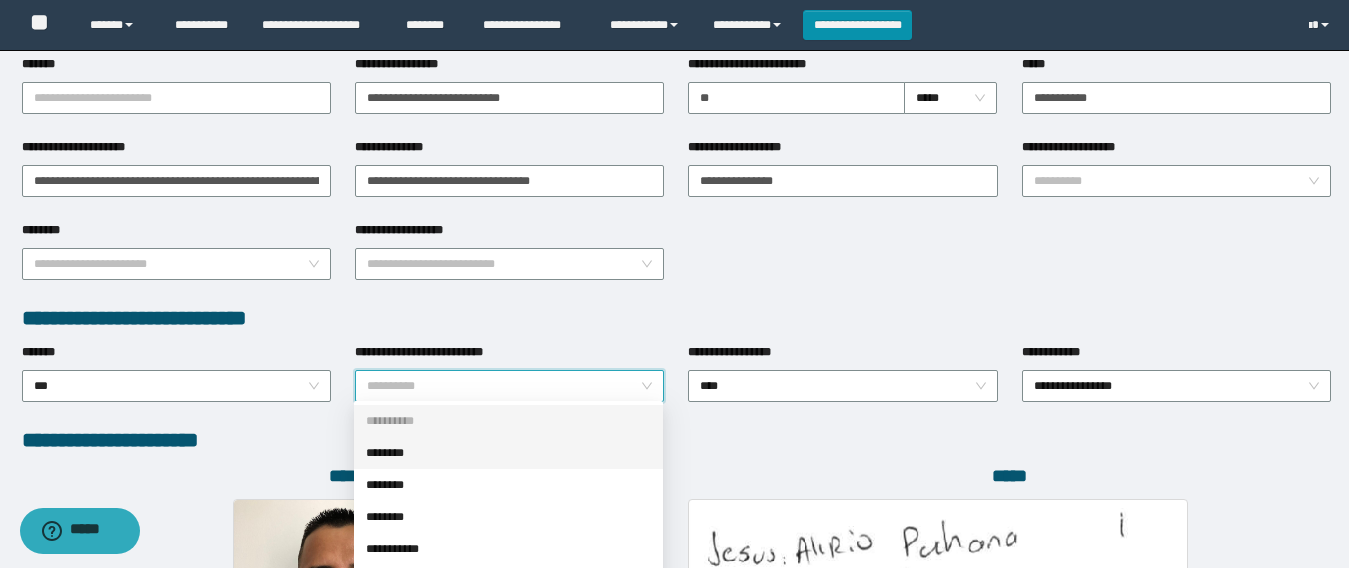 drag, startPoint x: 394, startPoint y: 455, endPoint x: 618, endPoint y: 457, distance: 224.00893 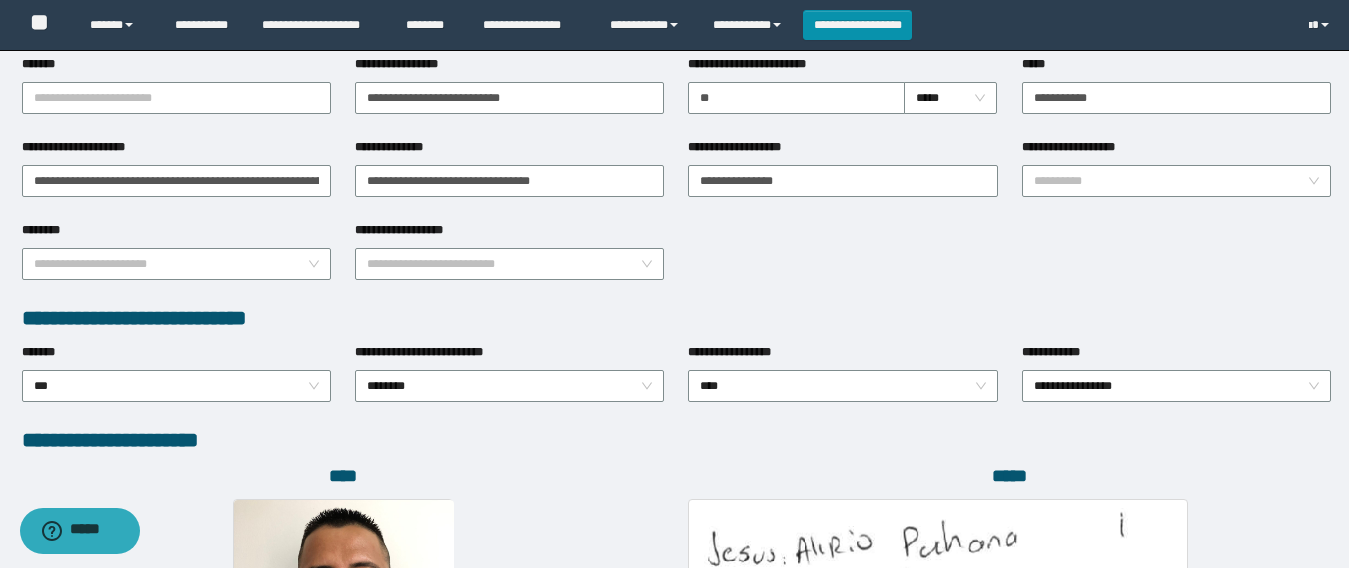 drag, startPoint x: 761, startPoint y: 440, endPoint x: 731, endPoint y: 428, distance: 32.31099 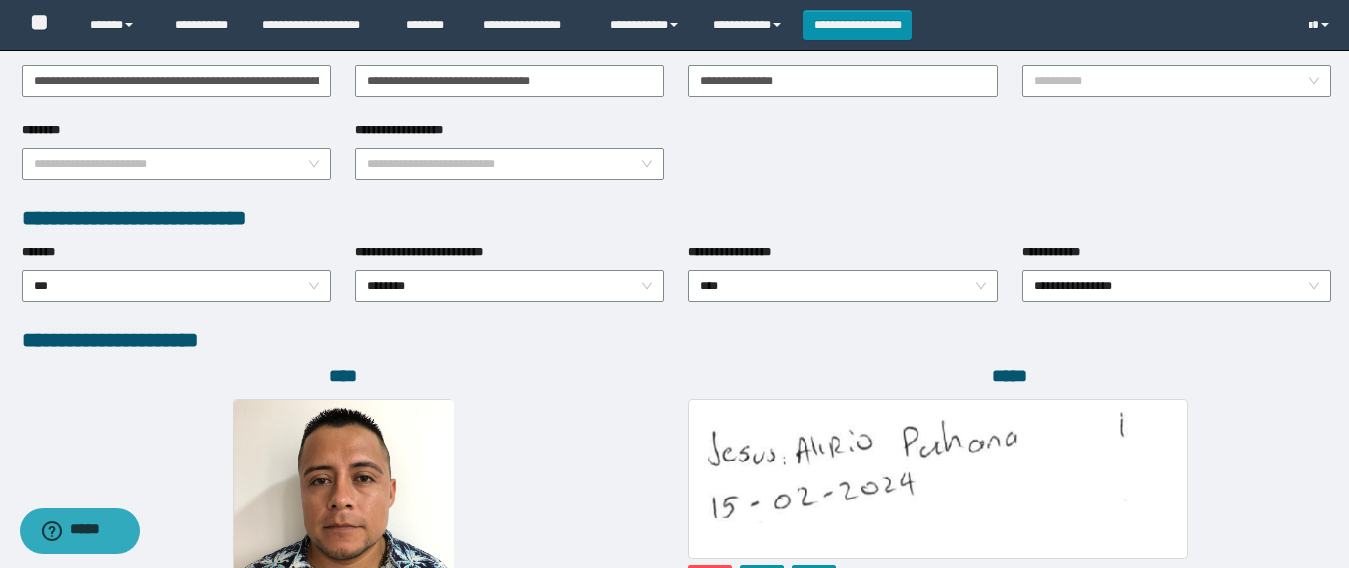 scroll, scrollTop: 1100, scrollLeft: 0, axis: vertical 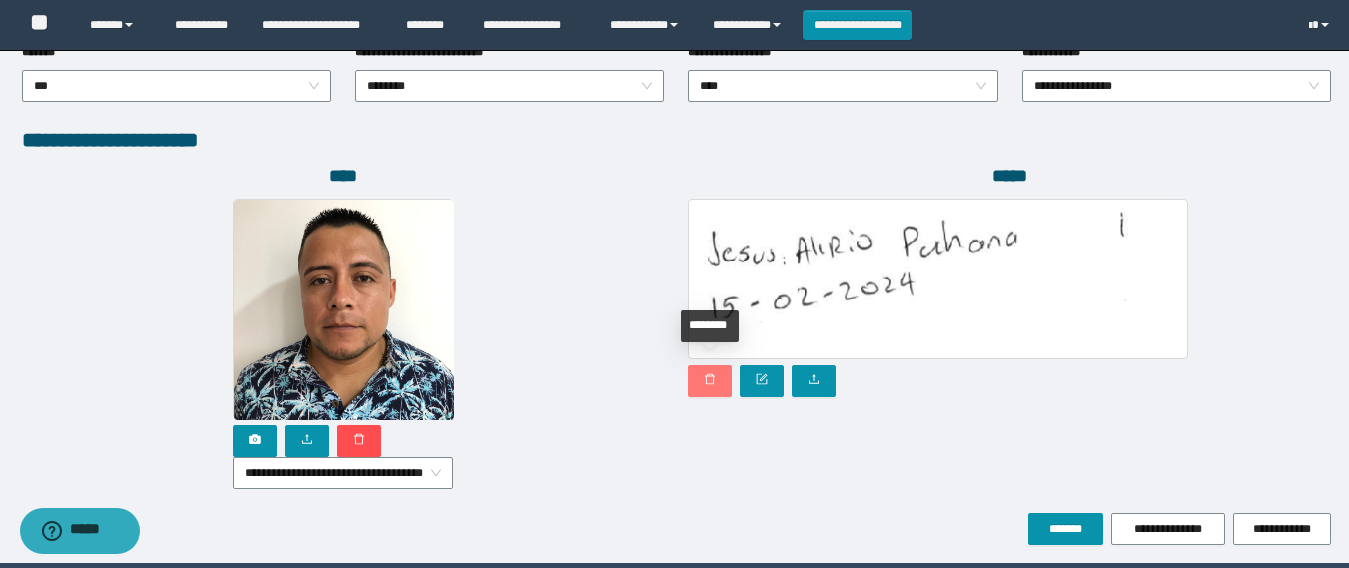 click 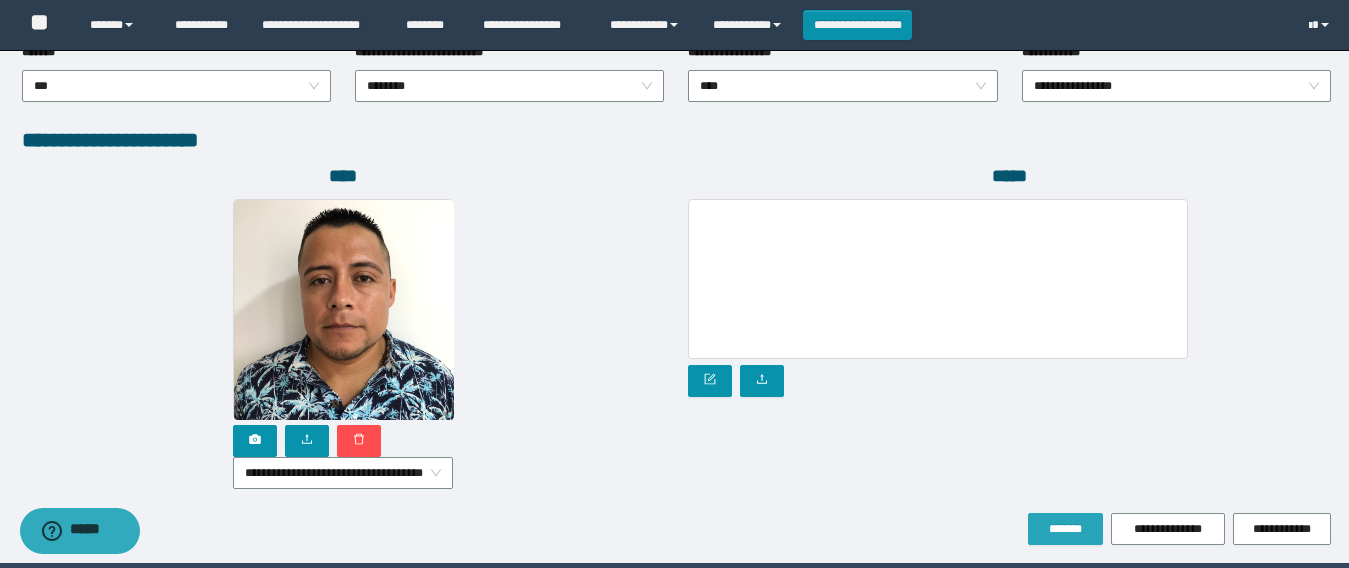 click on "*******" at bounding box center (1065, 529) 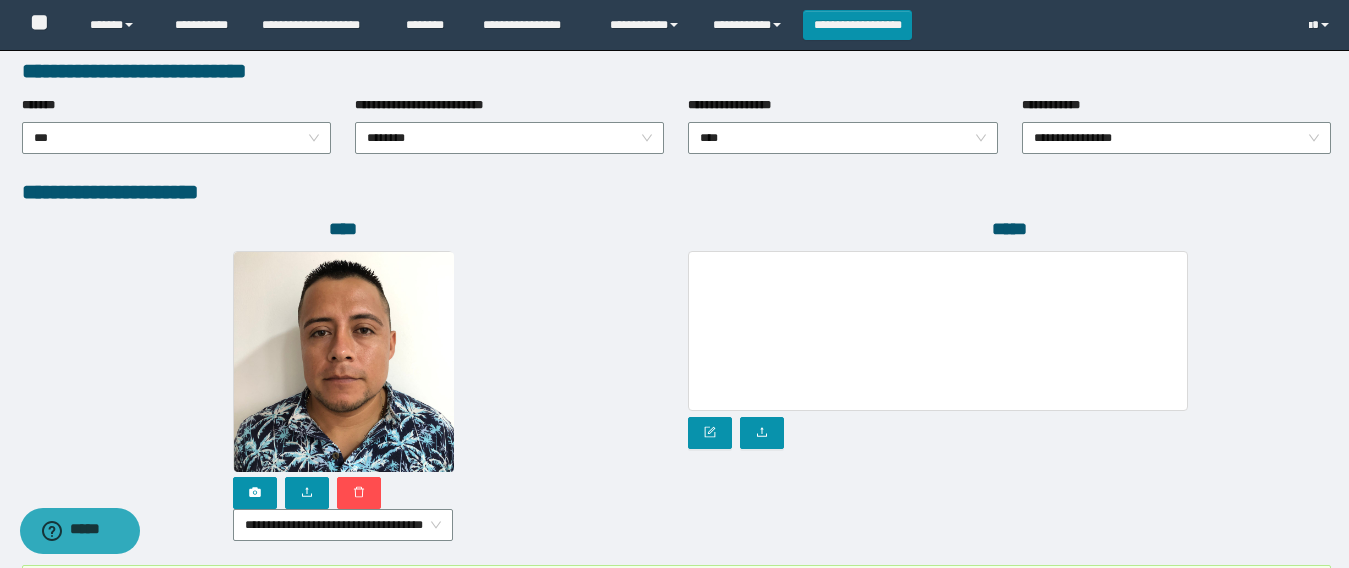 scroll, scrollTop: 1153, scrollLeft: 0, axis: vertical 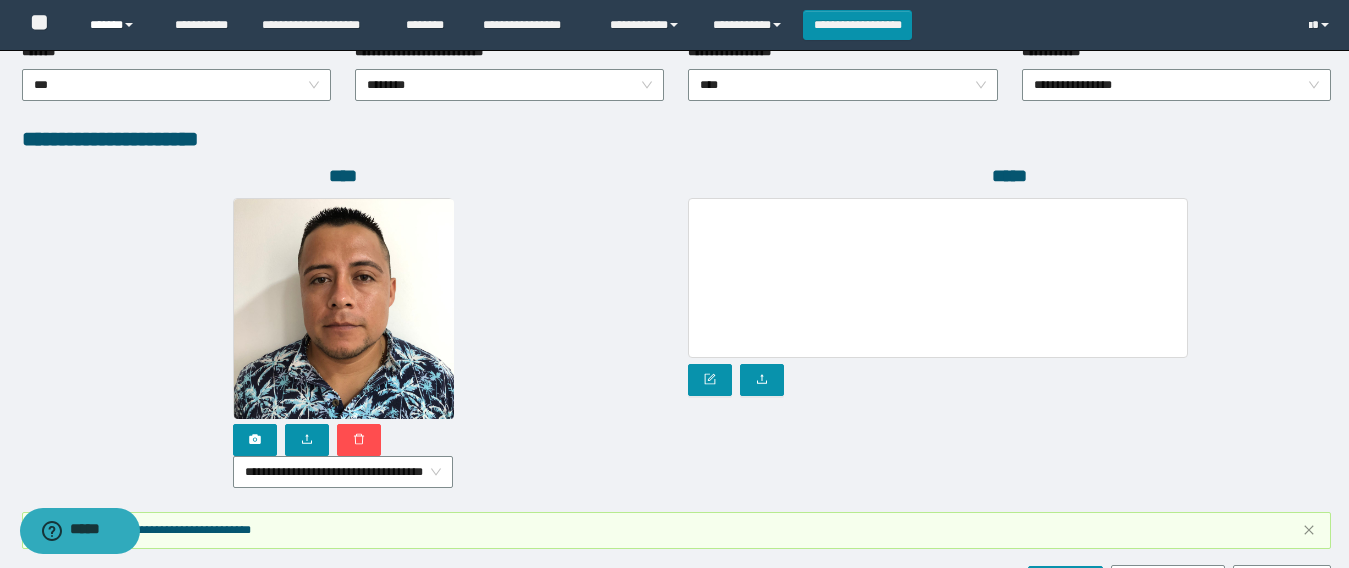 click on "******" at bounding box center [117, 25] 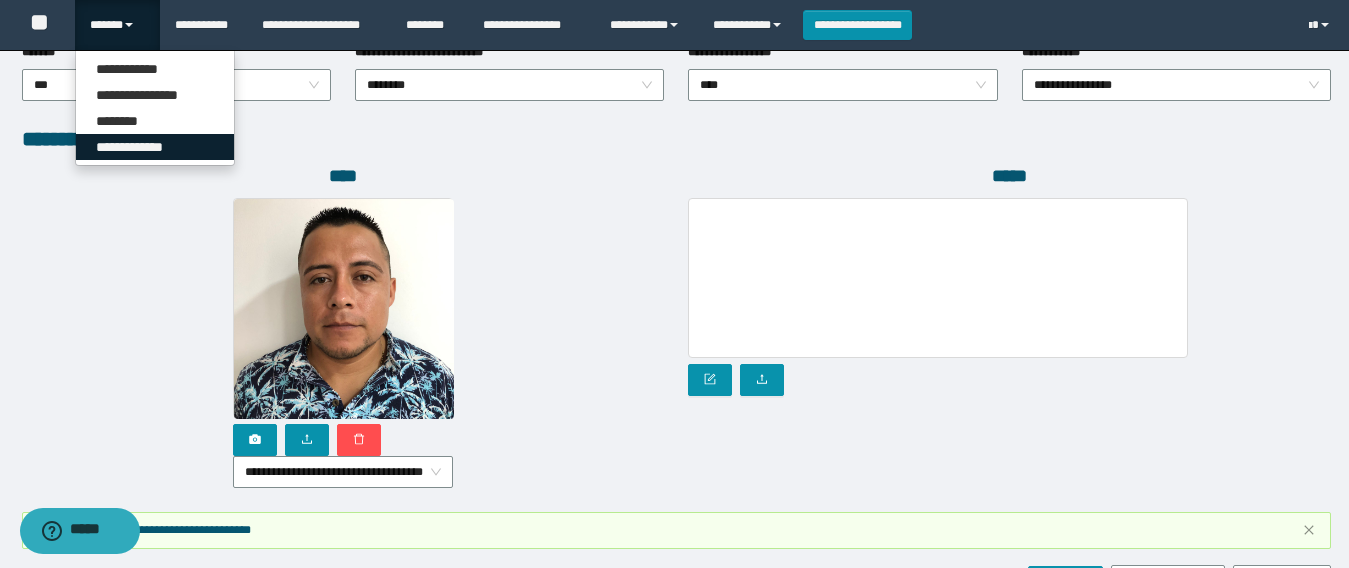 click on "**********" at bounding box center (155, 147) 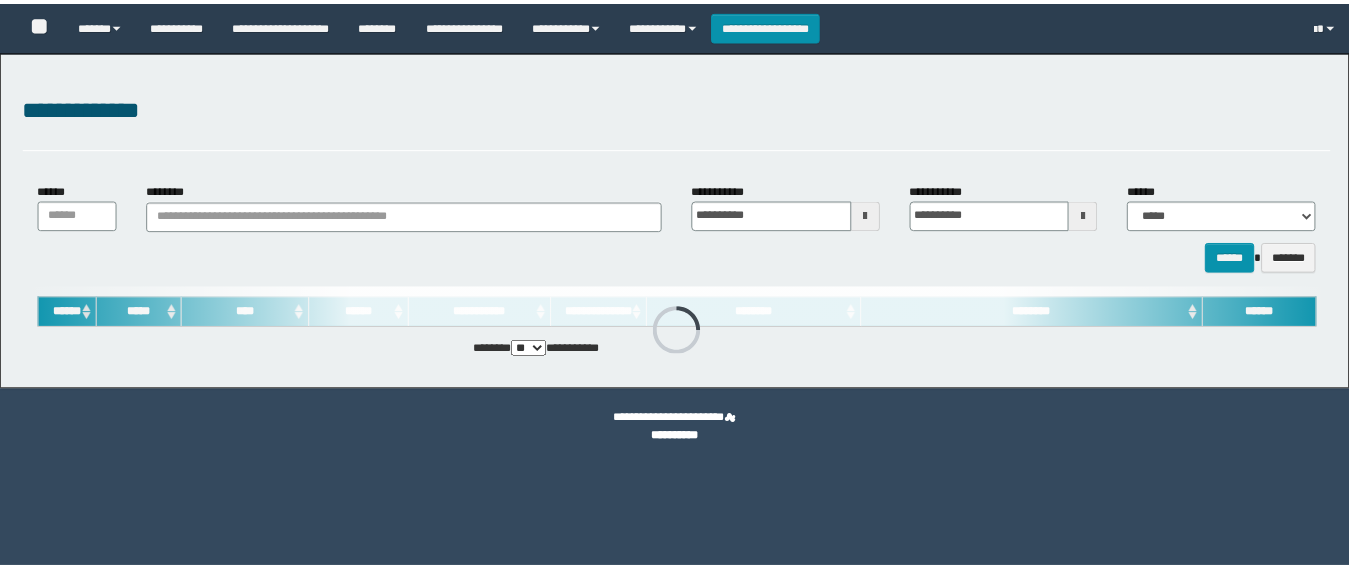 scroll, scrollTop: 0, scrollLeft: 0, axis: both 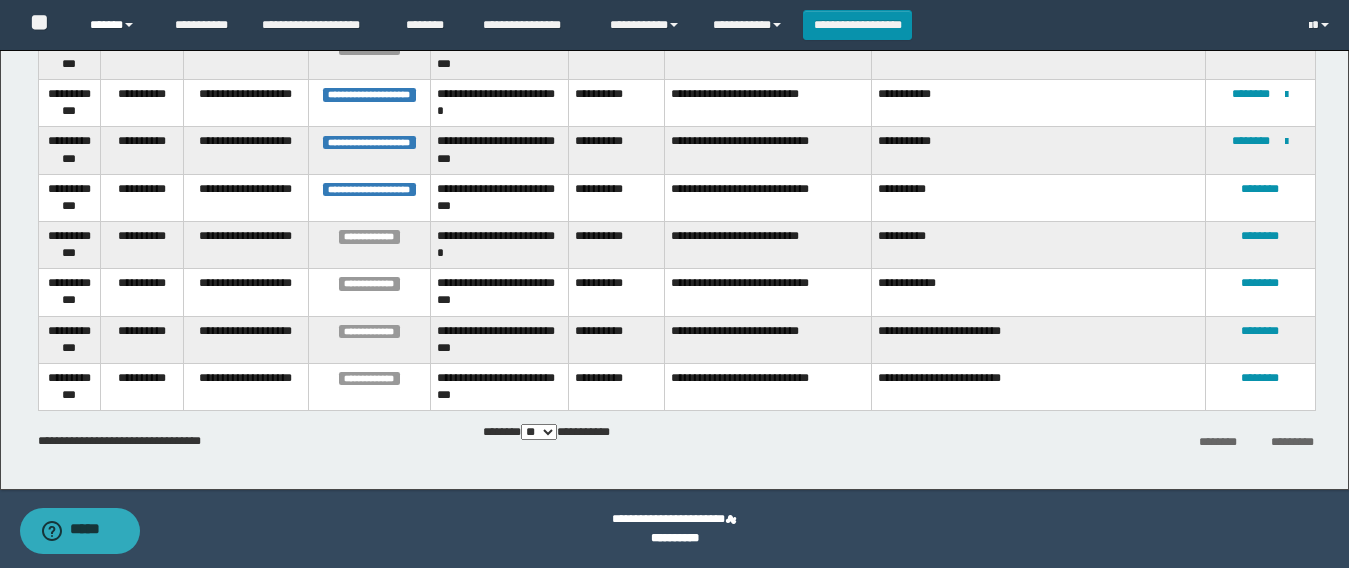 click on "******" at bounding box center (117, 25) 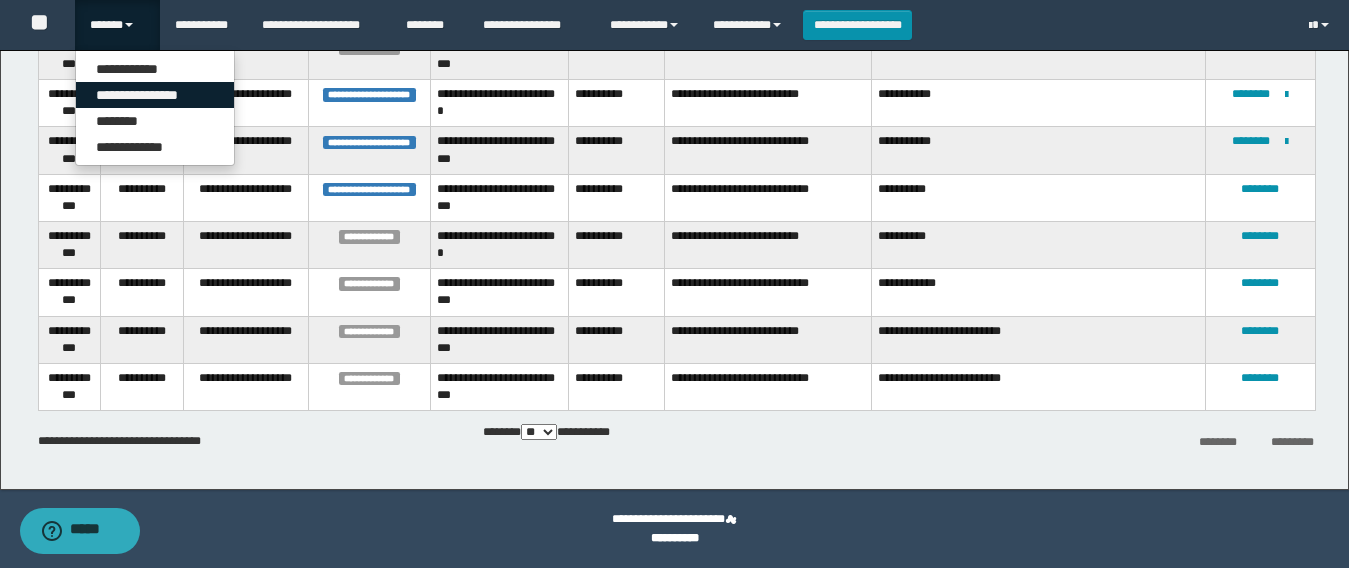 click on "**********" at bounding box center [155, 95] 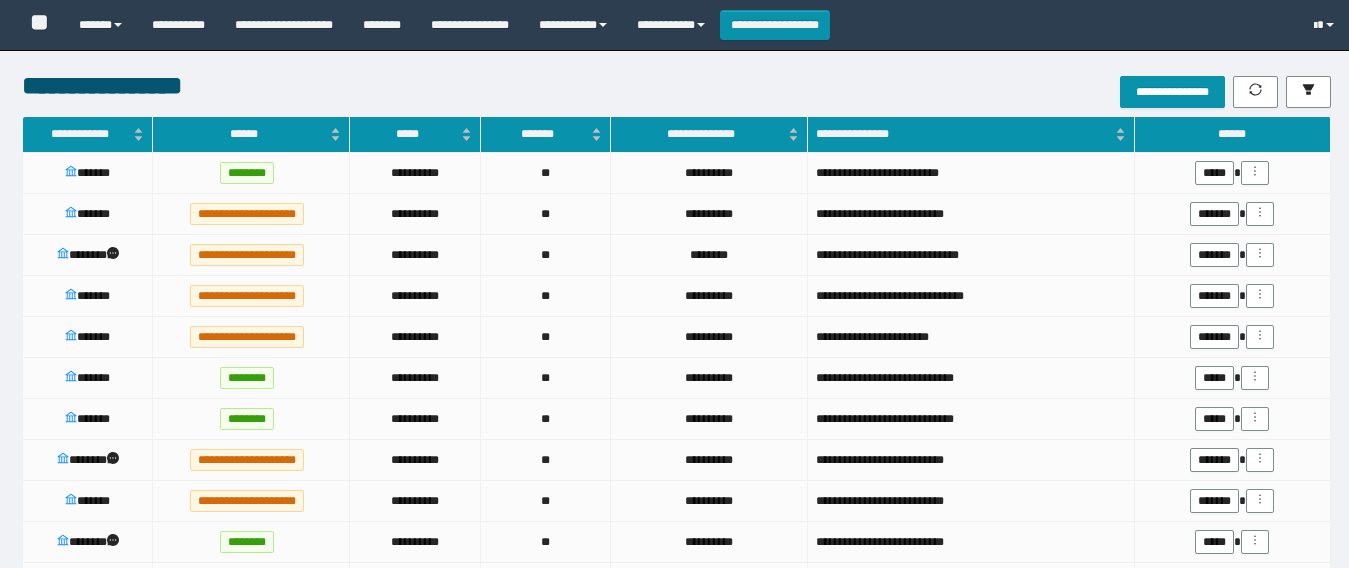 scroll, scrollTop: 1822, scrollLeft: 0, axis: vertical 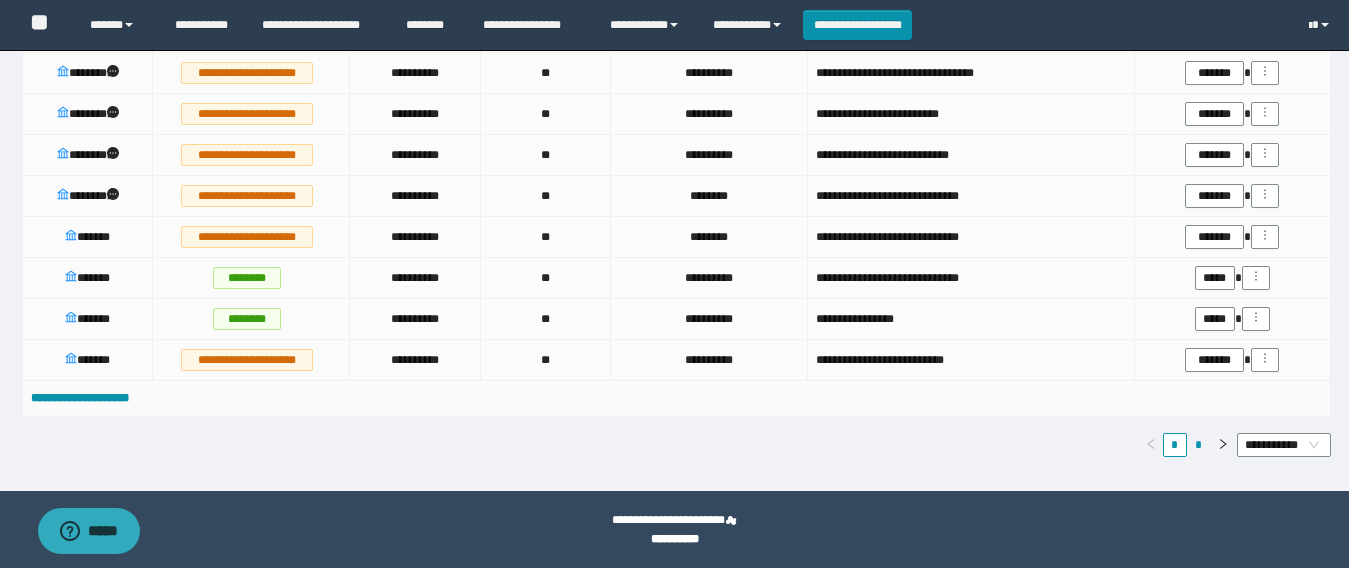 click on "*" at bounding box center [1199, 445] 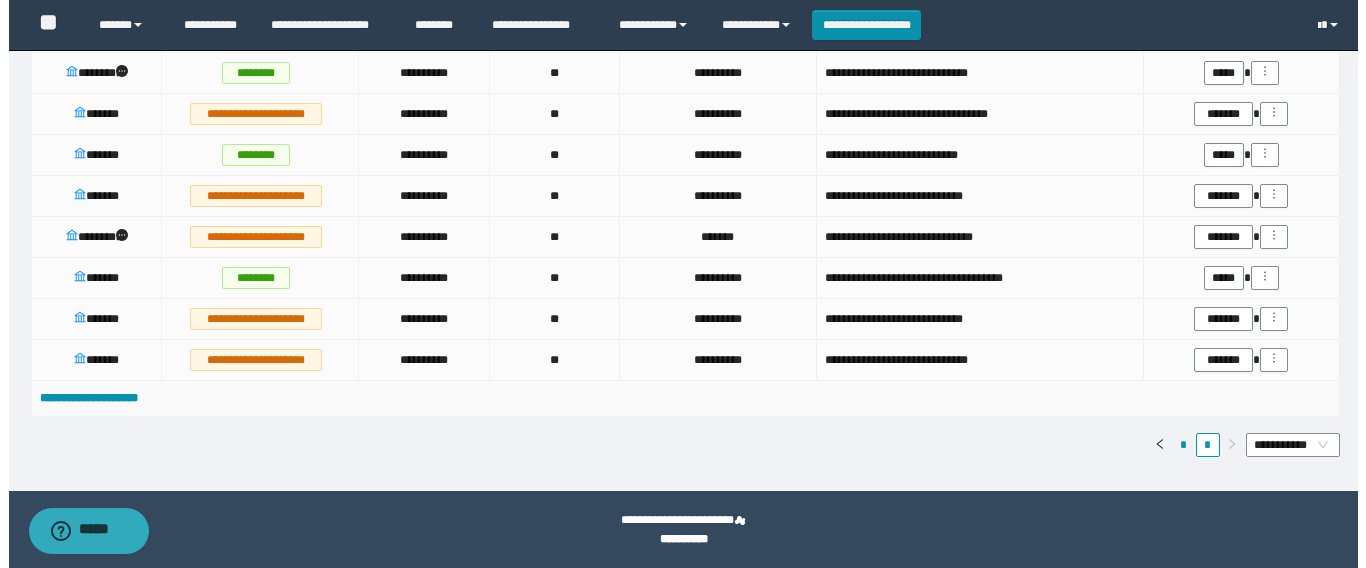 scroll, scrollTop: 1166, scrollLeft: 0, axis: vertical 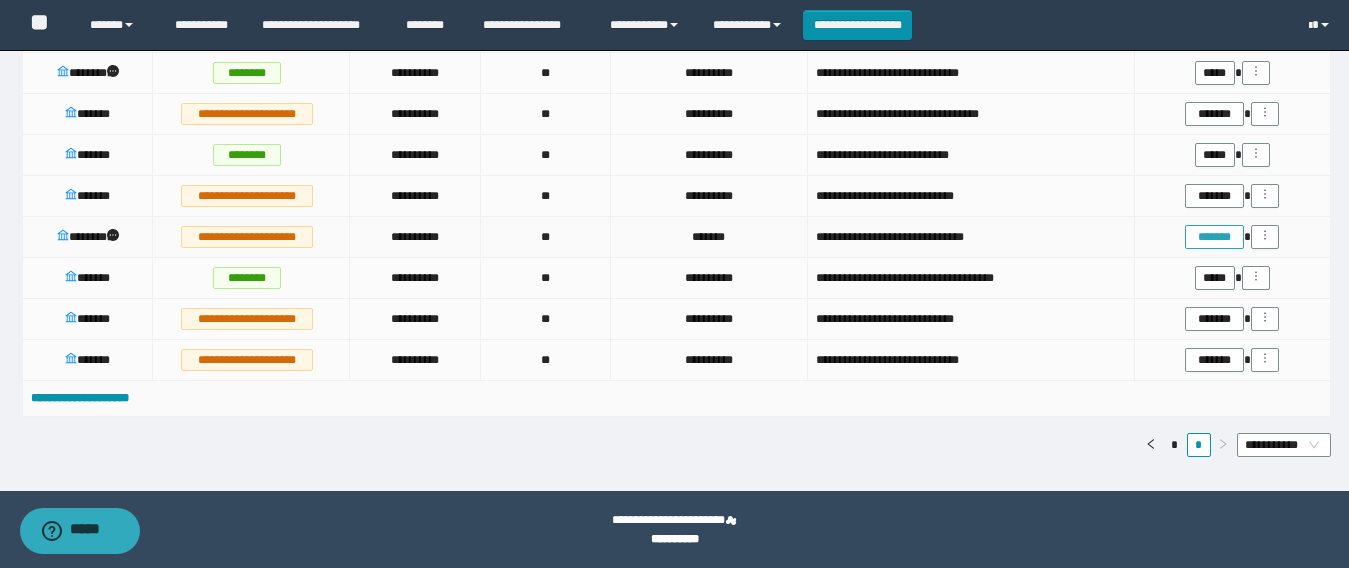 click on "*******" at bounding box center (1214, 237) 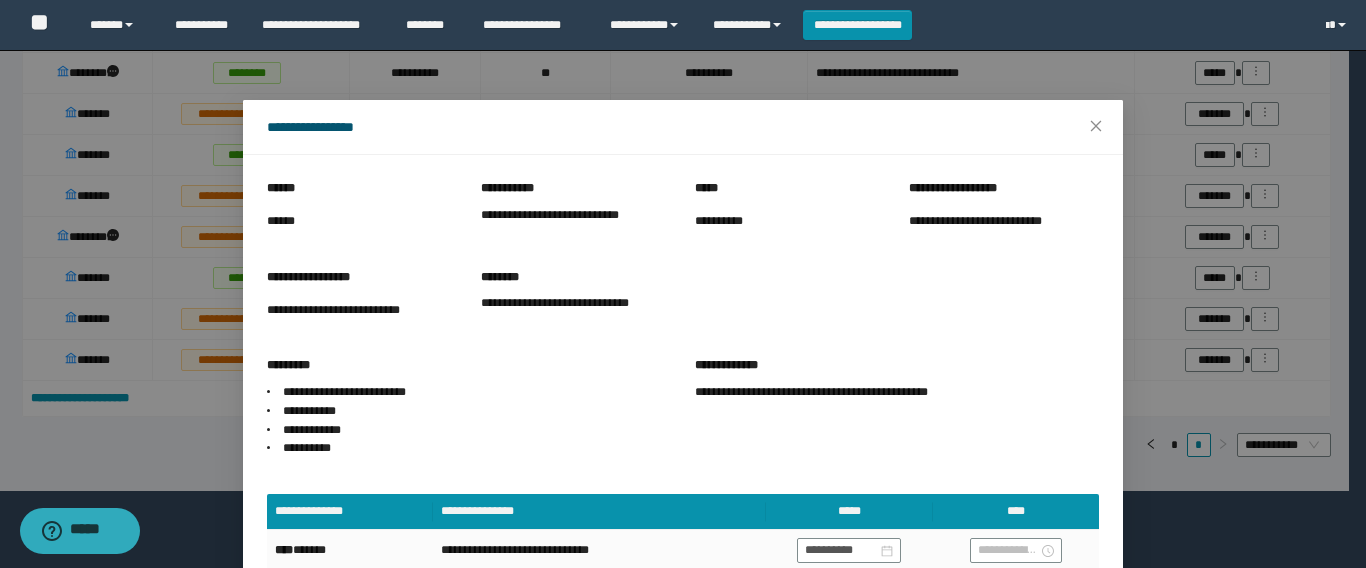 scroll, scrollTop: 105, scrollLeft: 0, axis: vertical 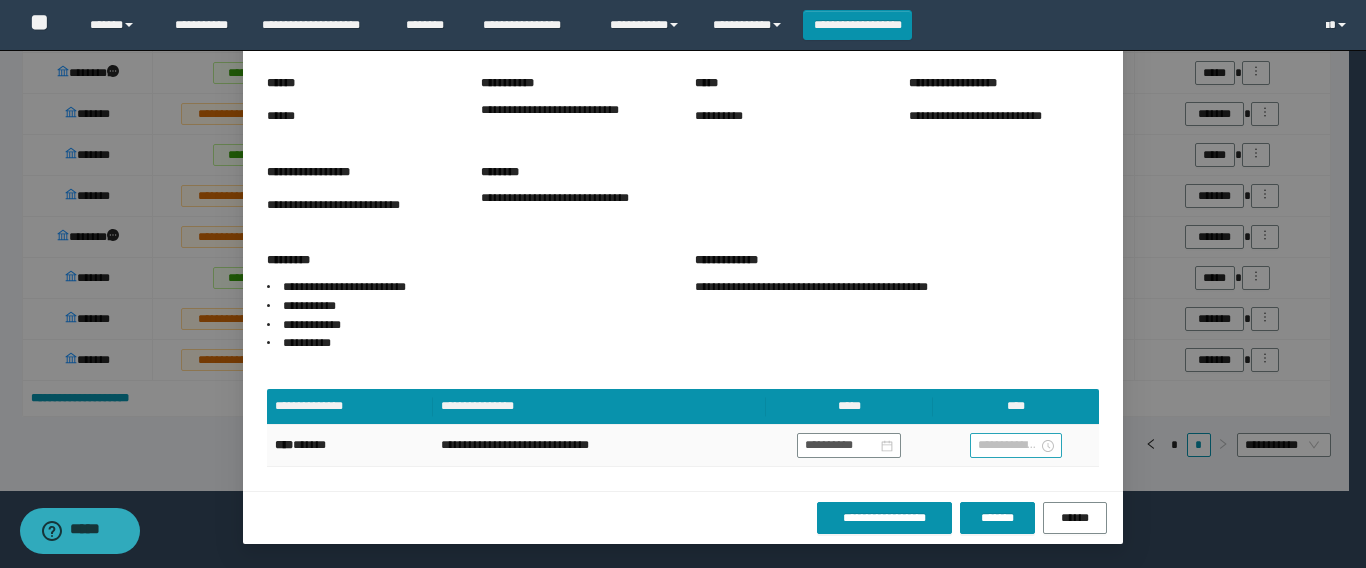 click at bounding box center (1008, 445) 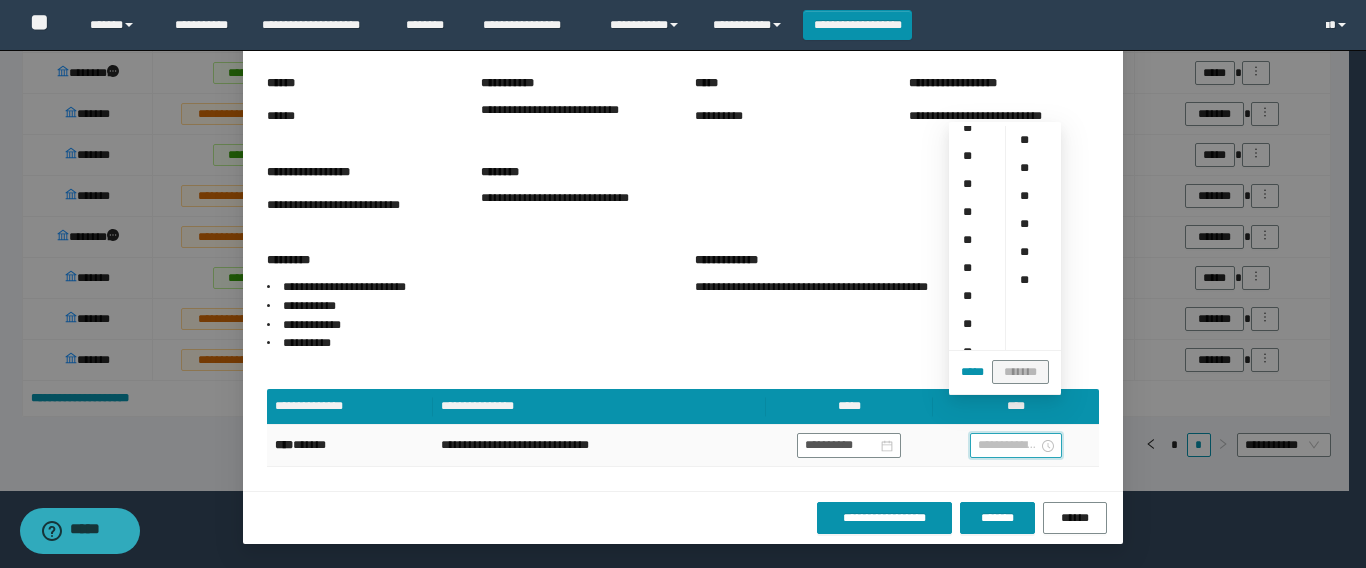 scroll, scrollTop: 80, scrollLeft: 0, axis: vertical 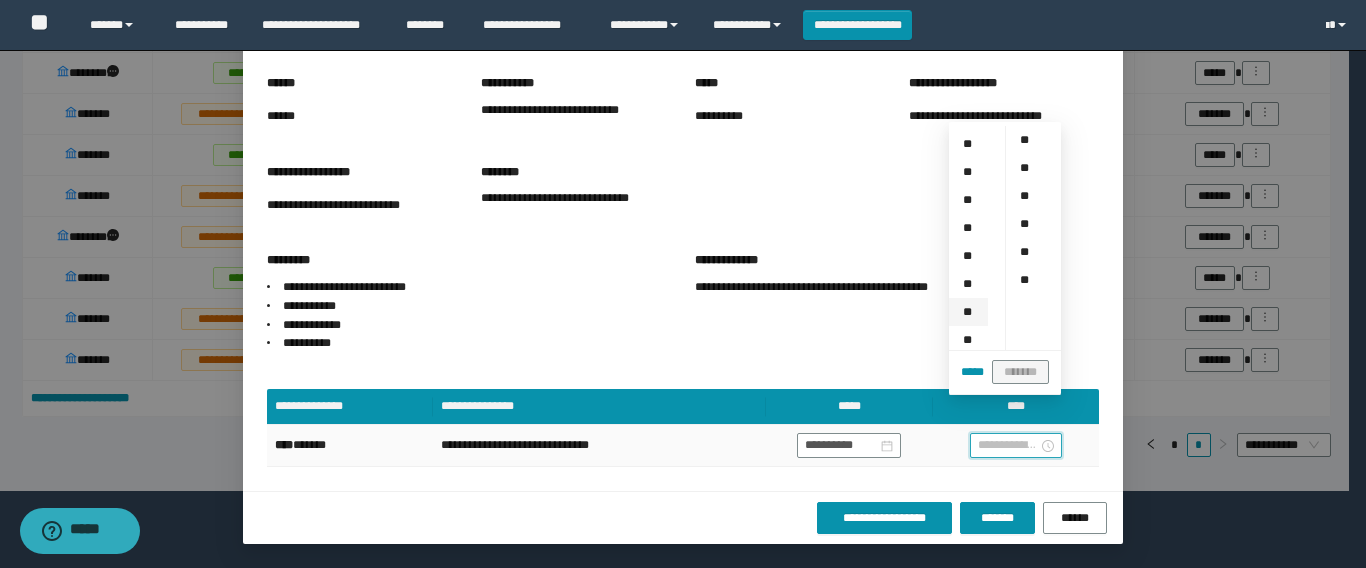 click on "**" at bounding box center [968, 312] 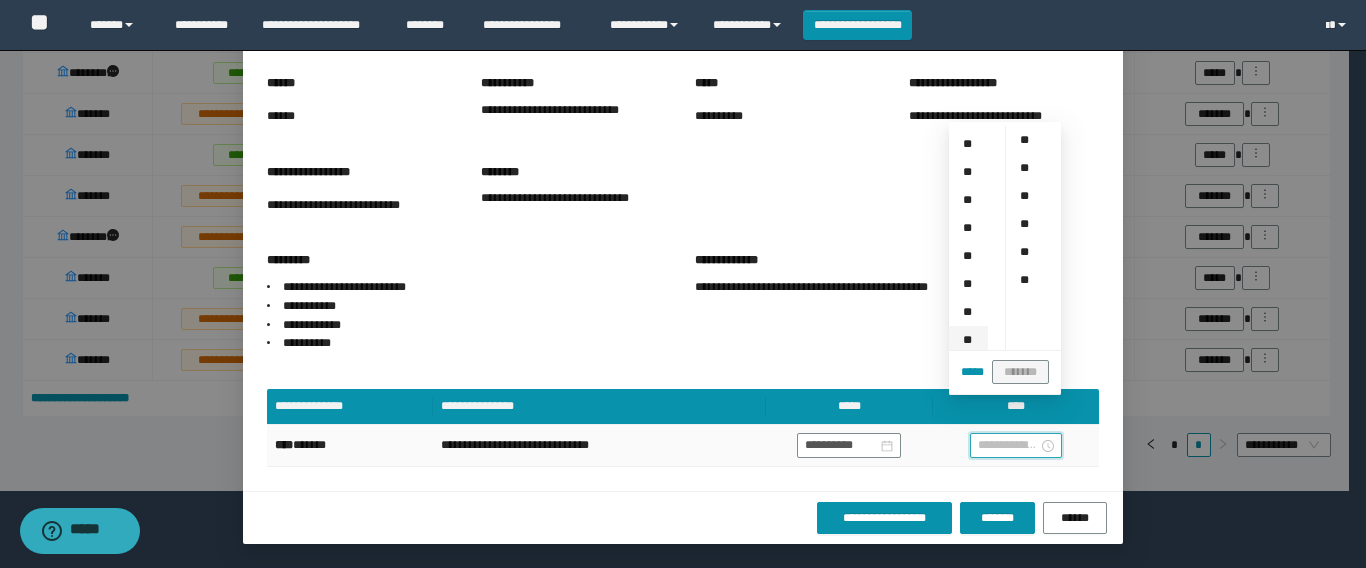 type on "****" 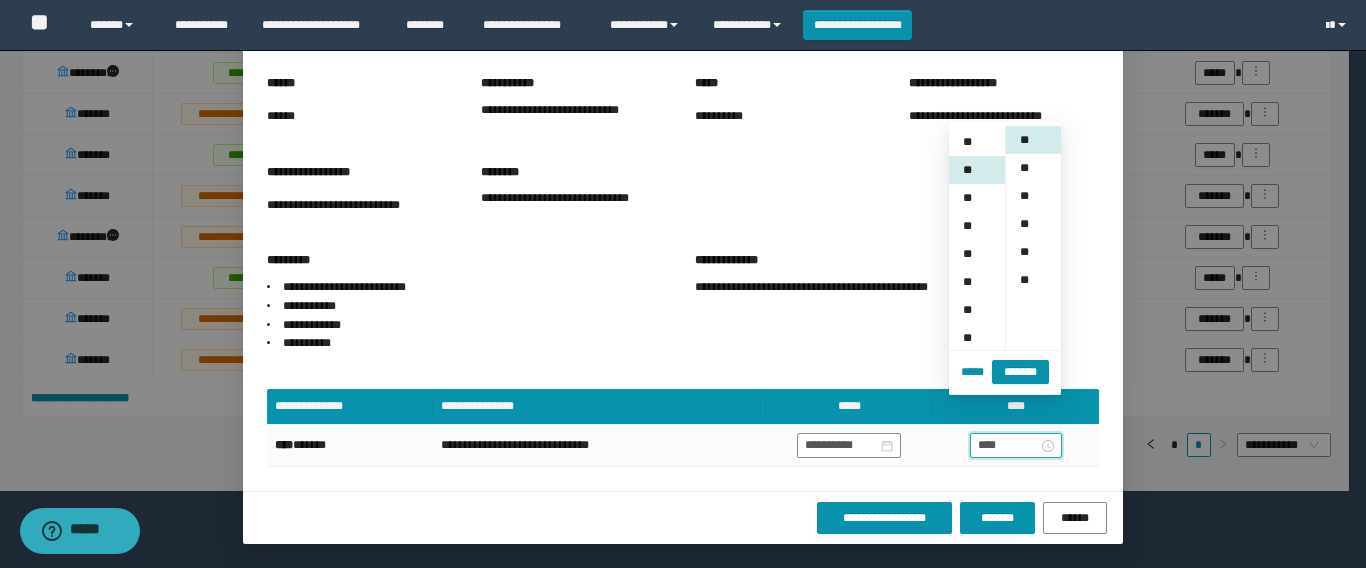 scroll, scrollTop: 252, scrollLeft: 0, axis: vertical 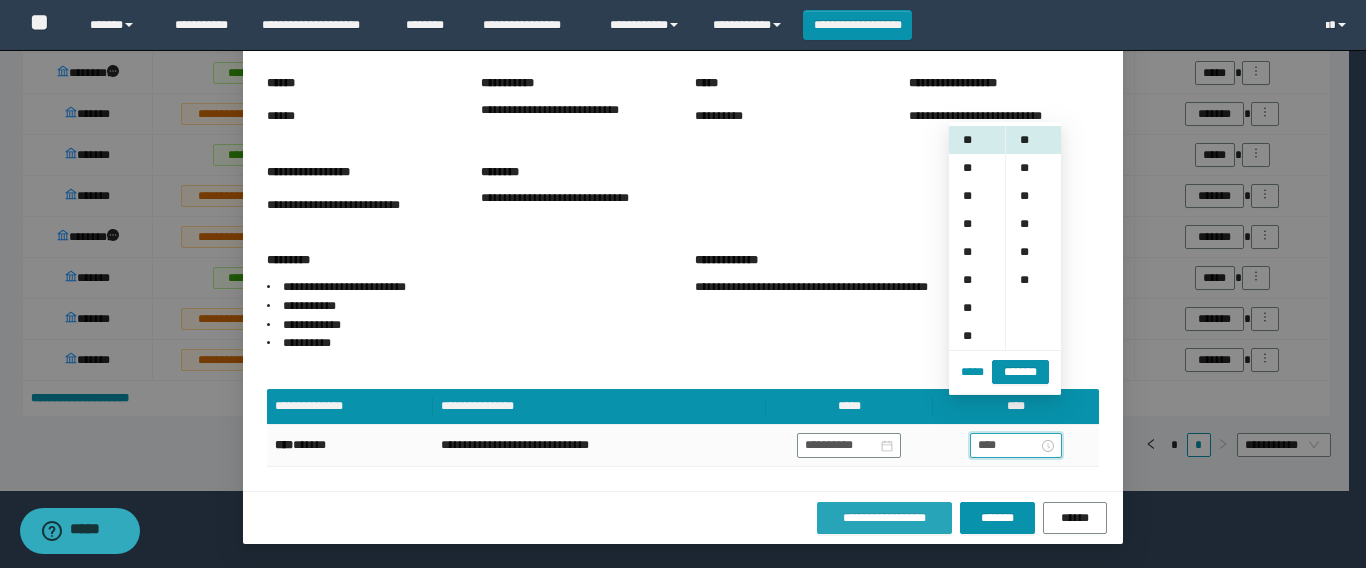 click on "**********" at bounding box center [884, 518] 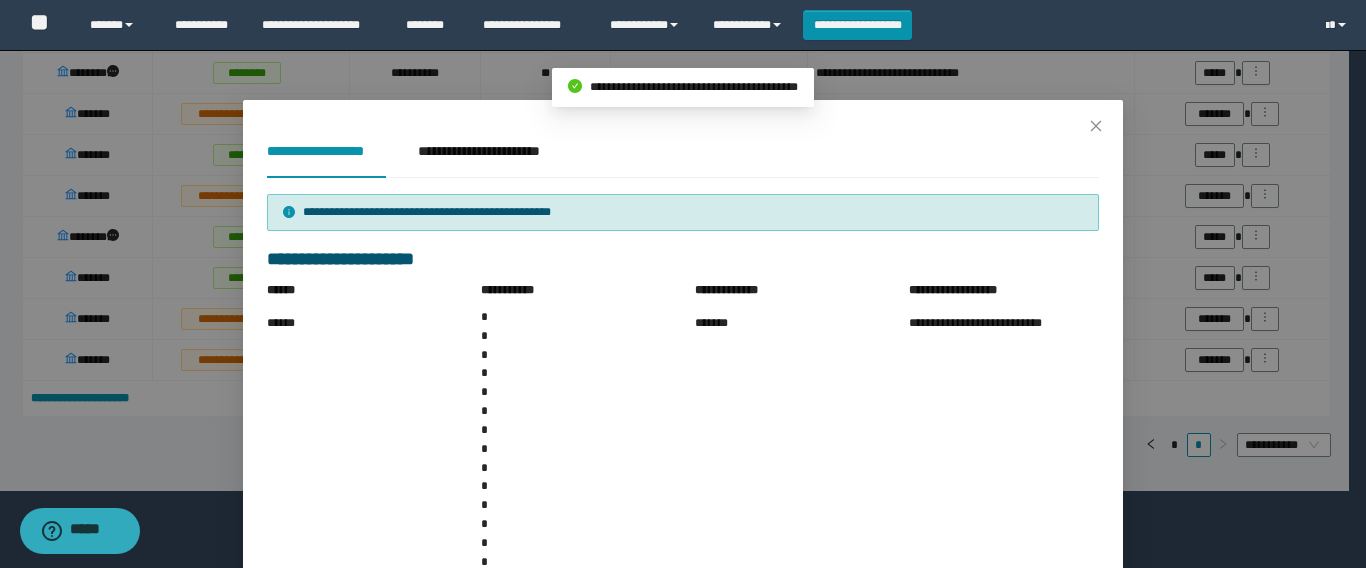 scroll, scrollTop: 395, scrollLeft: 0, axis: vertical 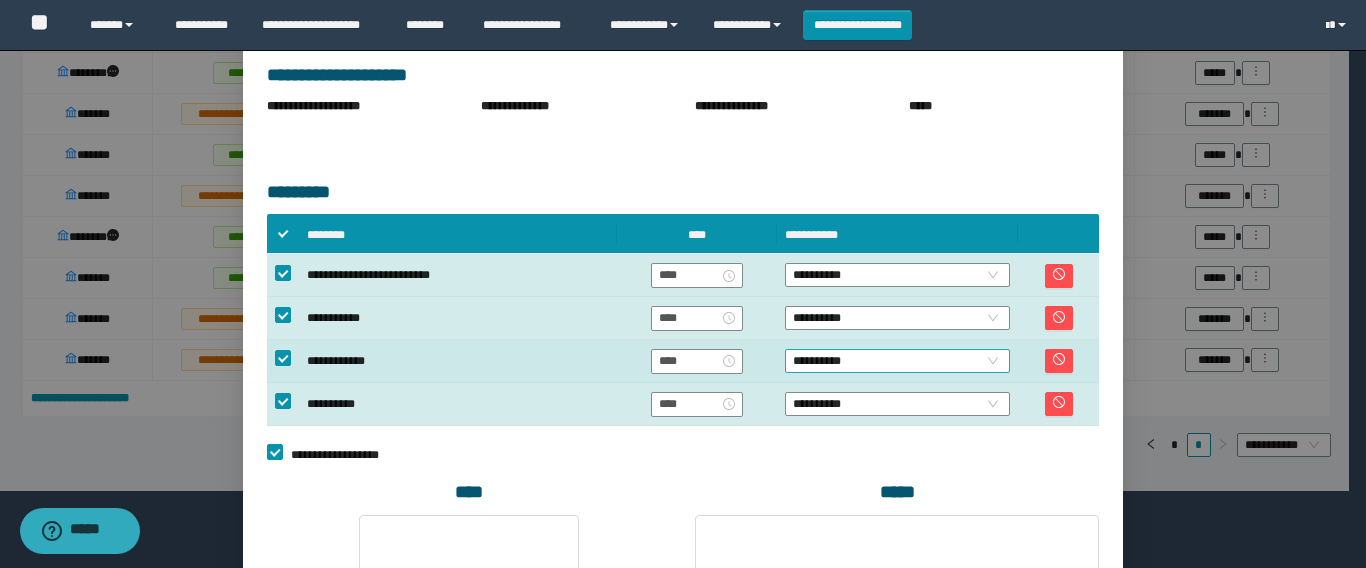 click on "**********" at bounding box center (897, 275) 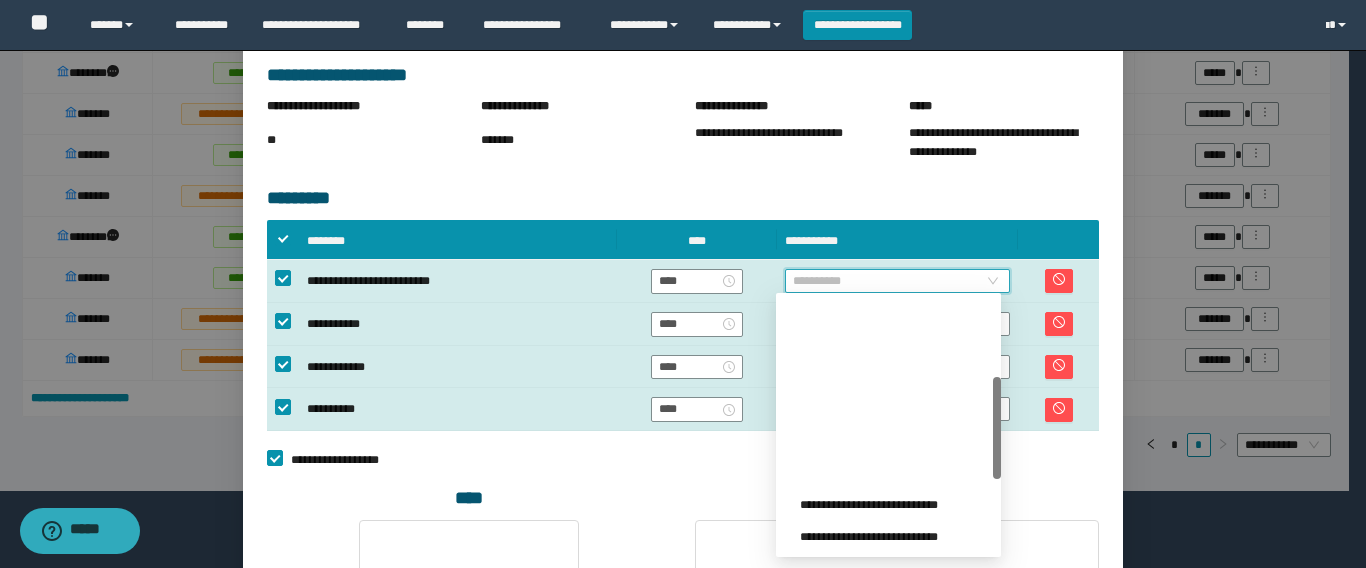 scroll, scrollTop: 200, scrollLeft: 0, axis: vertical 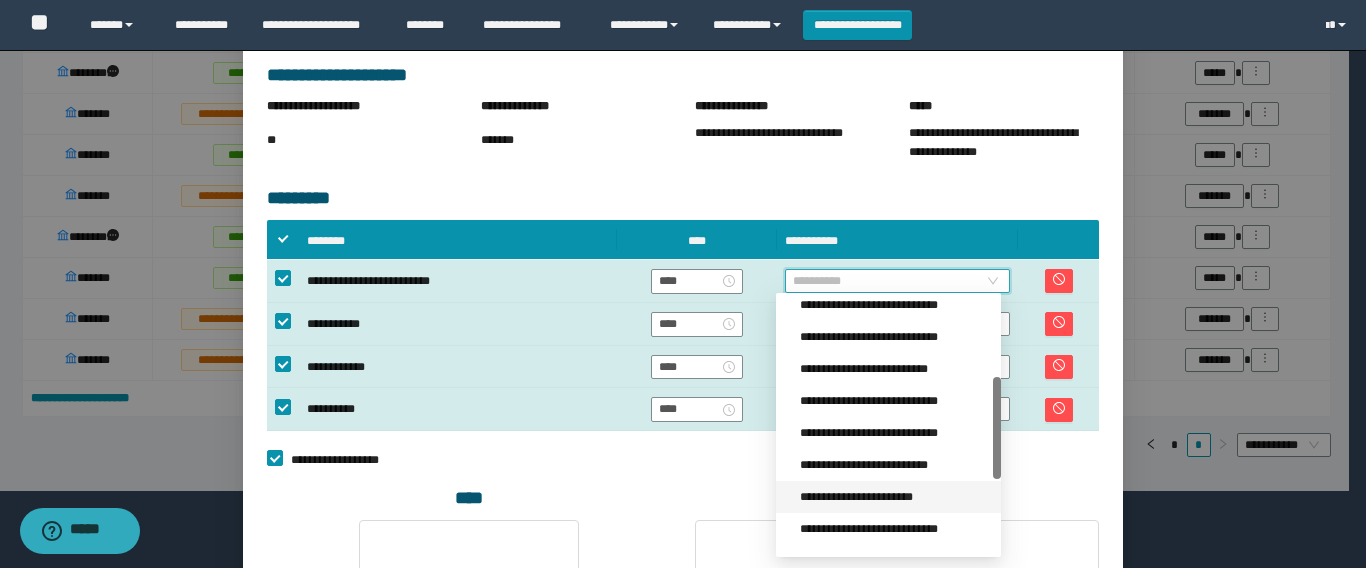 drag, startPoint x: 869, startPoint y: 495, endPoint x: 861, endPoint y: 484, distance: 13.601471 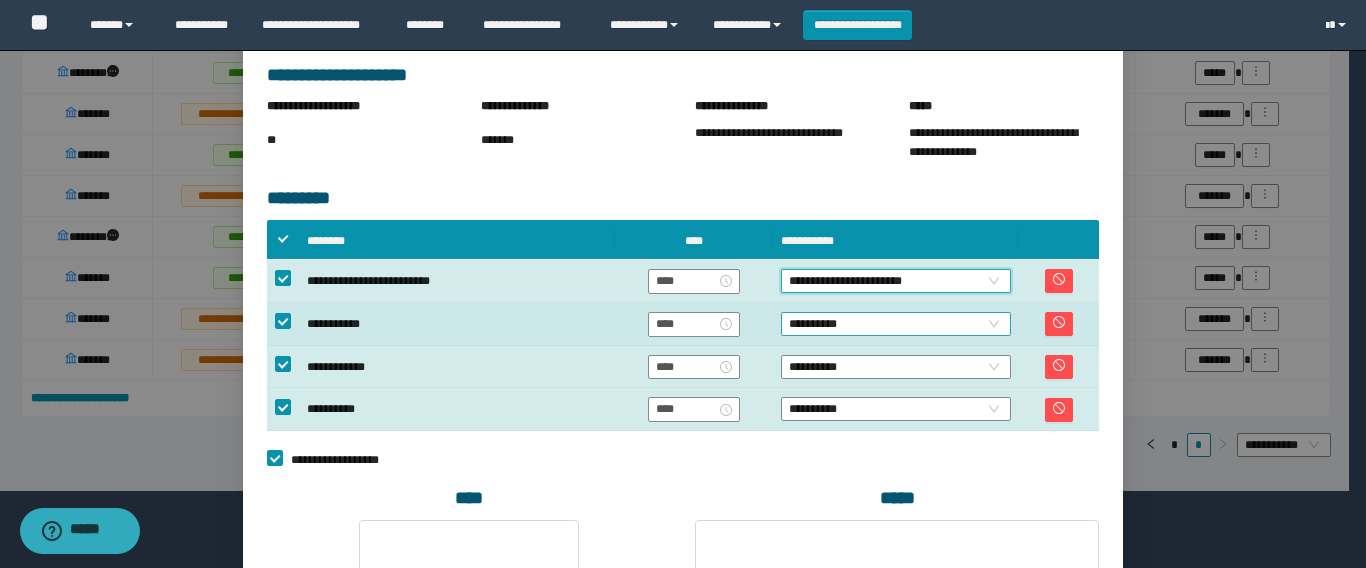 click on "**********" at bounding box center [896, 324] 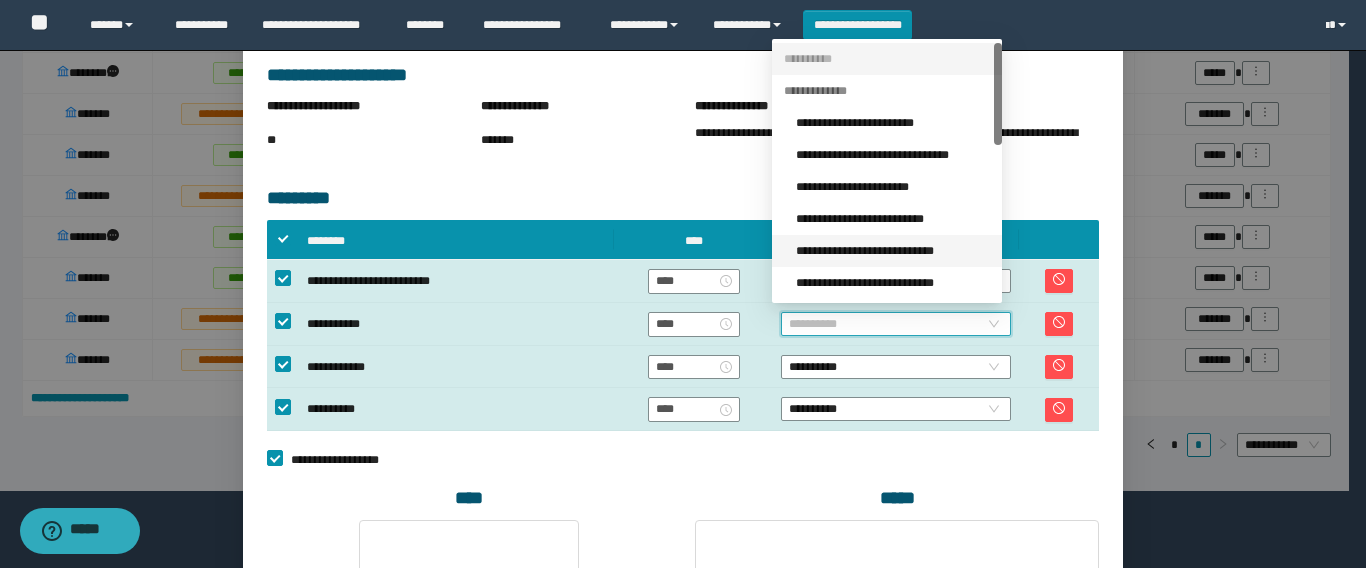 click on "**********" at bounding box center [893, 251] 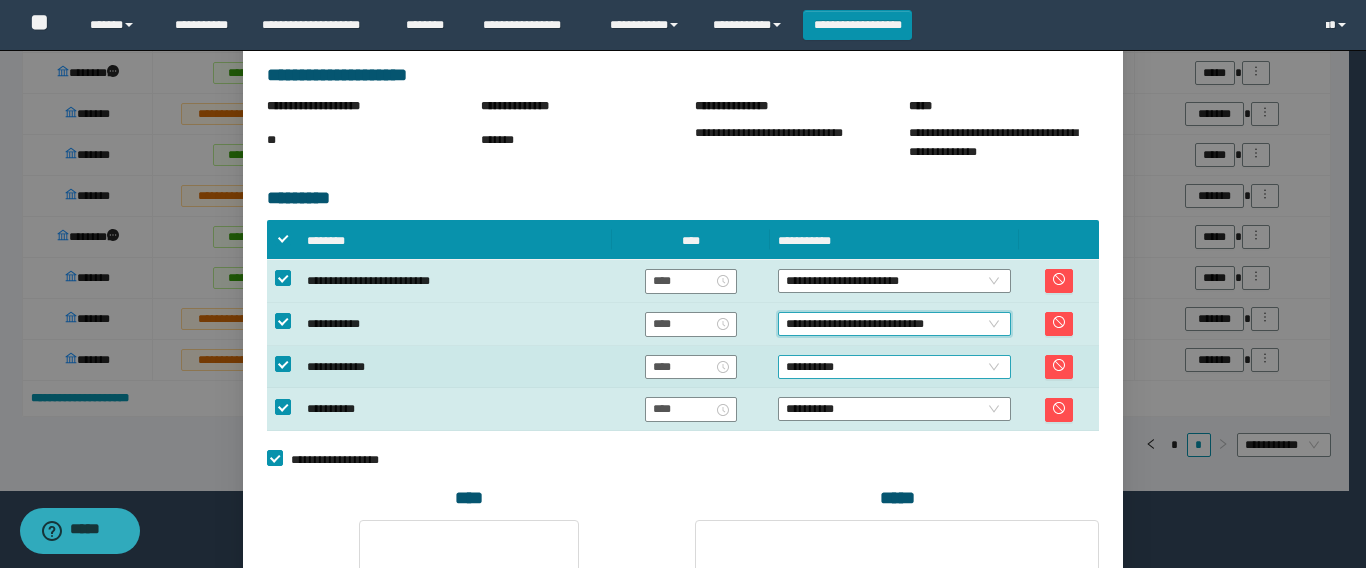 click on "**********" at bounding box center (894, 367) 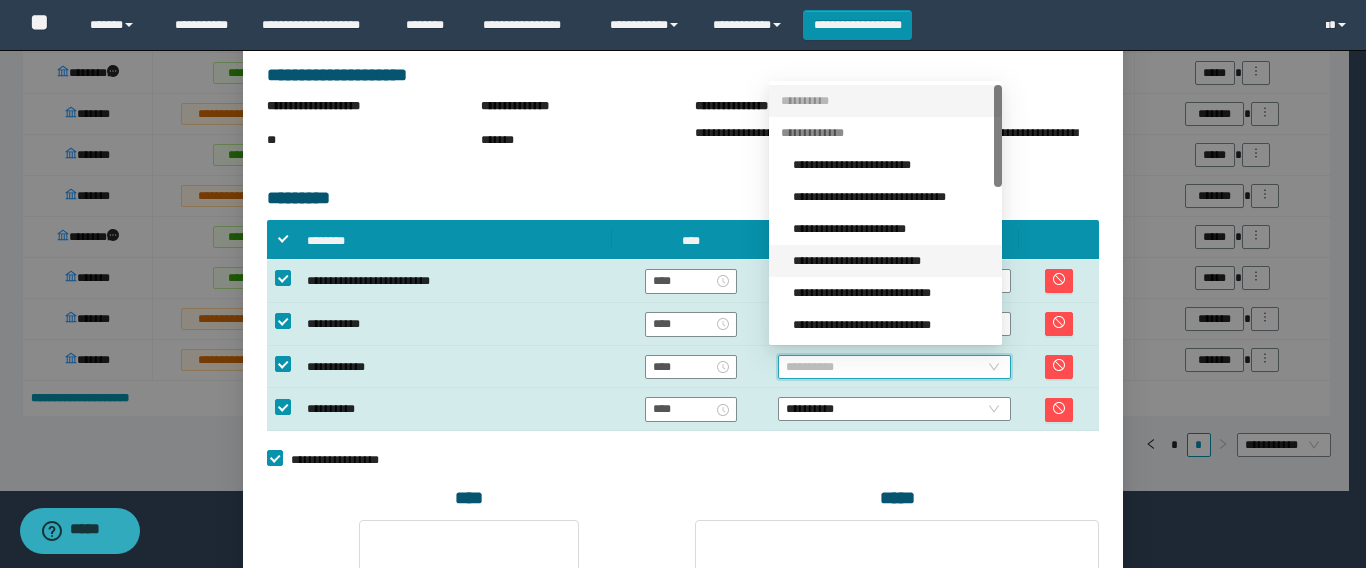 click on "**********" at bounding box center (891, 261) 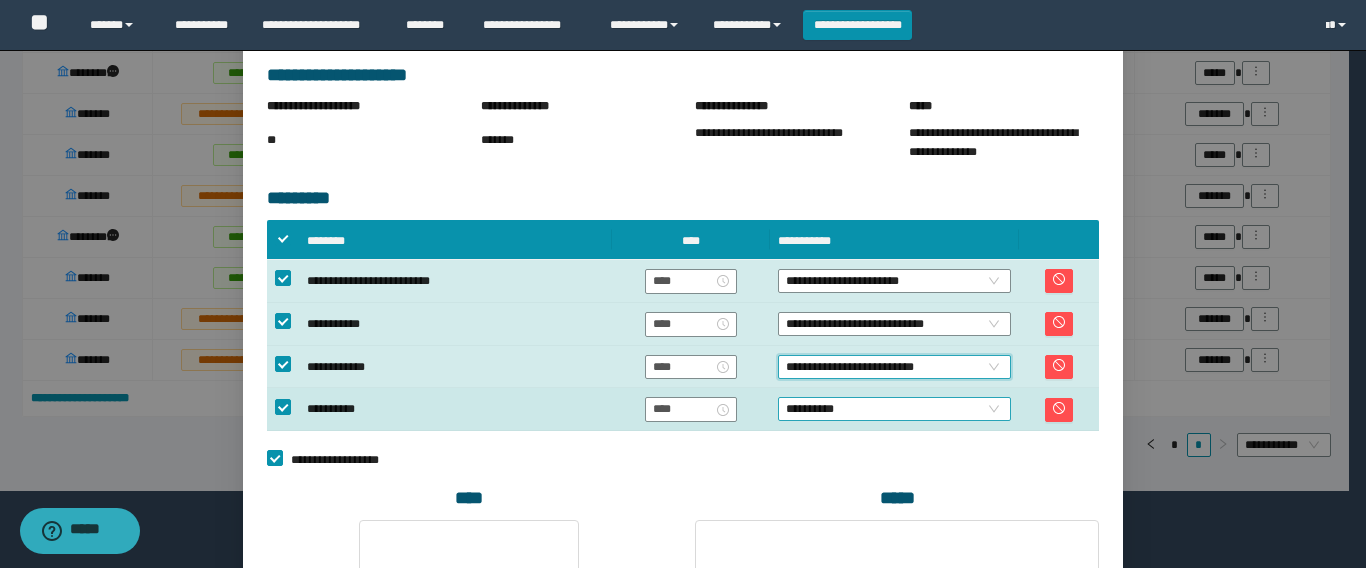 click on "**********" at bounding box center [894, 409] 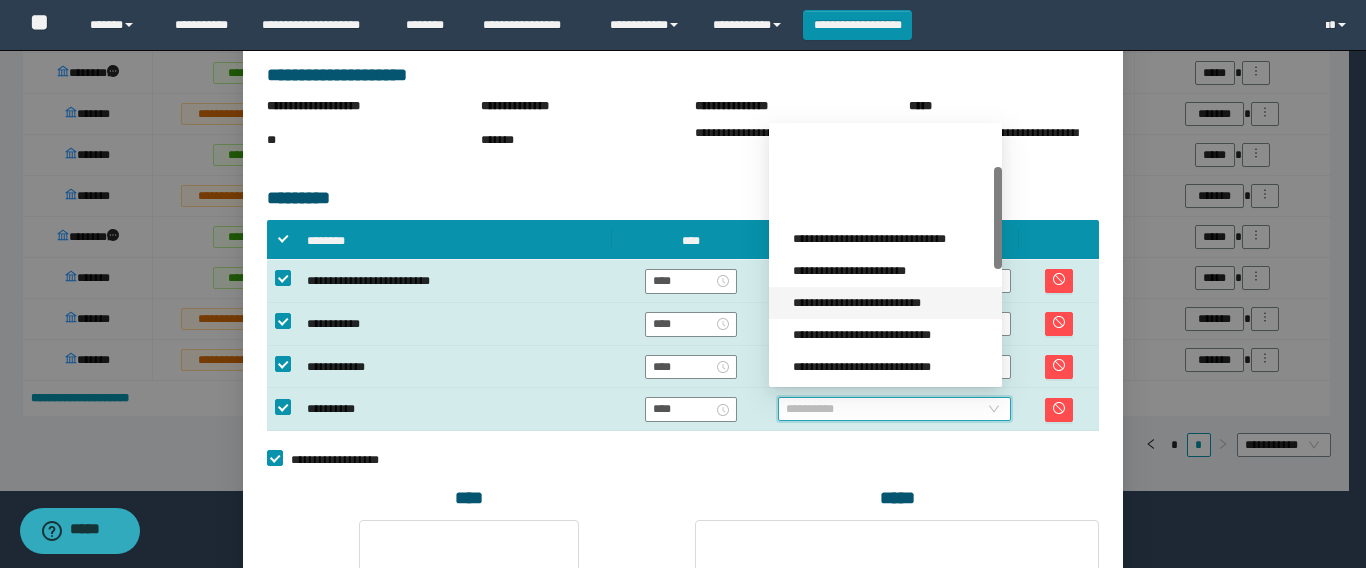 scroll, scrollTop: 300, scrollLeft: 0, axis: vertical 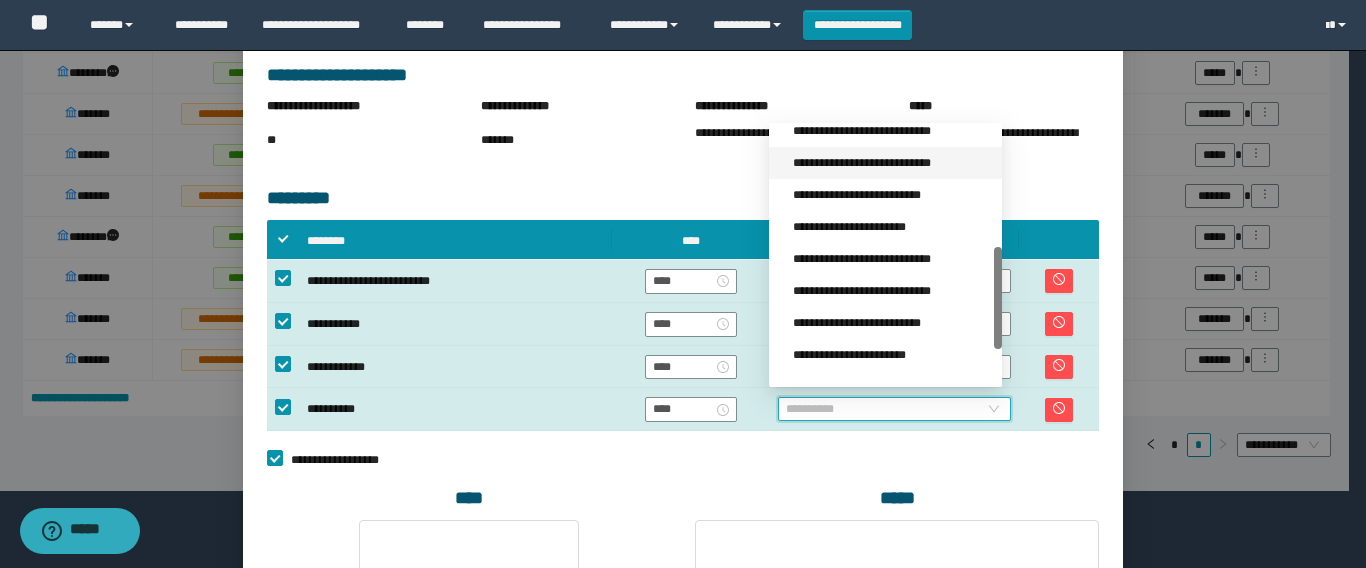click on "**********" at bounding box center (891, 163) 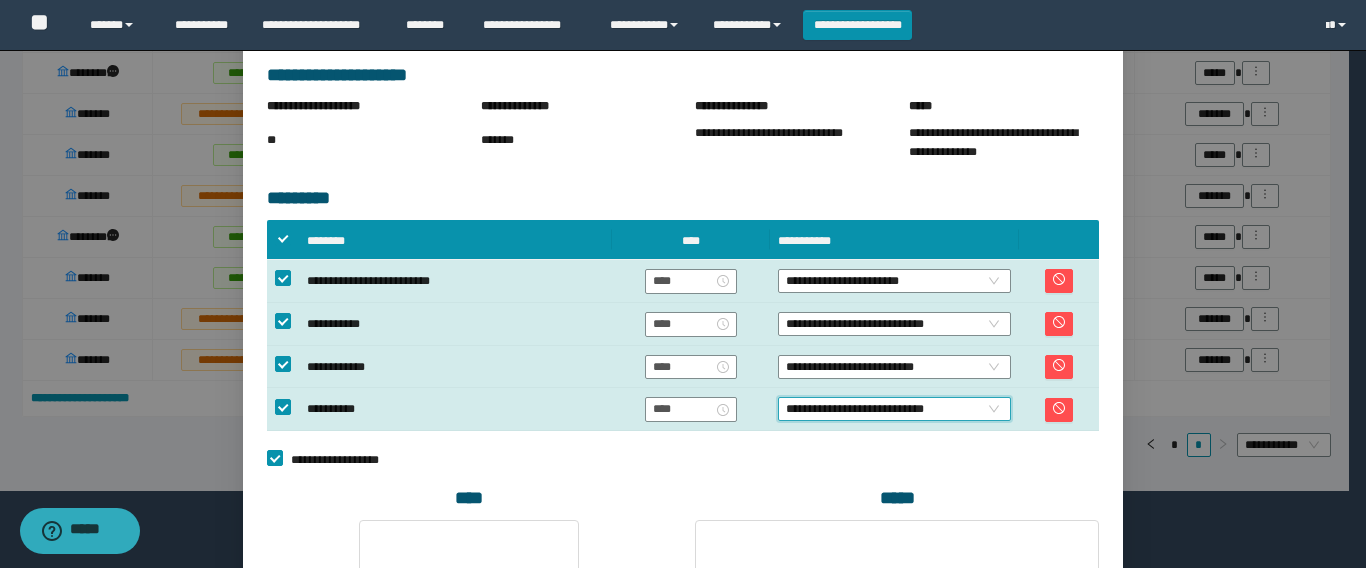 scroll, scrollTop: 753, scrollLeft: 0, axis: vertical 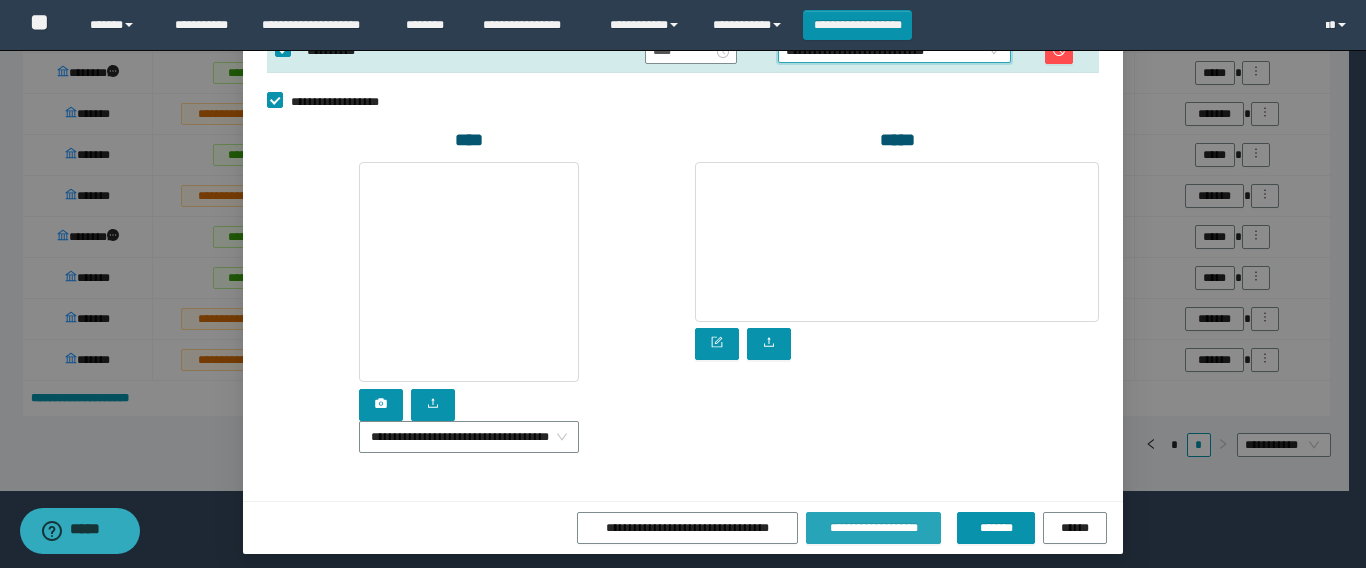 click on "**********" at bounding box center (874, 528) 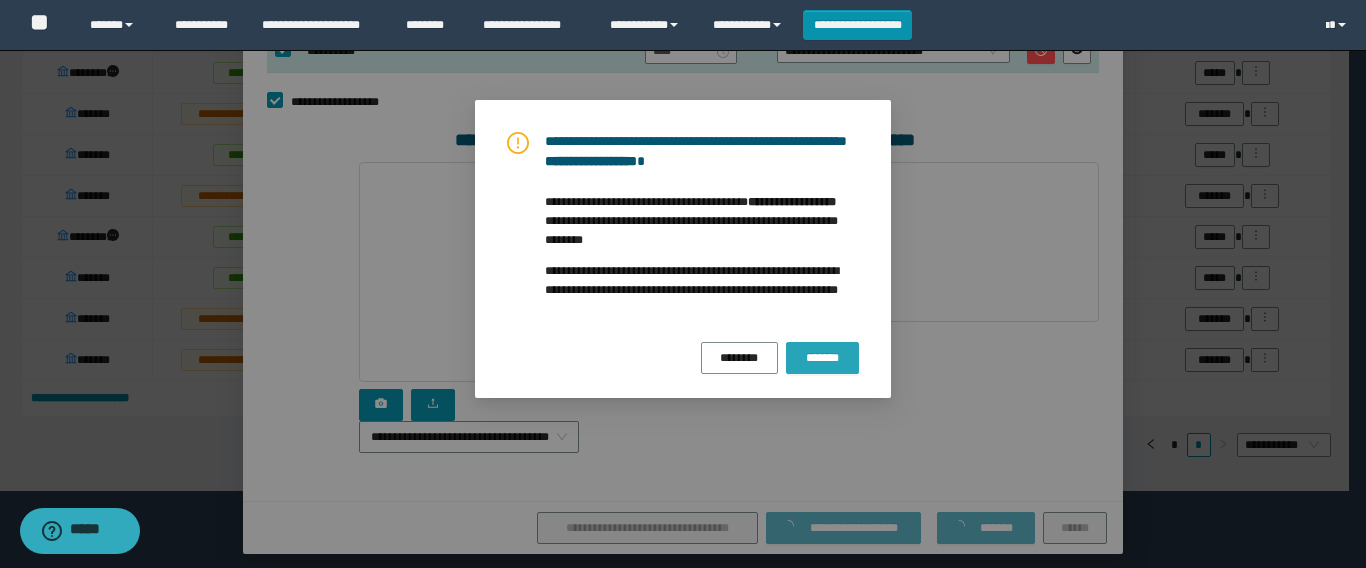 click on "*******" at bounding box center (822, 358) 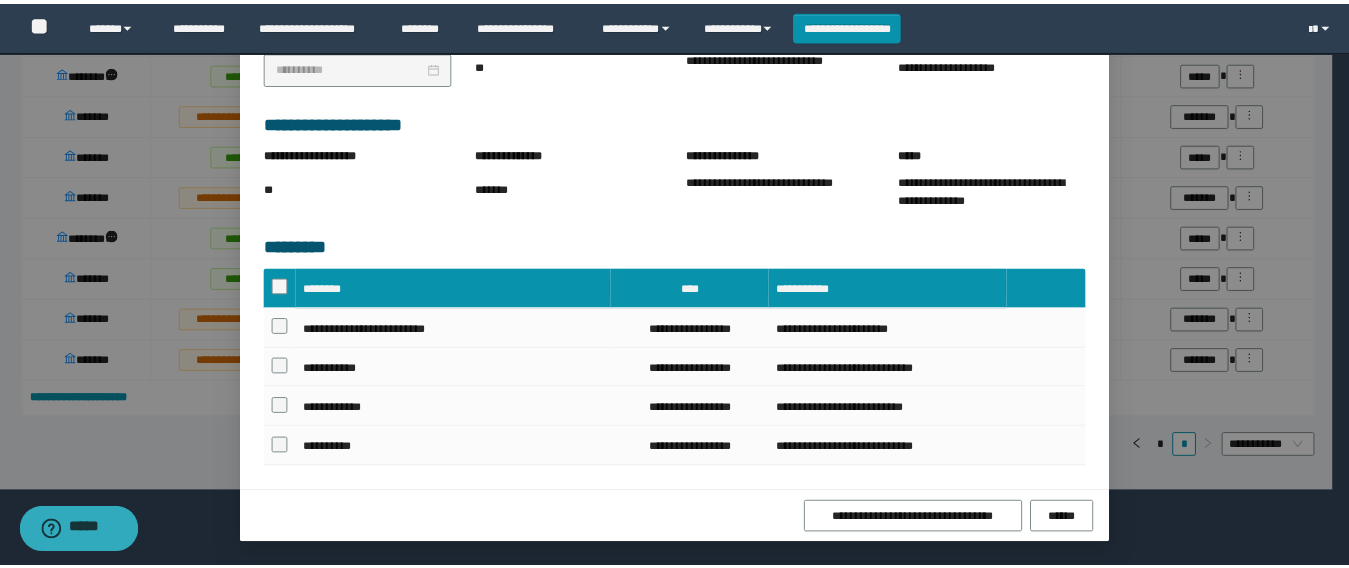 scroll, scrollTop: 390, scrollLeft: 0, axis: vertical 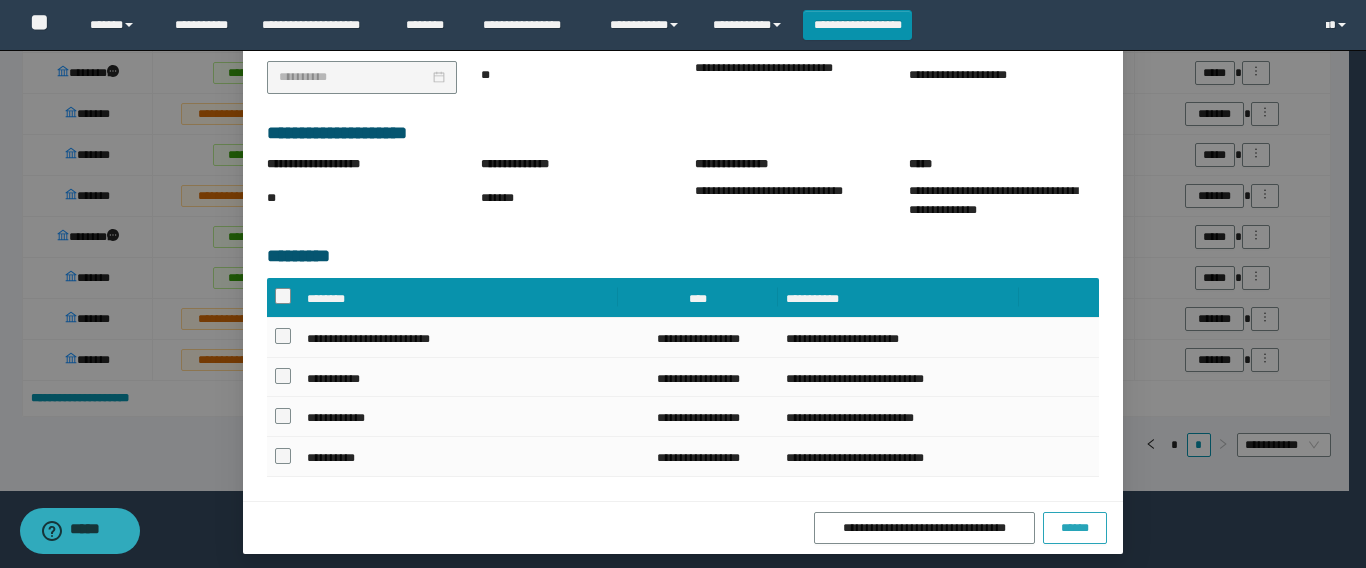 drag, startPoint x: 1066, startPoint y: 515, endPoint x: 1060, endPoint y: 485, distance: 30.594116 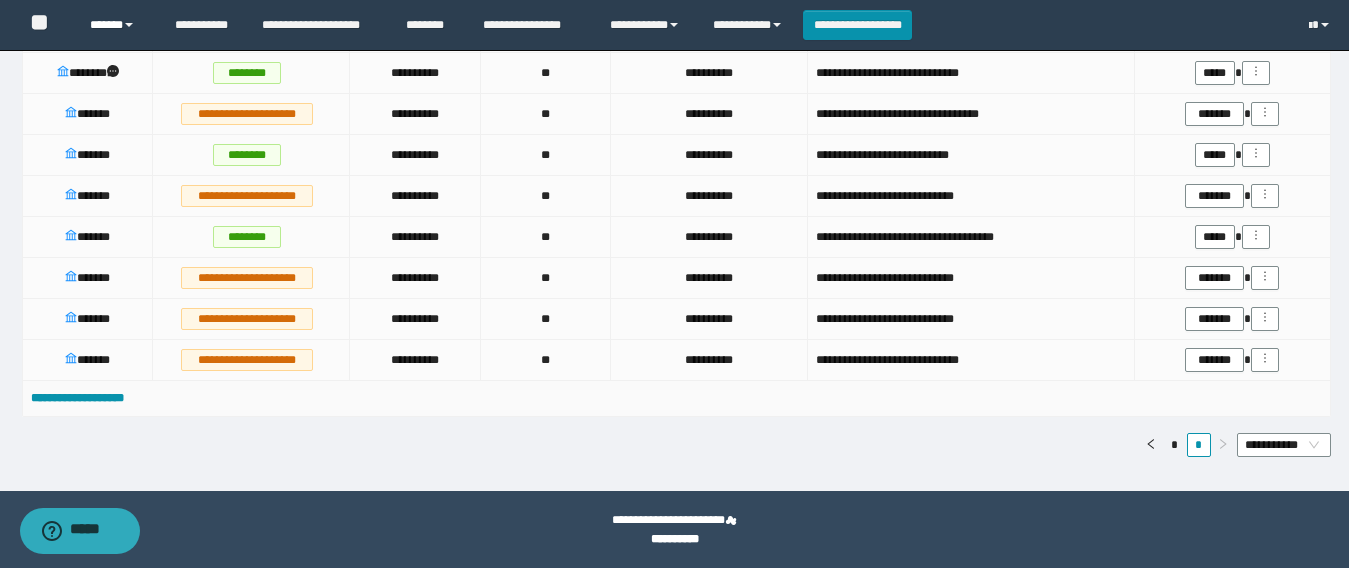 click on "******" at bounding box center [117, 25] 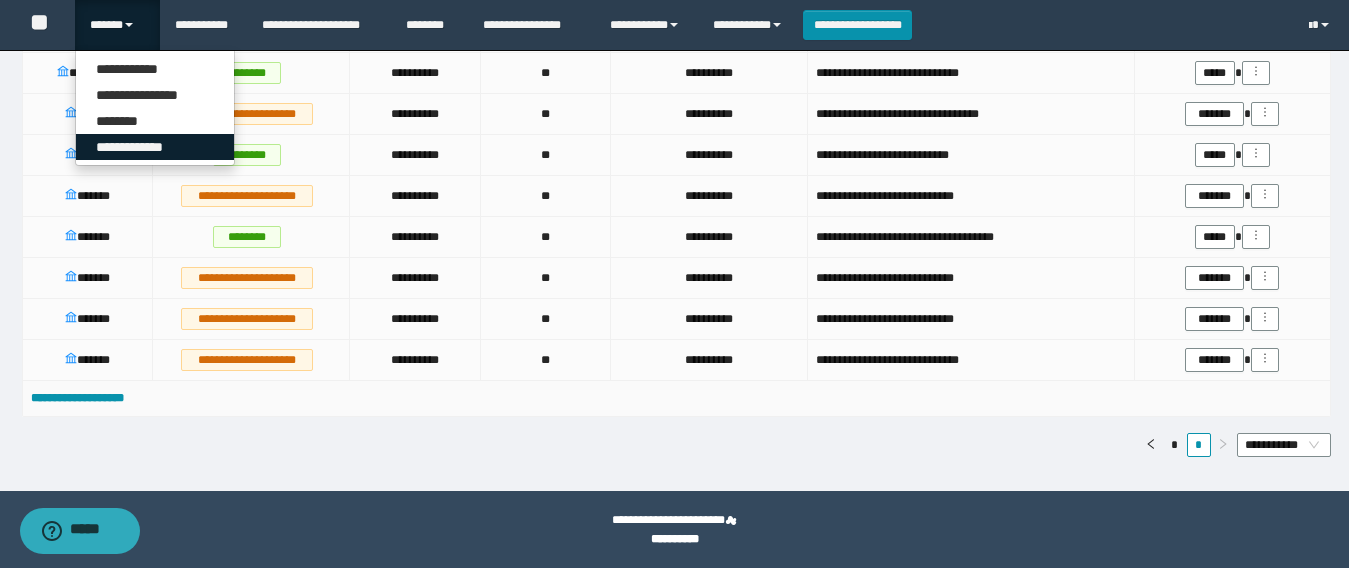 click on "**********" at bounding box center (155, 147) 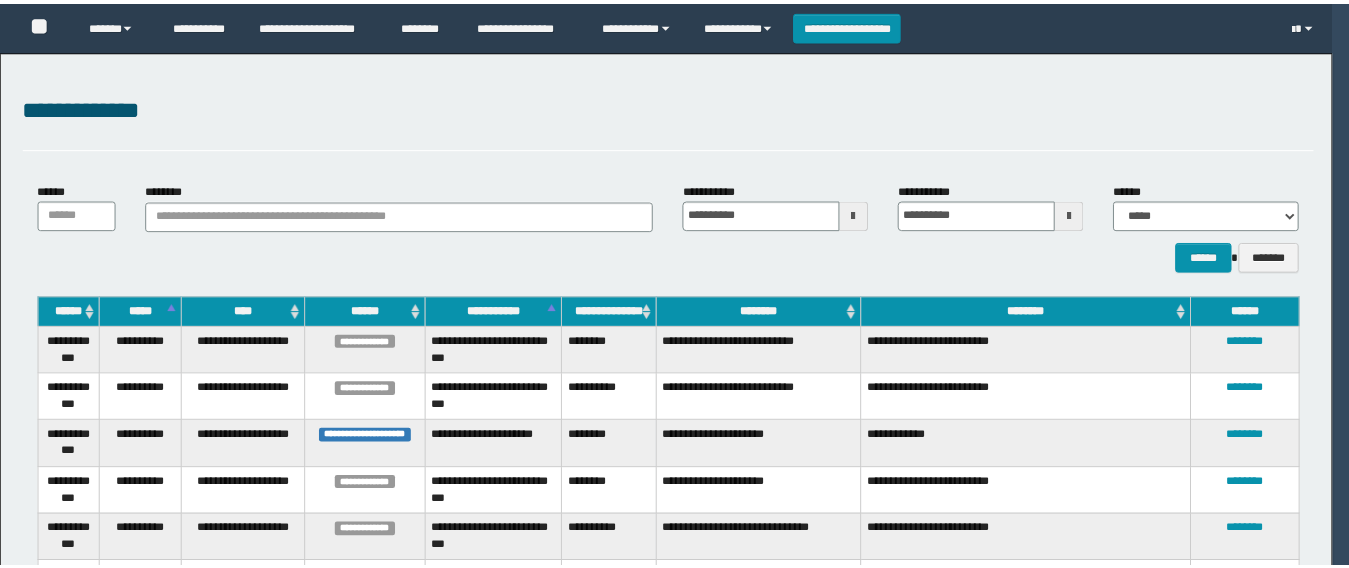 scroll, scrollTop: 0, scrollLeft: 0, axis: both 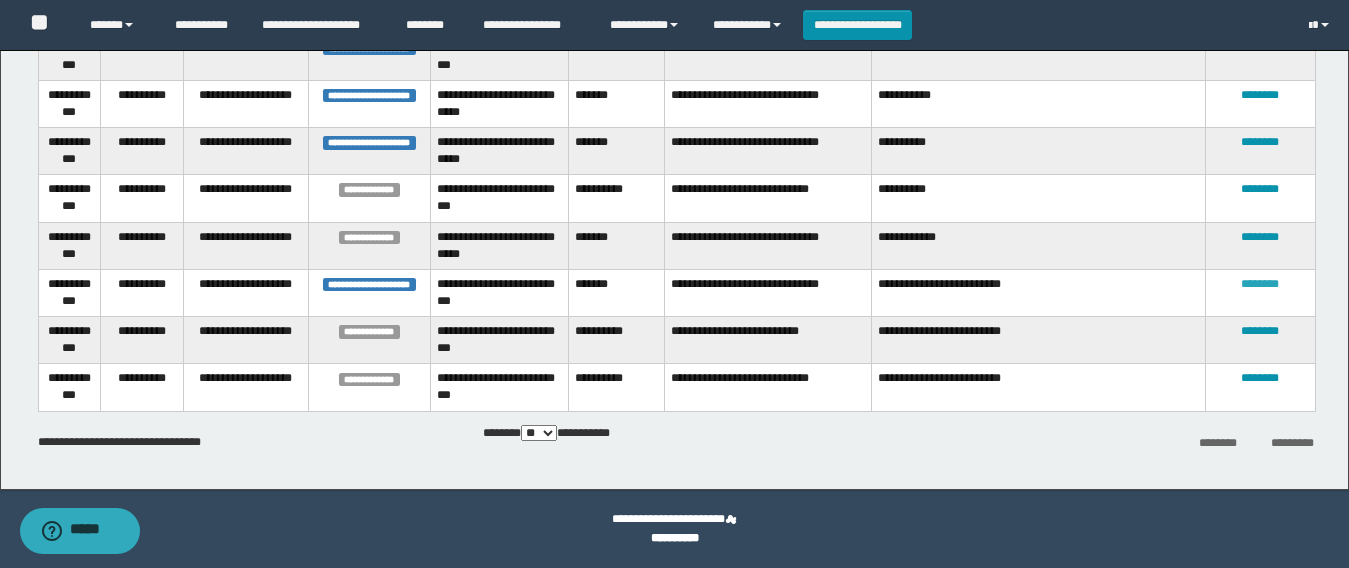 click on "********" at bounding box center (1260, 284) 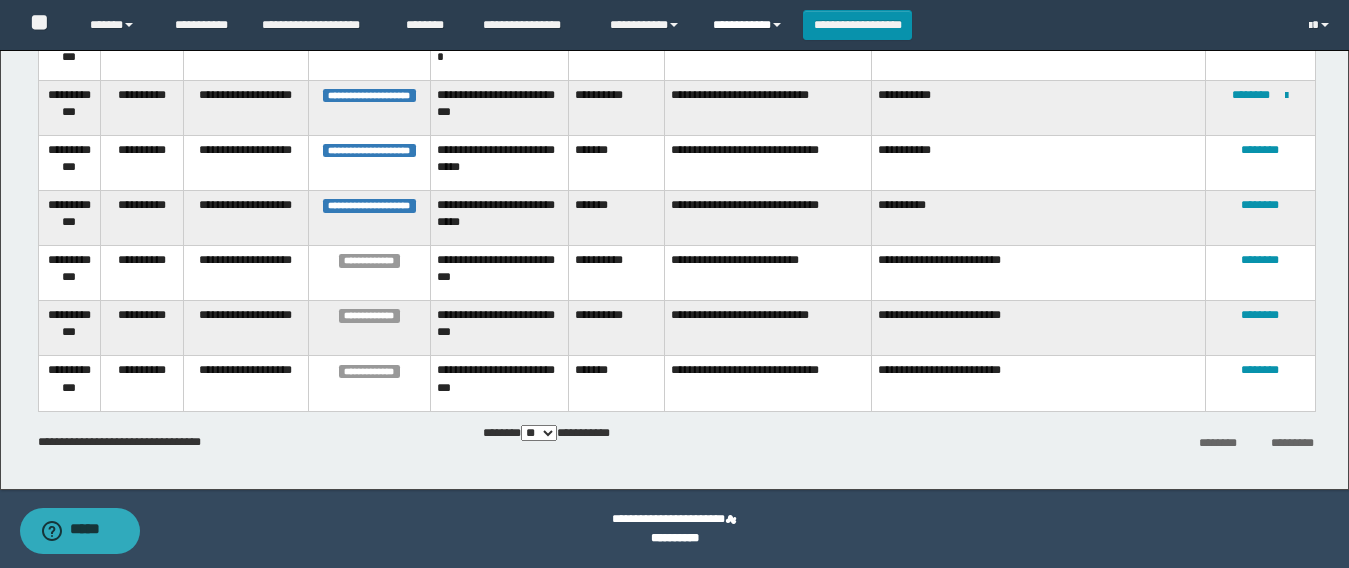 scroll, scrollTop: 483, scrollLeft: 0, axis: vertical 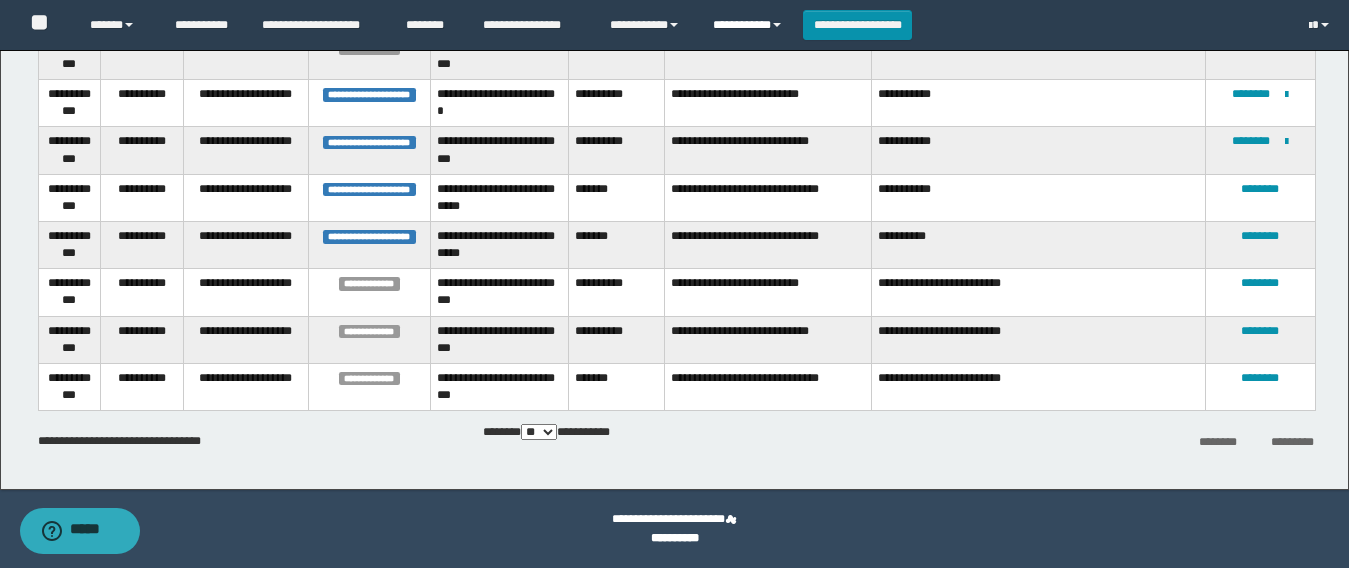 click on "**********" at bounding box center (750, 25) 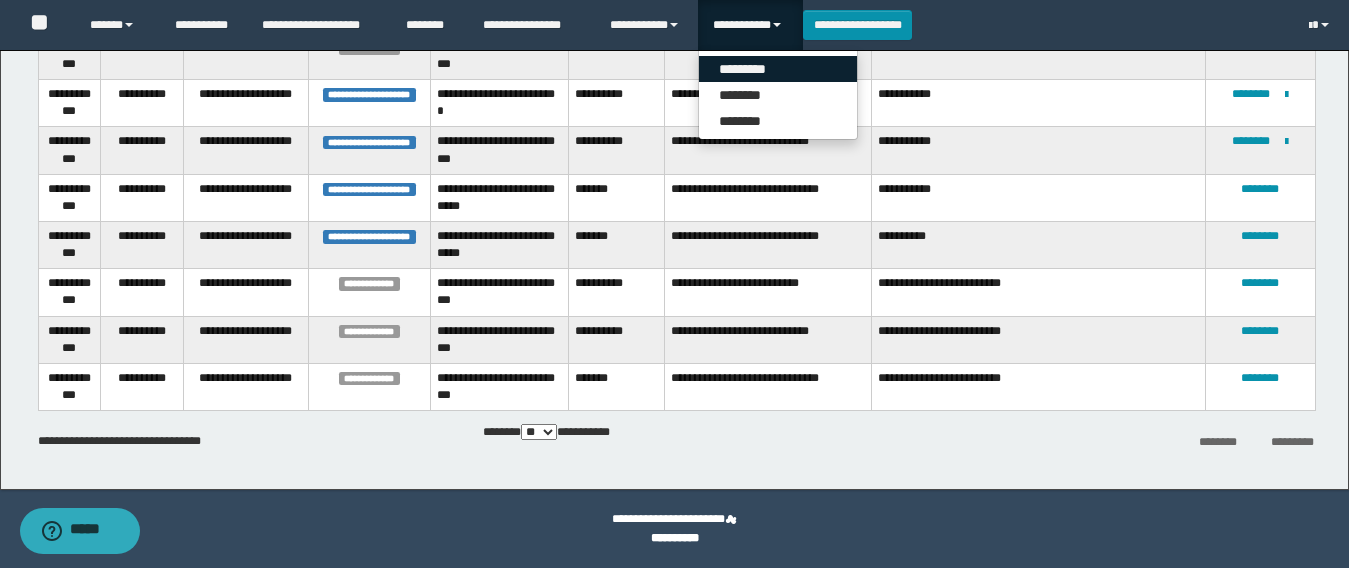 click on "*********" at bounding box center (778, 69) 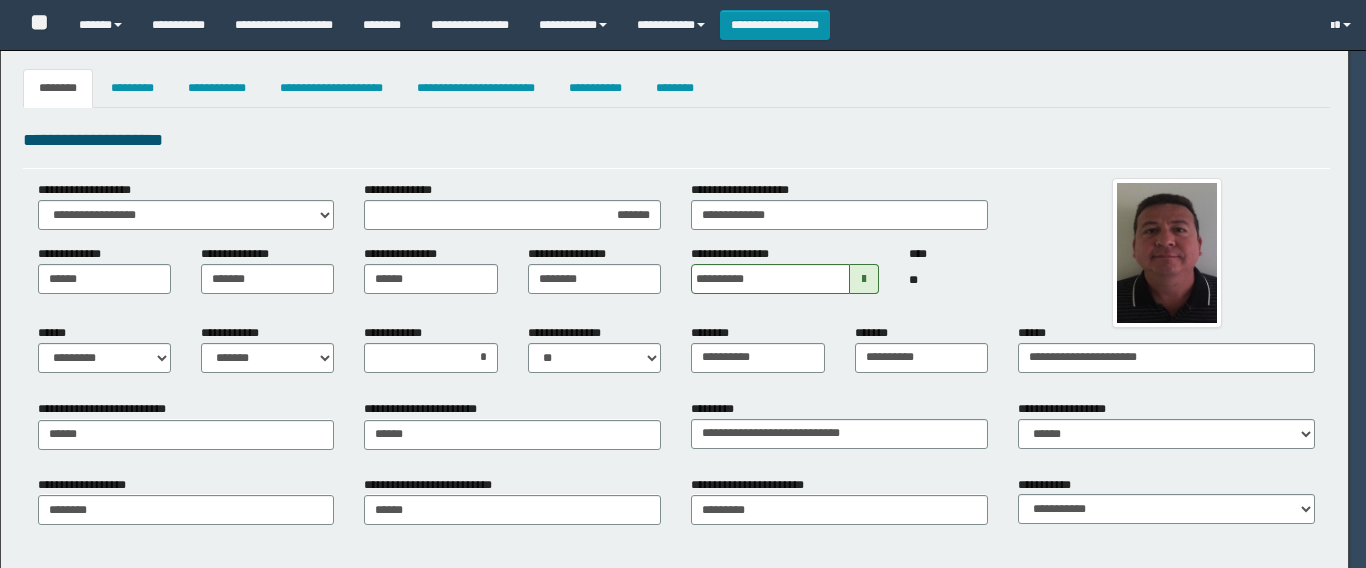 select on "**" 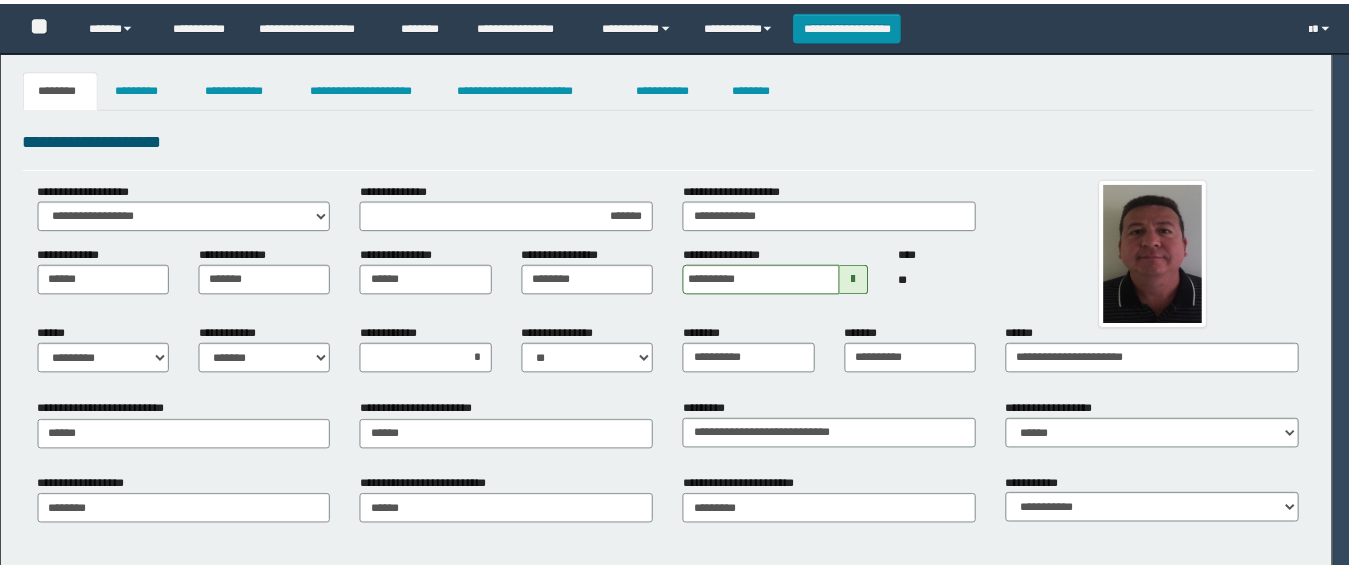 scroll, scrollTop: 0, scrollLeft: 0, axis: both 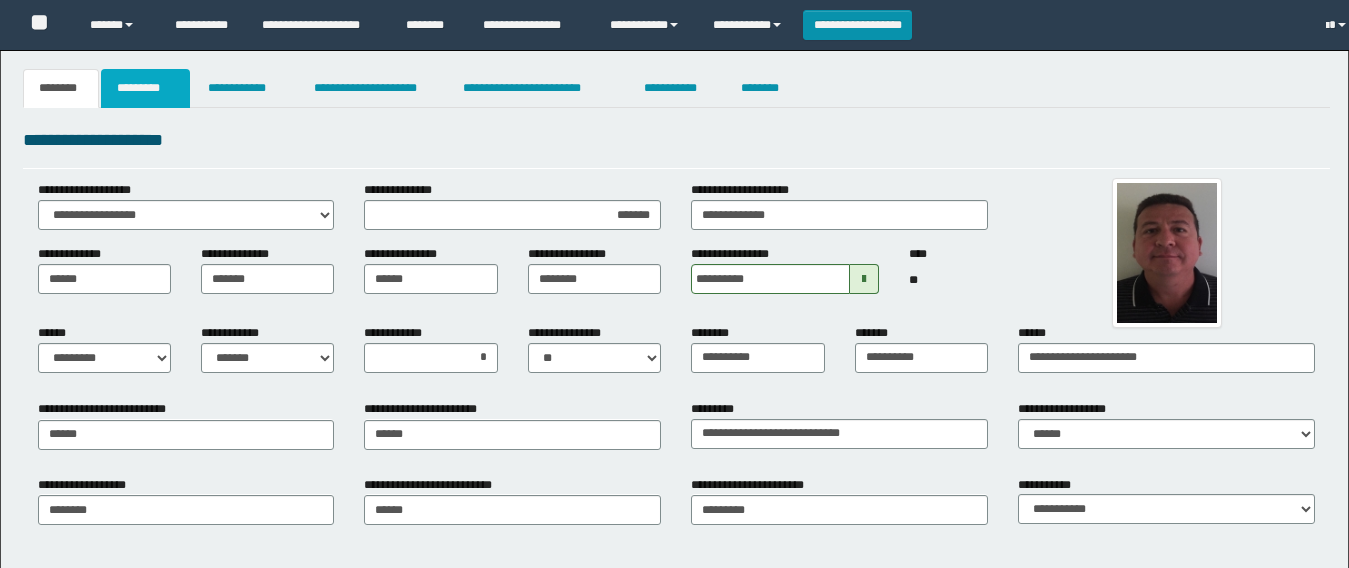 click on "*********" at bounding box center (145, 88) 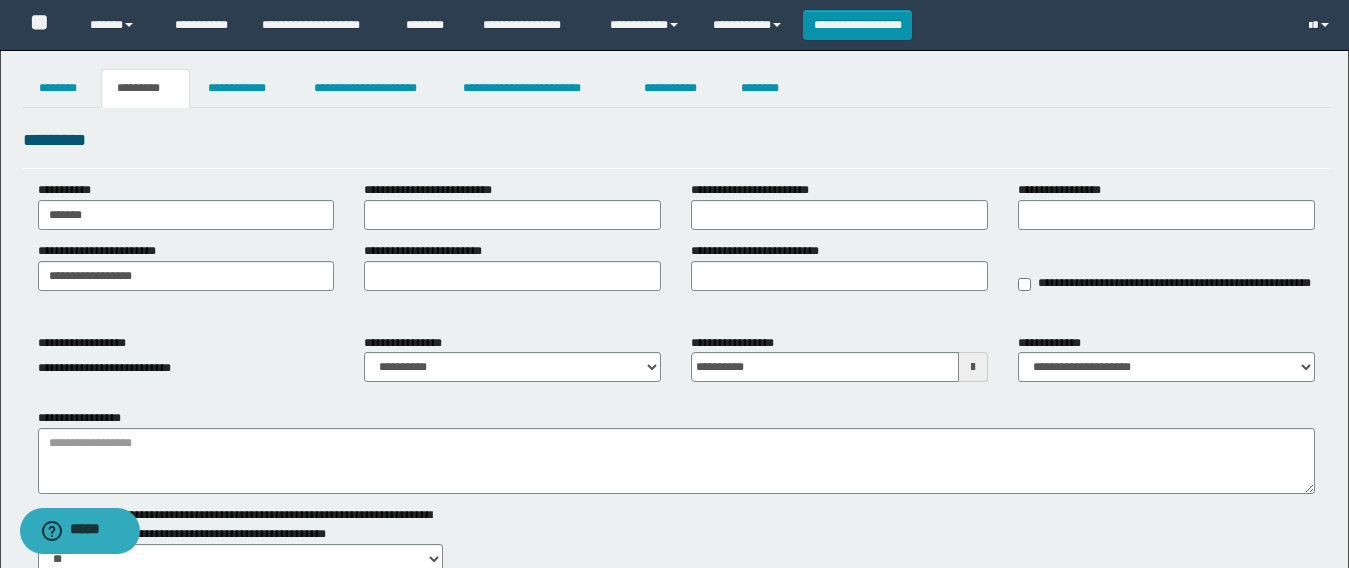 scroll, scrollTop: 0, scrollLeft: 0, axis: both 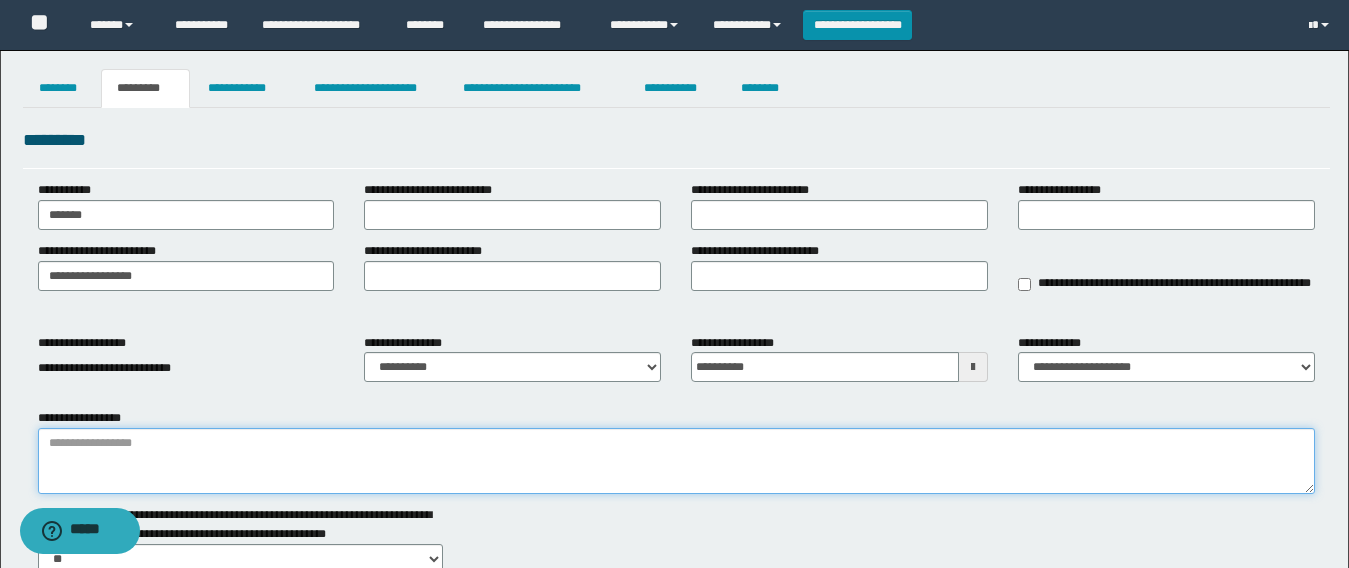 click on "**********" at bounding box center [676, 461] 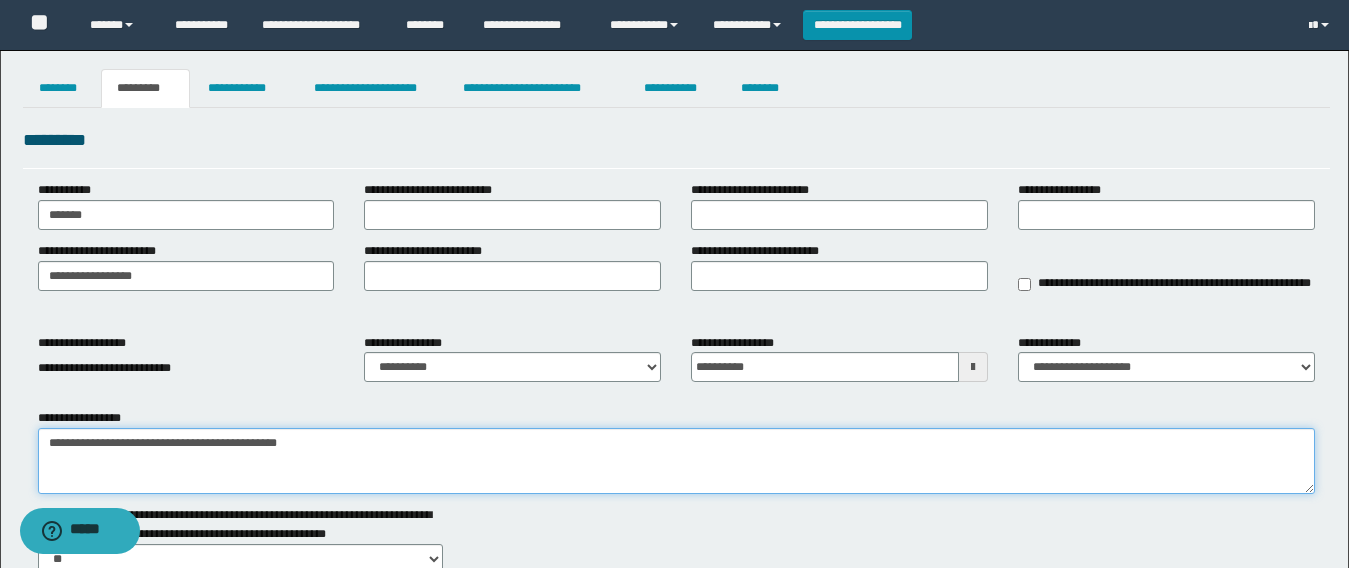 paste on "**********" 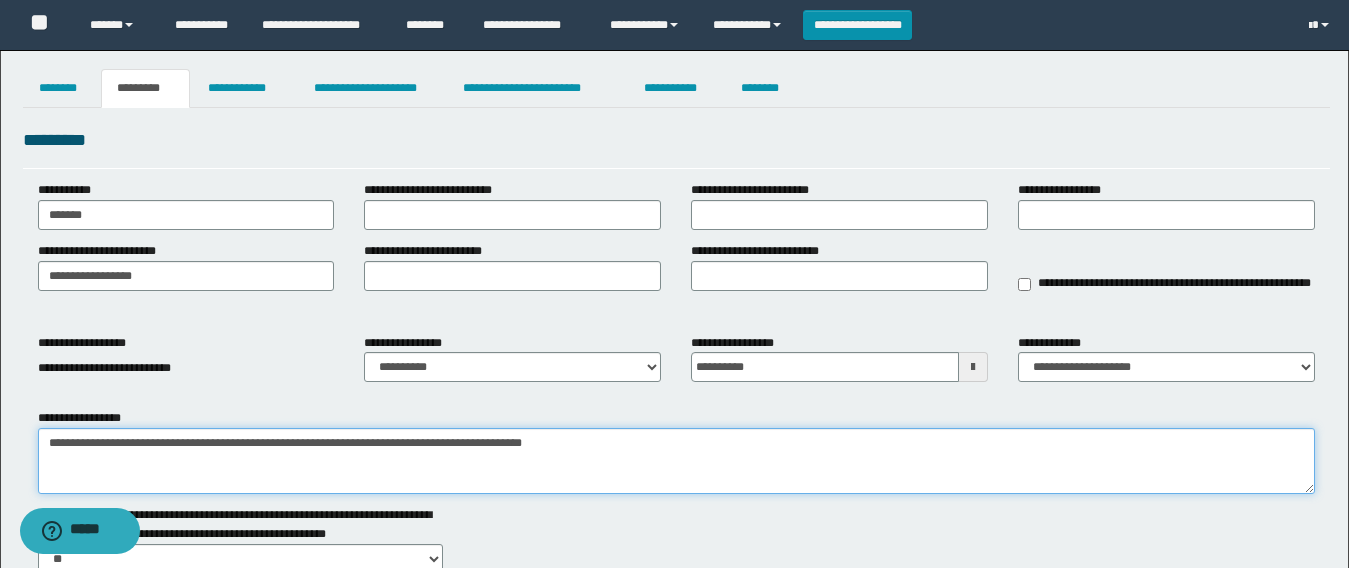 type on "**********" 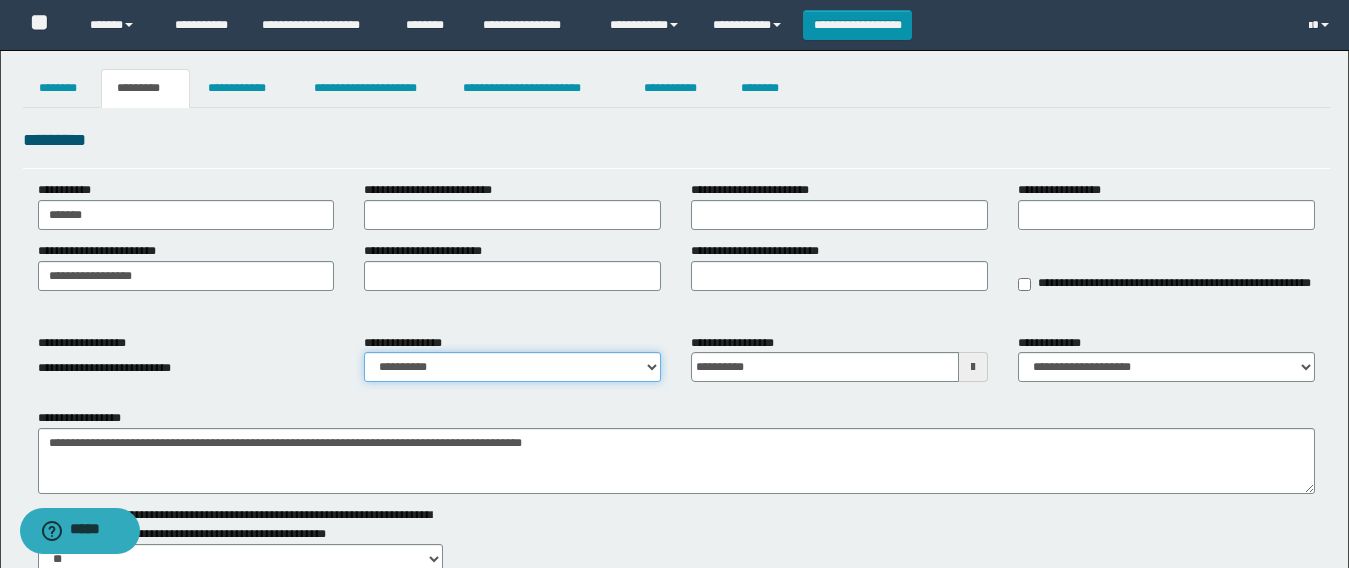 click on "**********" at bounding box center [512, 367] 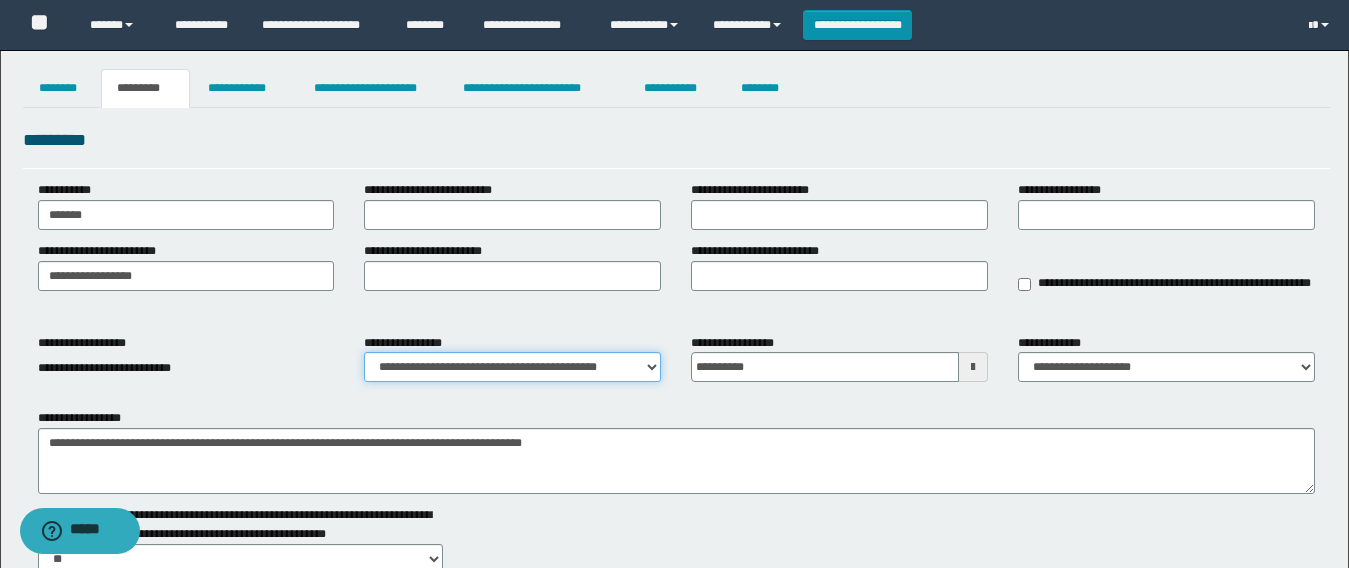 click on "**********" at bounding box center (512, 367) 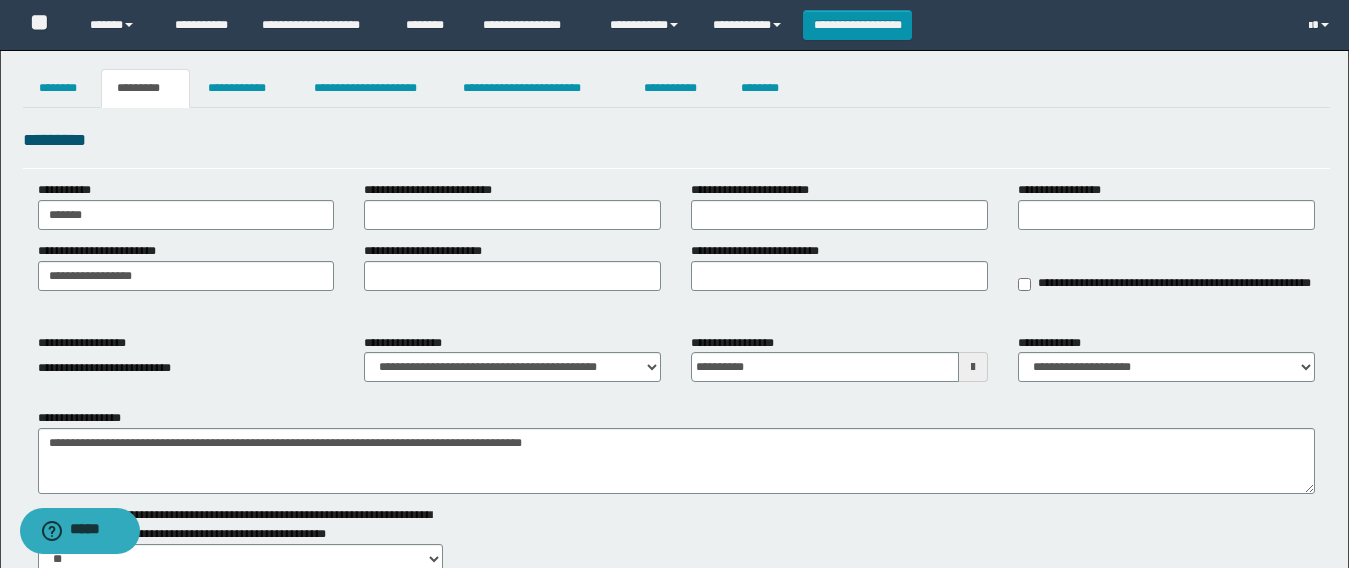 click on "**********" at bounding box center [186, 368] 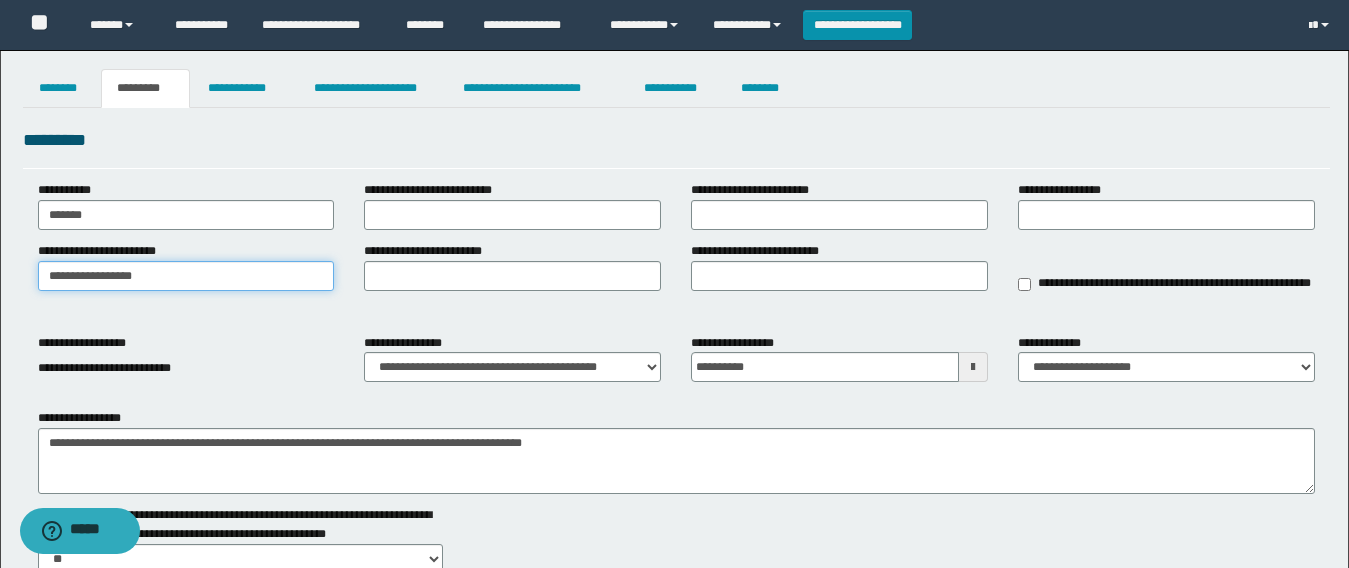drag, startPoint x: 178, startPoint y: 273, endPoint x: 0, endPoint y: 275, distance: 178.01123 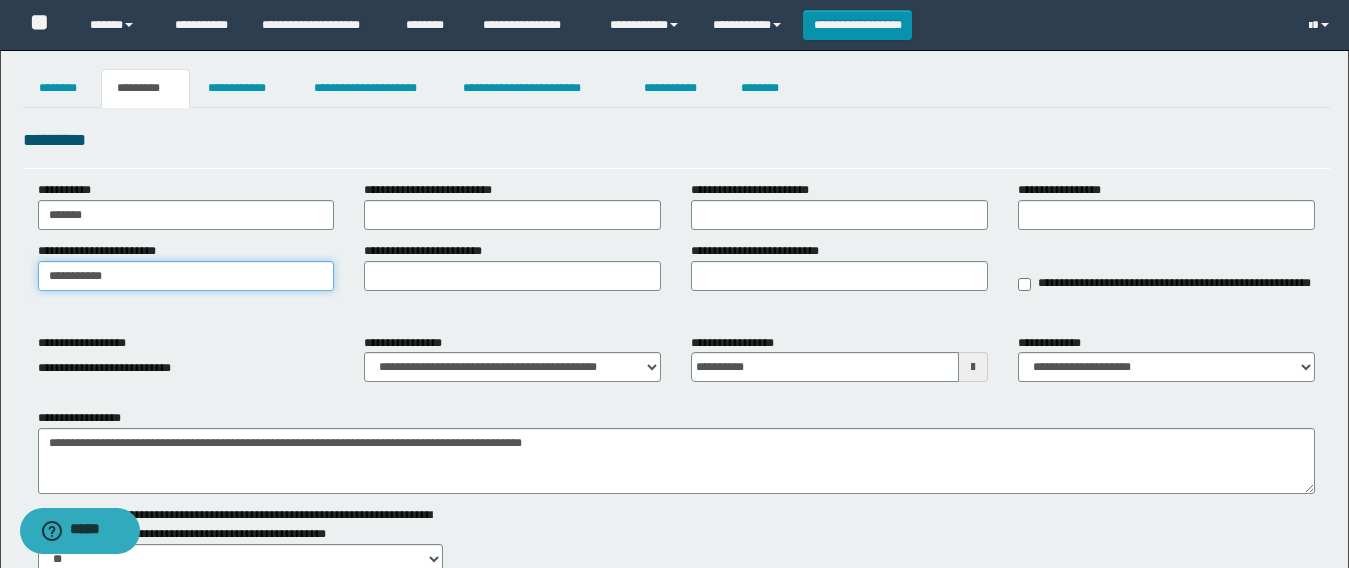 type on "**********" 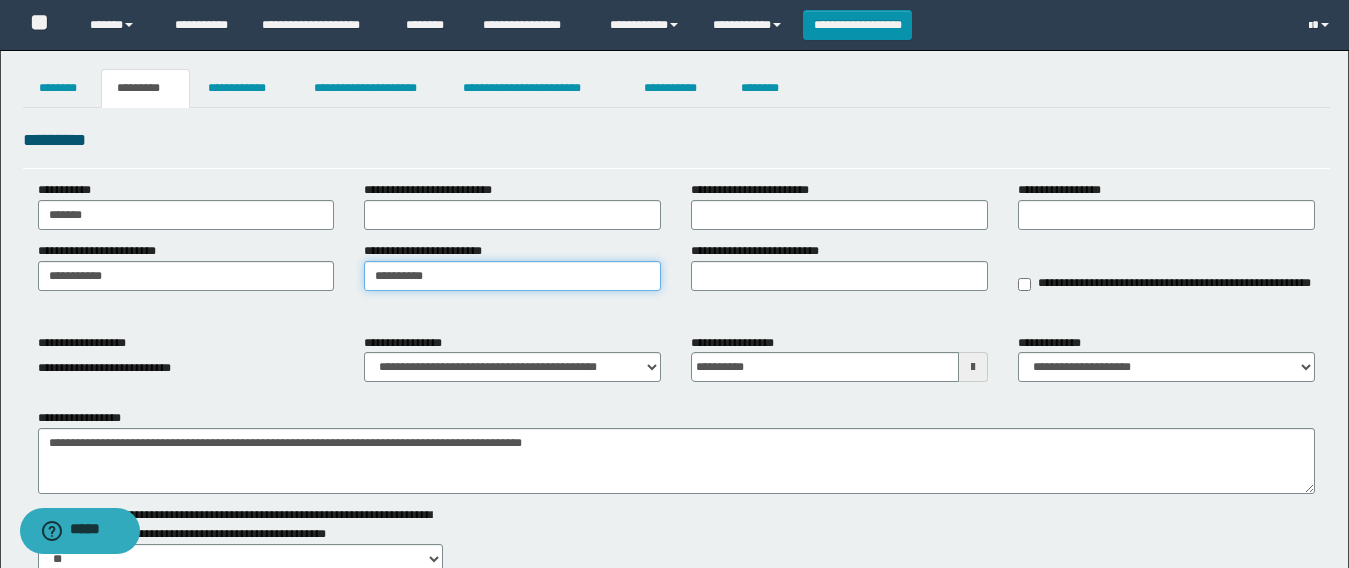type on "**********" 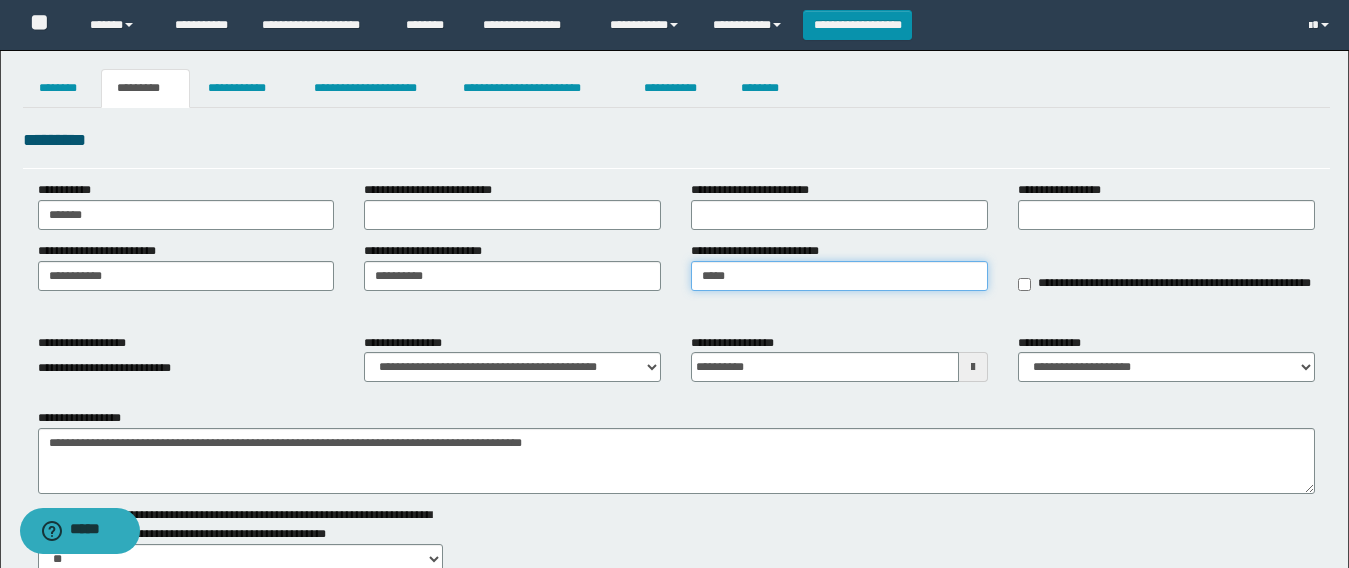type on "*****" 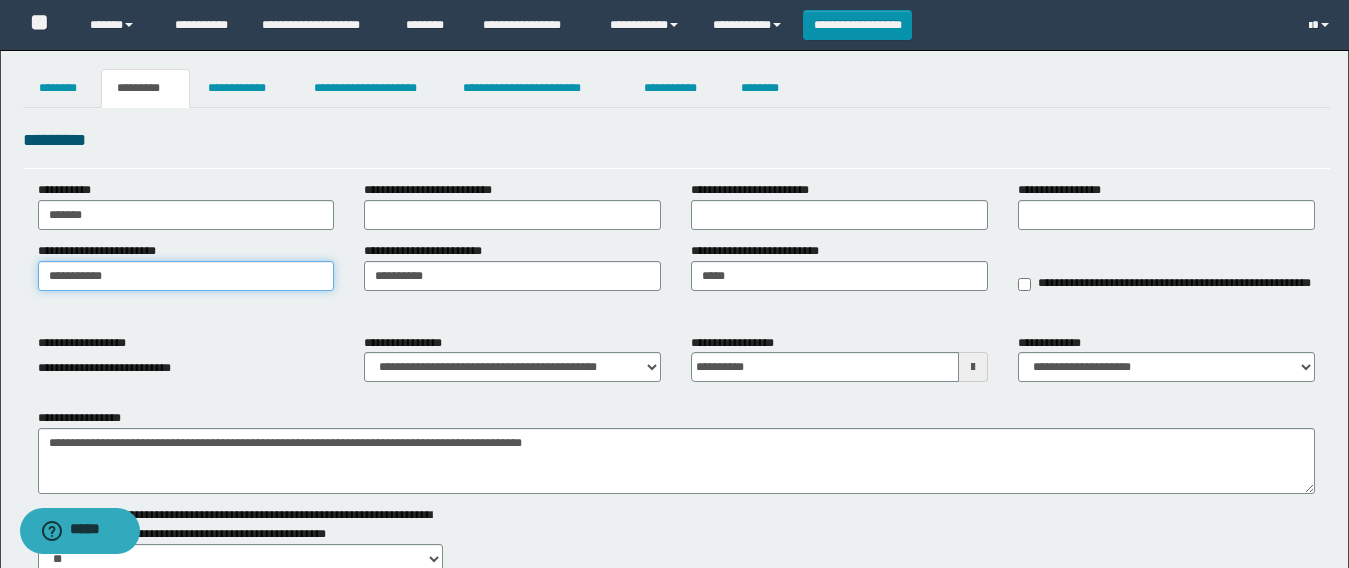 click on "**********" at bounding box center (186, 276) 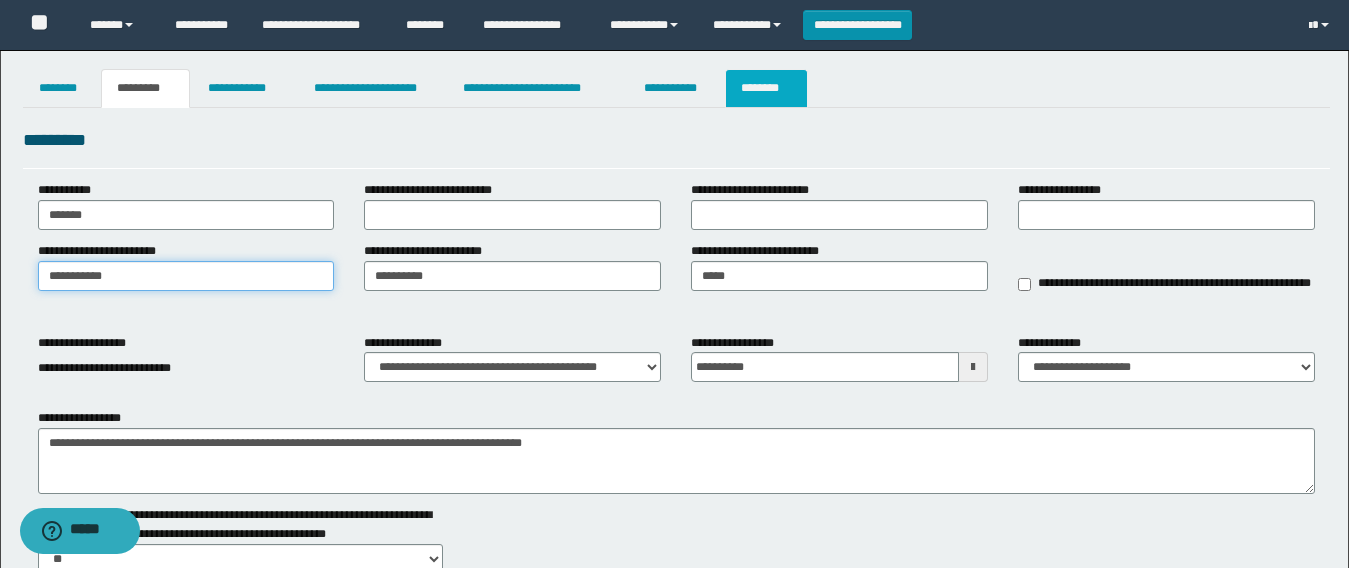 type on "**********" 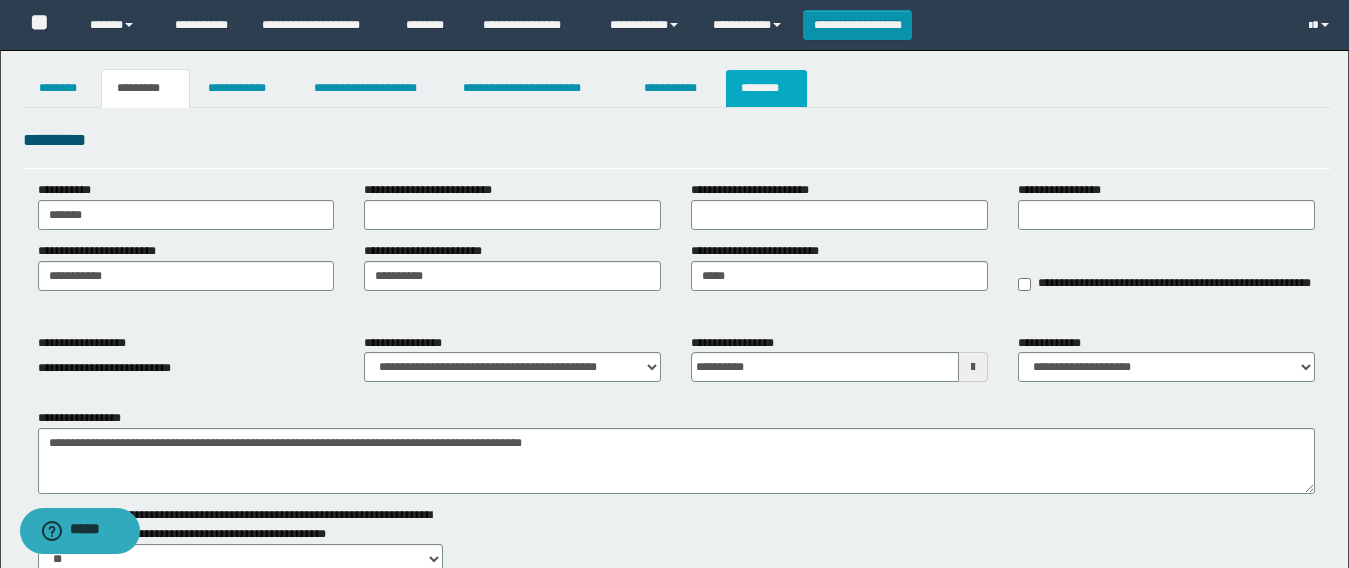 click on "********" at bounding box center (766, 88) 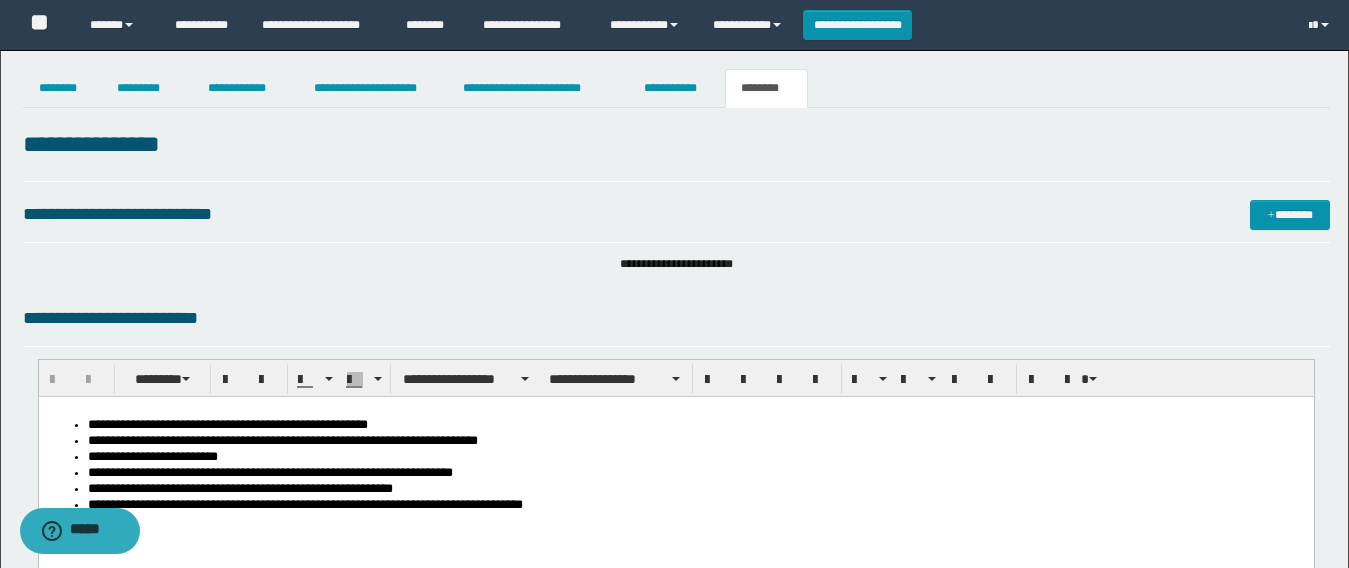 scroll, scrollTop: 0, scrollLeft: 0, axis: both 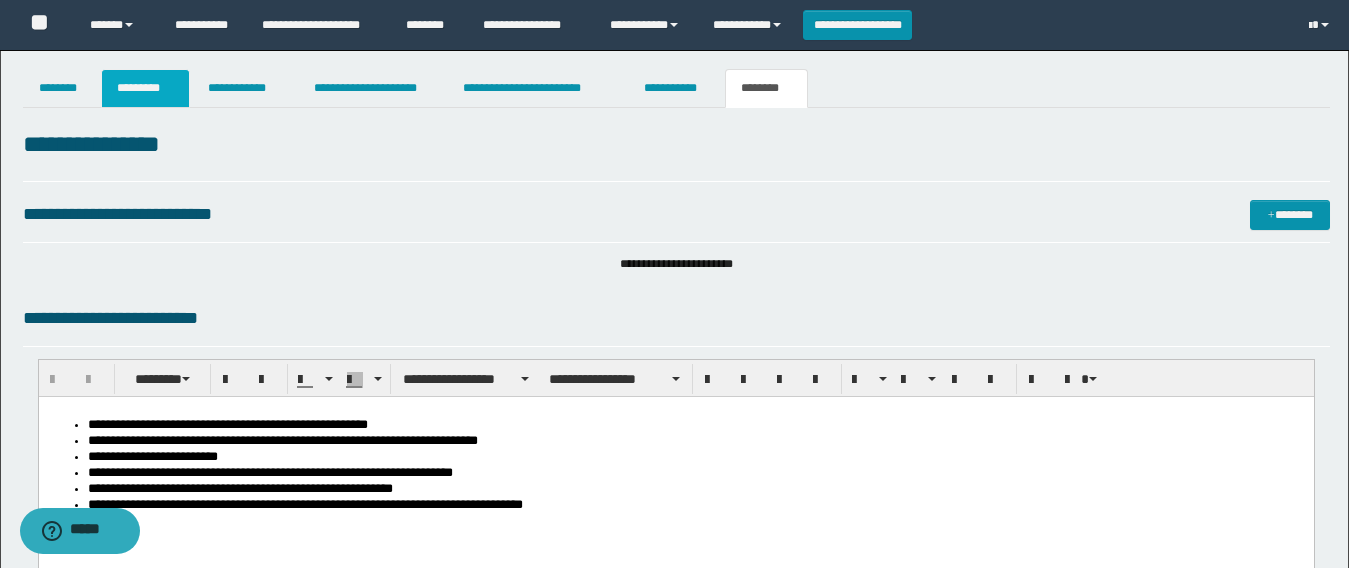 click on "*********" at bounding box center [145, 88] 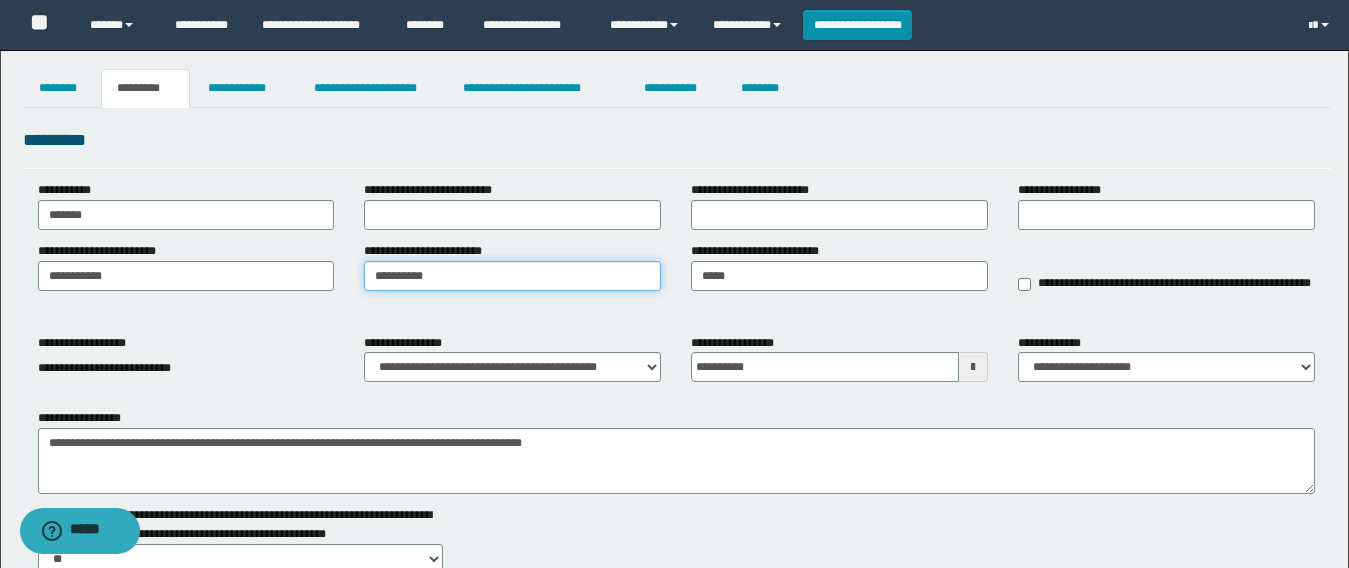 click on "**********" at bounding box center (676, 281) 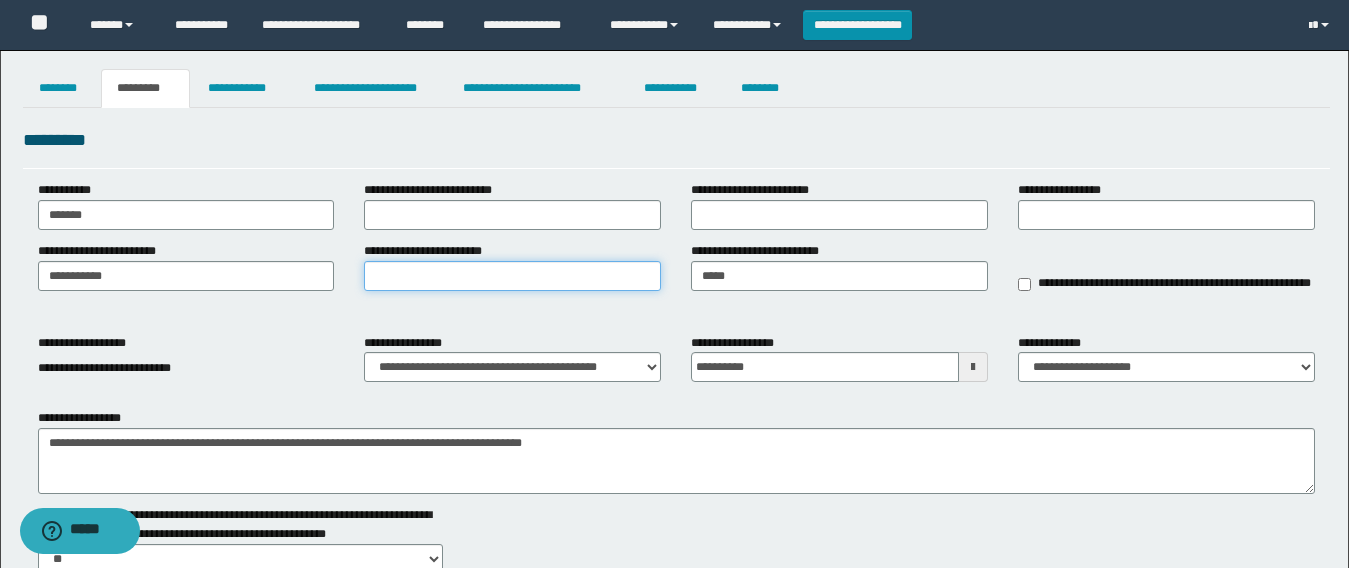 type 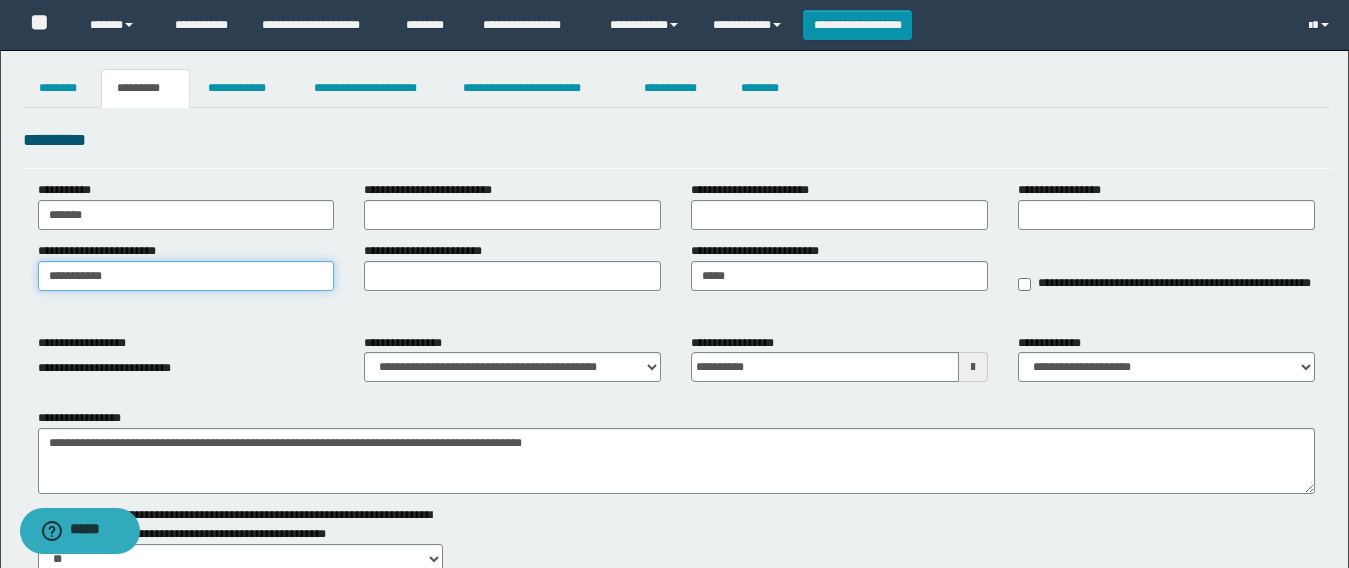 click on "**********" at bounding box center [674, 450] 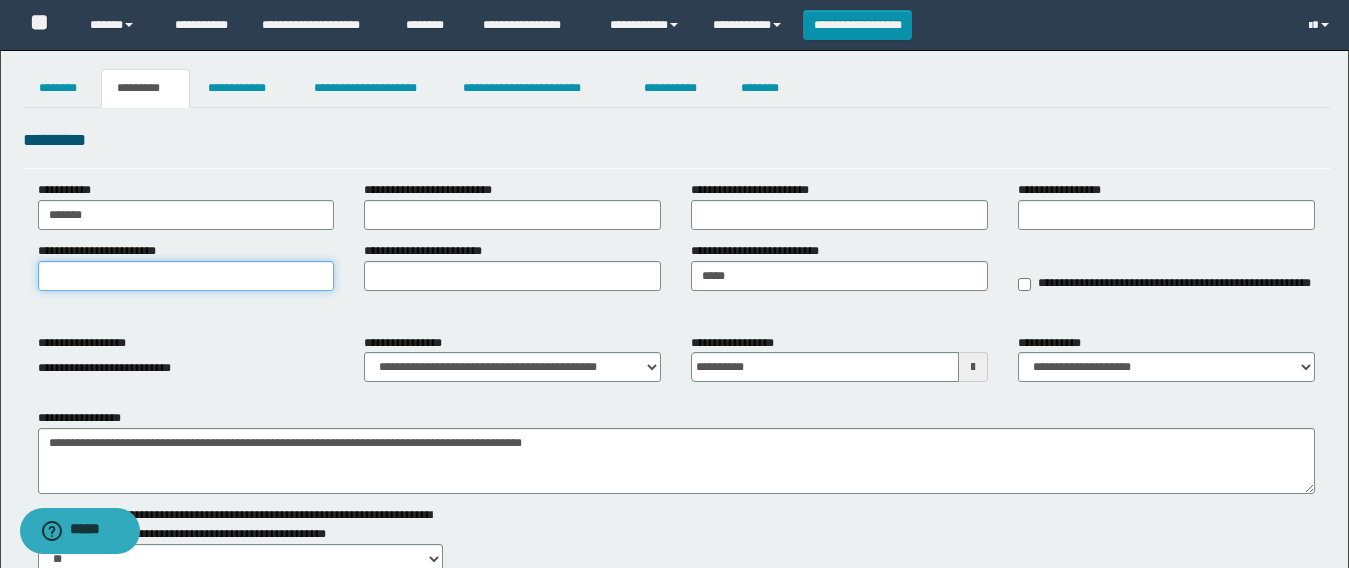click on "**********" at bounding box center (186, 276) 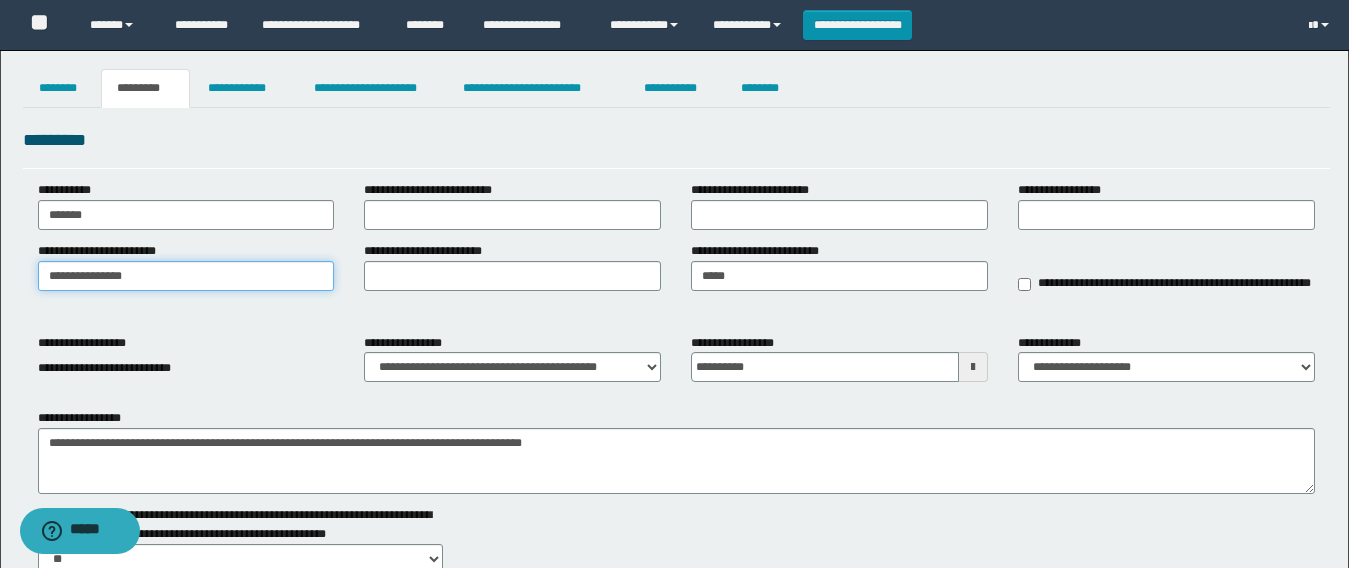 type on "**********" 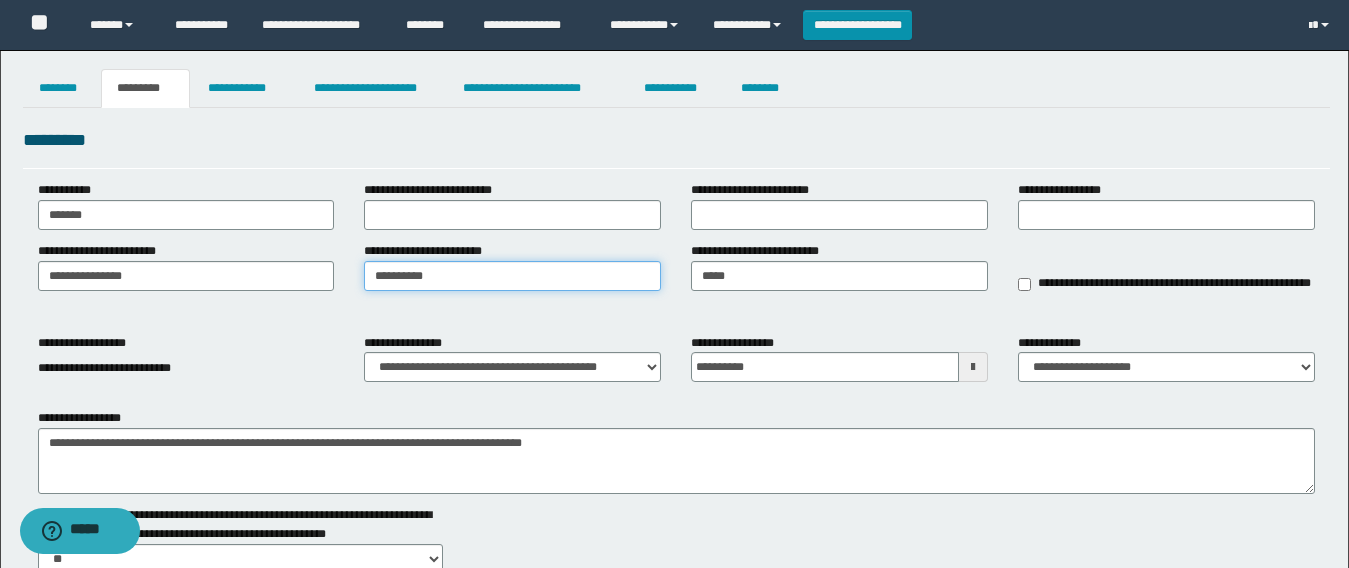 type on "**********" 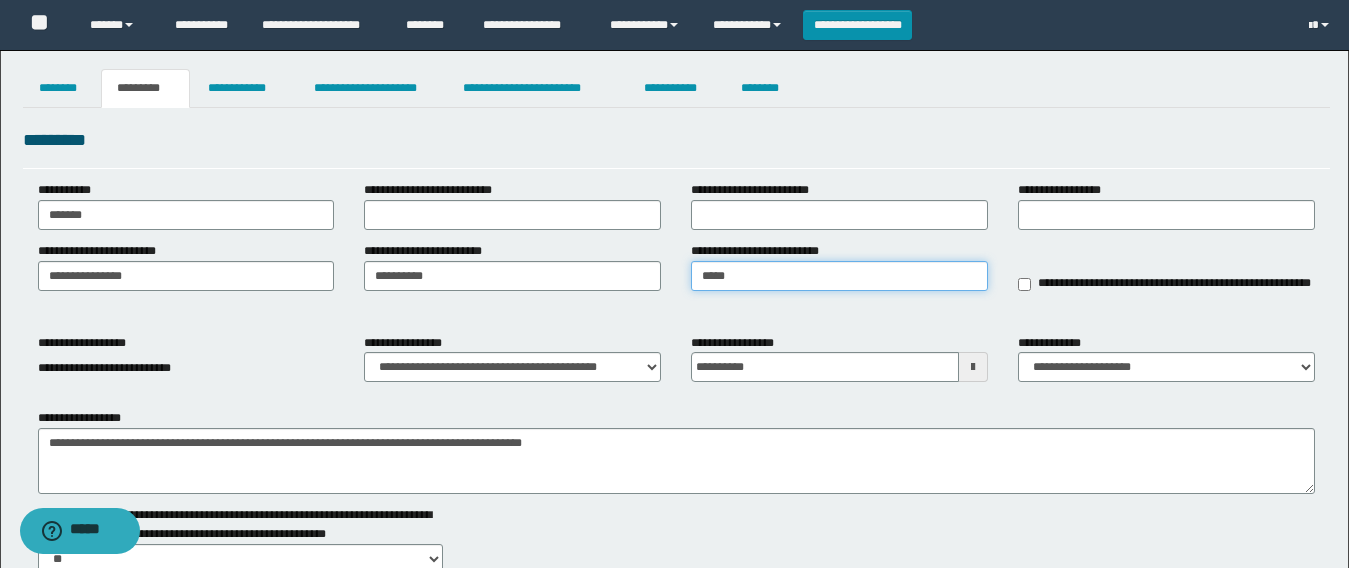 drag, startPoint x: 761, startPoint y: 282, endPoint x: 631, endPoint y: 257, distance: 132.38202 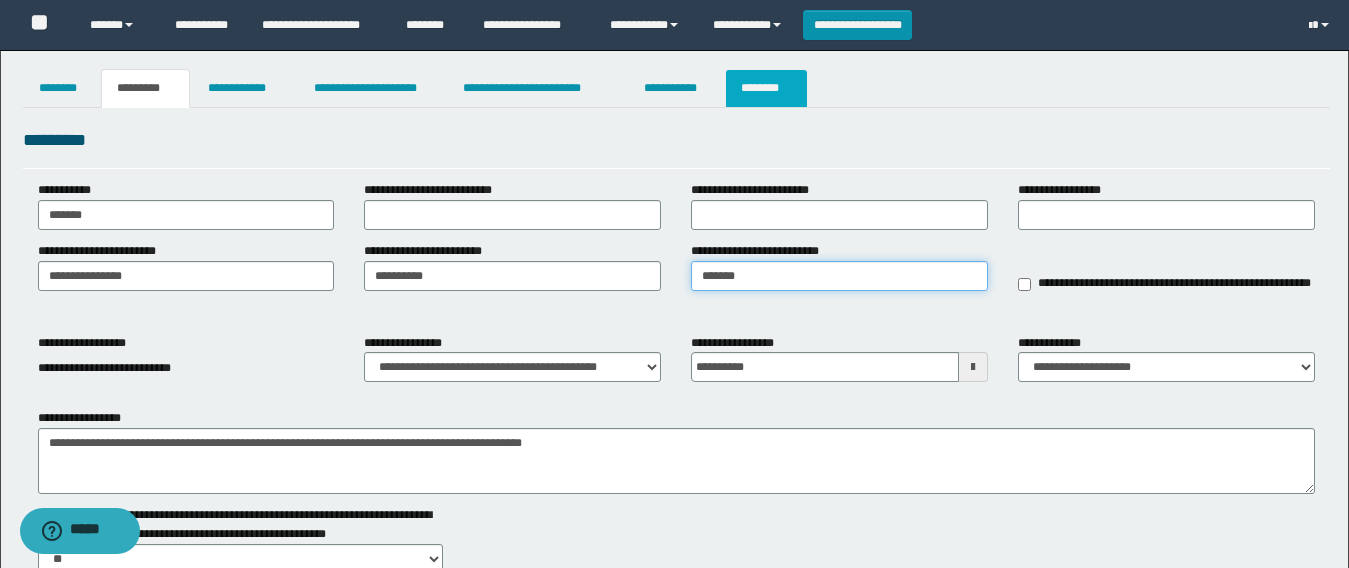 type on "*******" 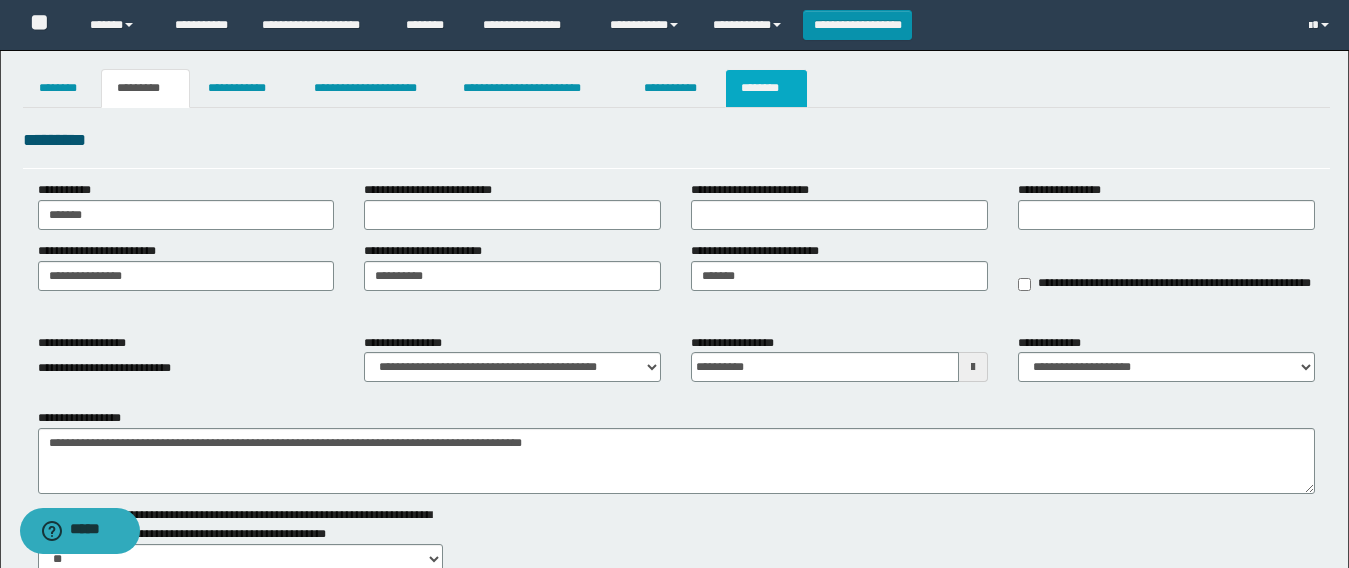 click on "********" at bounding box center (766, 88) 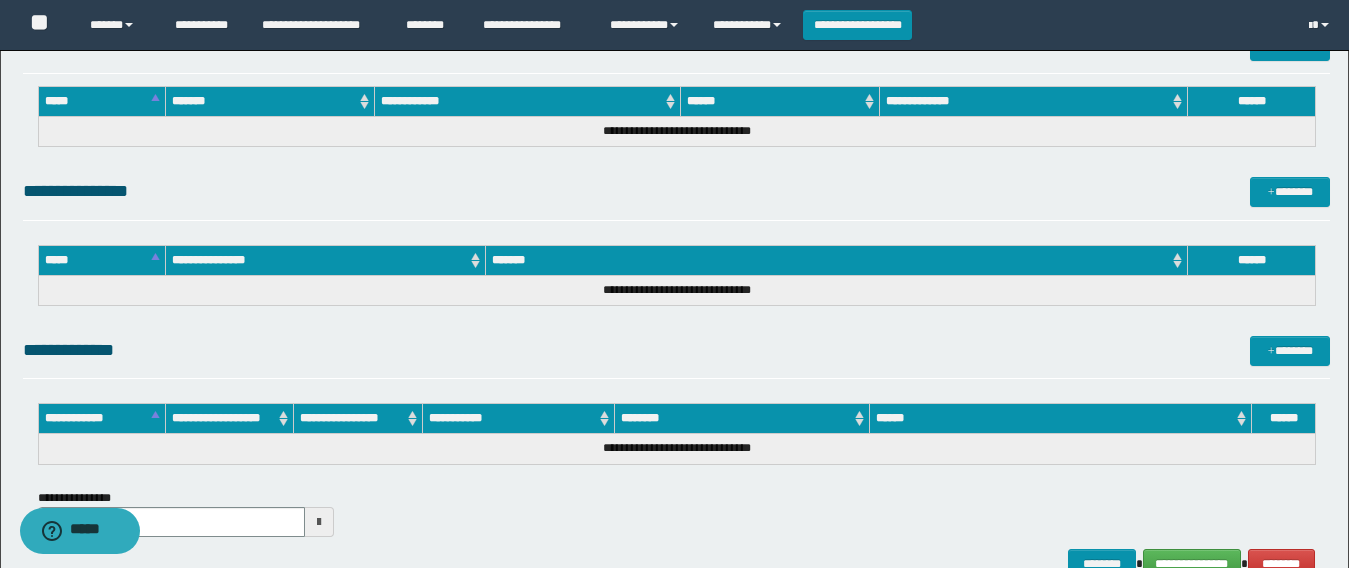 scroll, scrollTop: 866, scrollLeft: 0, axis: vertical 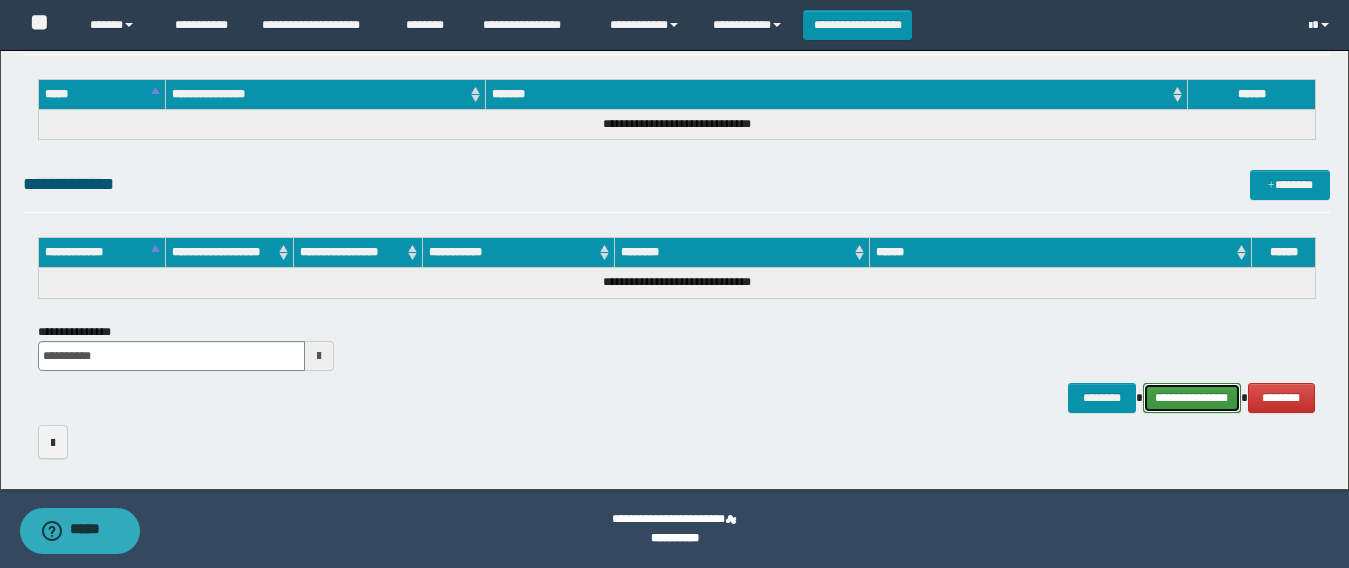 click on "**********" at bounding box center (1192, 398) 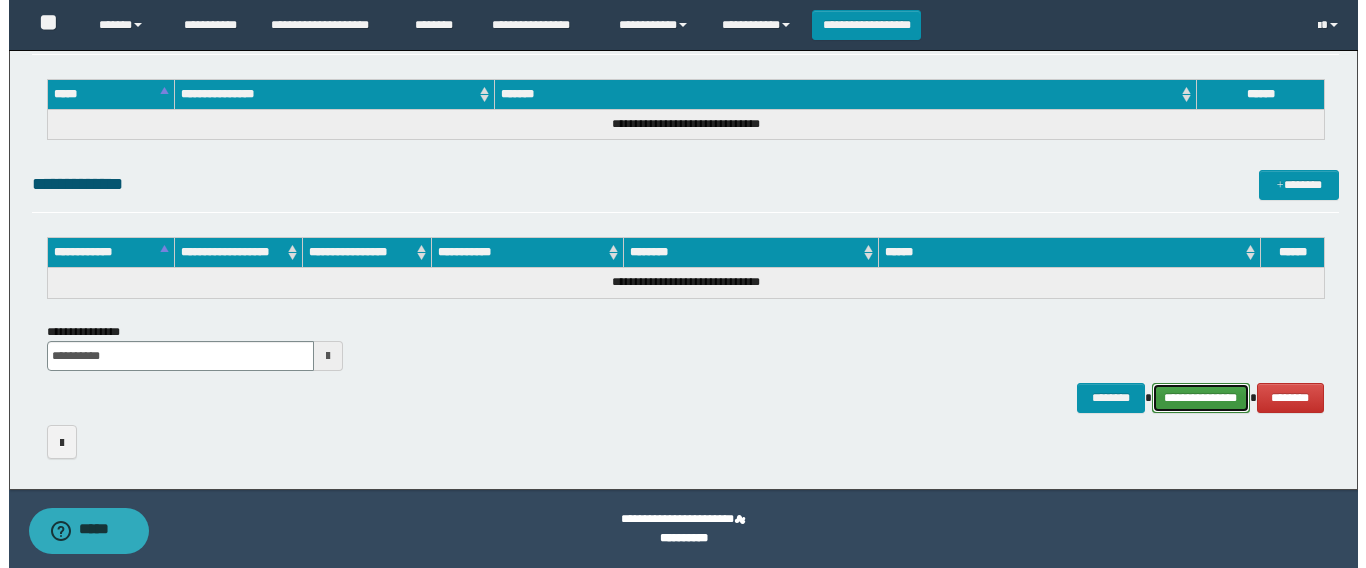 scroll, scrollTop: 1021, scrollLeft: 0, axis: vertical 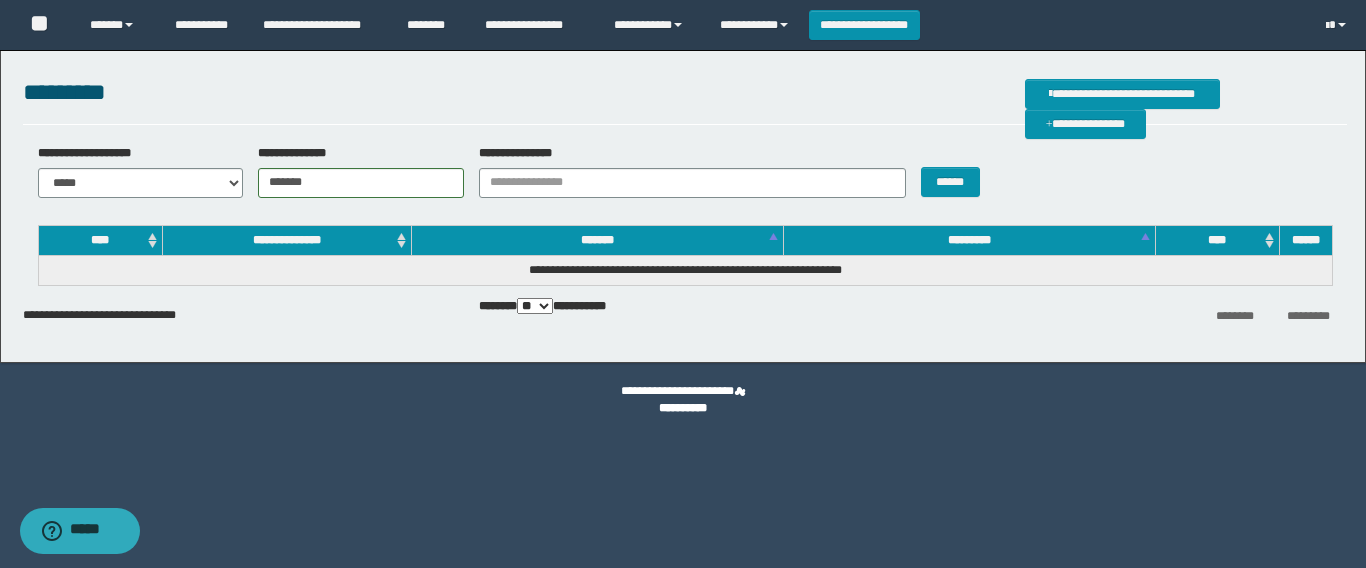 type on "*******" 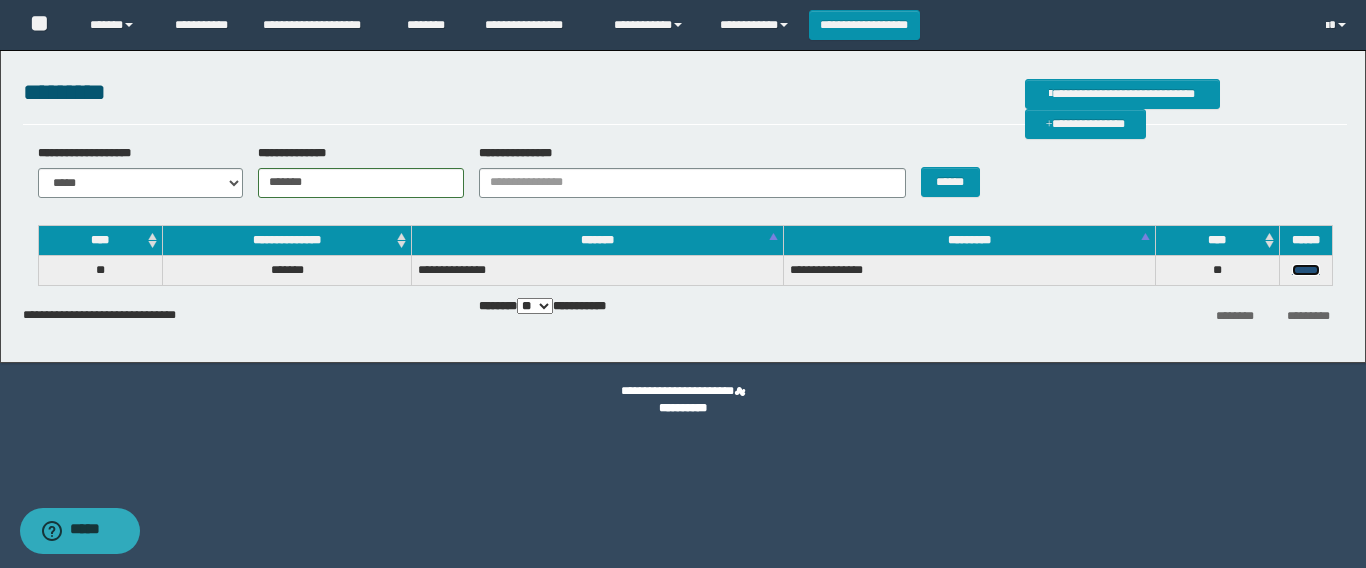 click on "******" at bounding box center [1306, 270] 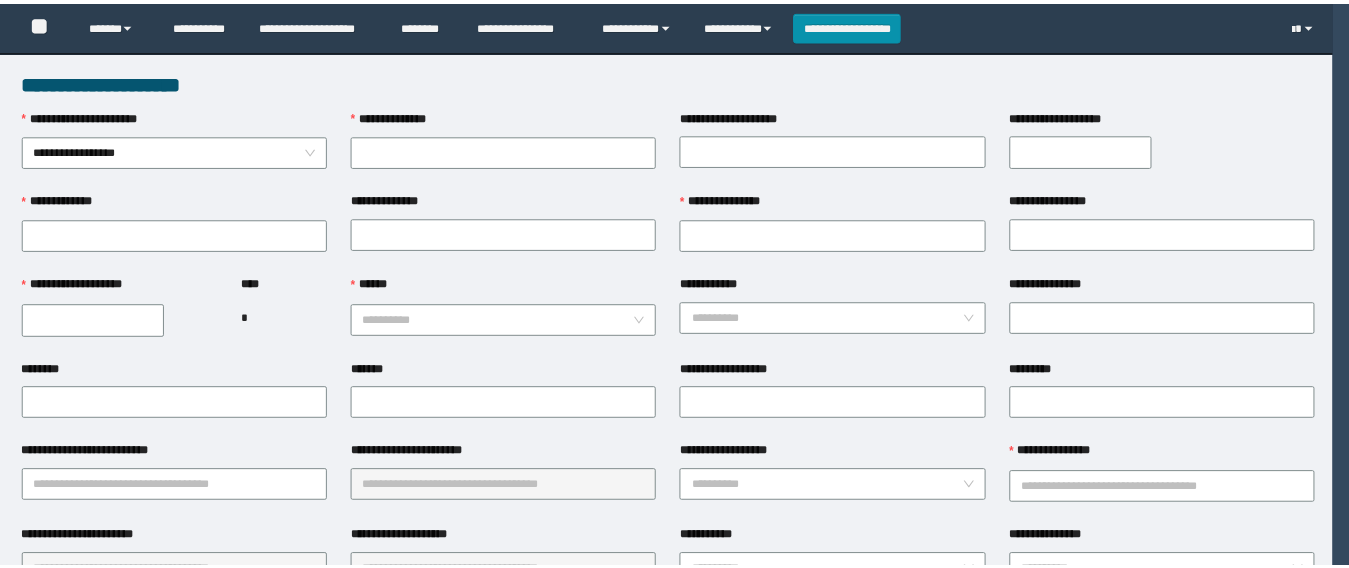 scroll, scrollTop: 0, scrollLeft: 0, axis: both 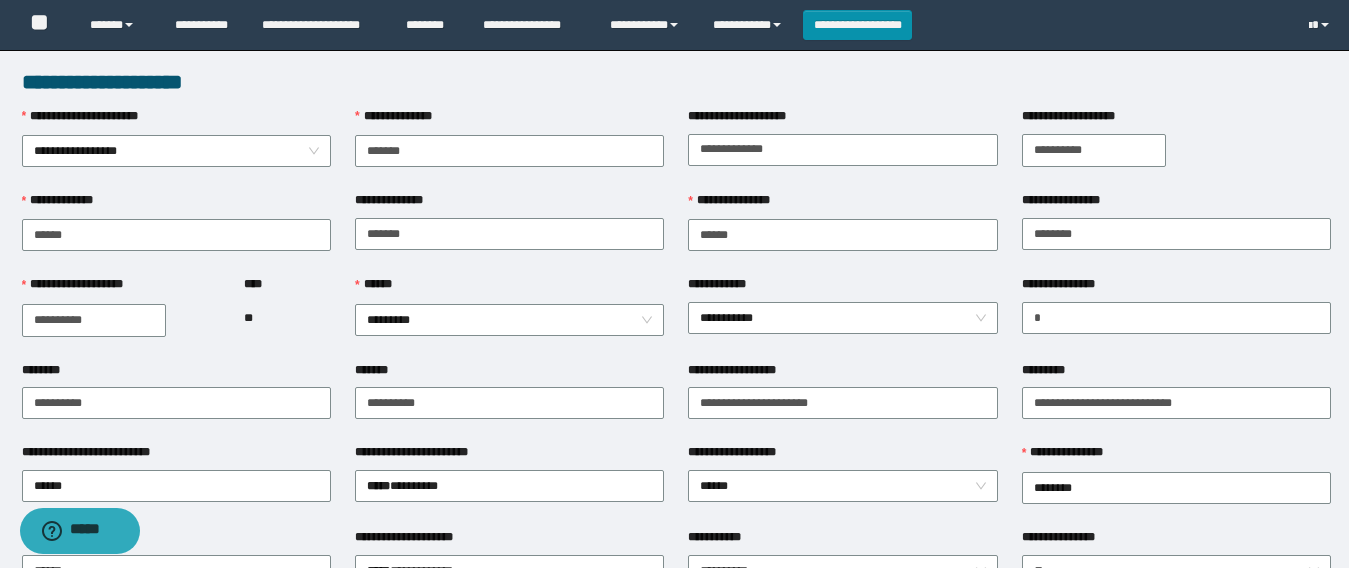 click on "****** *********" at bounding box center (509, 317) 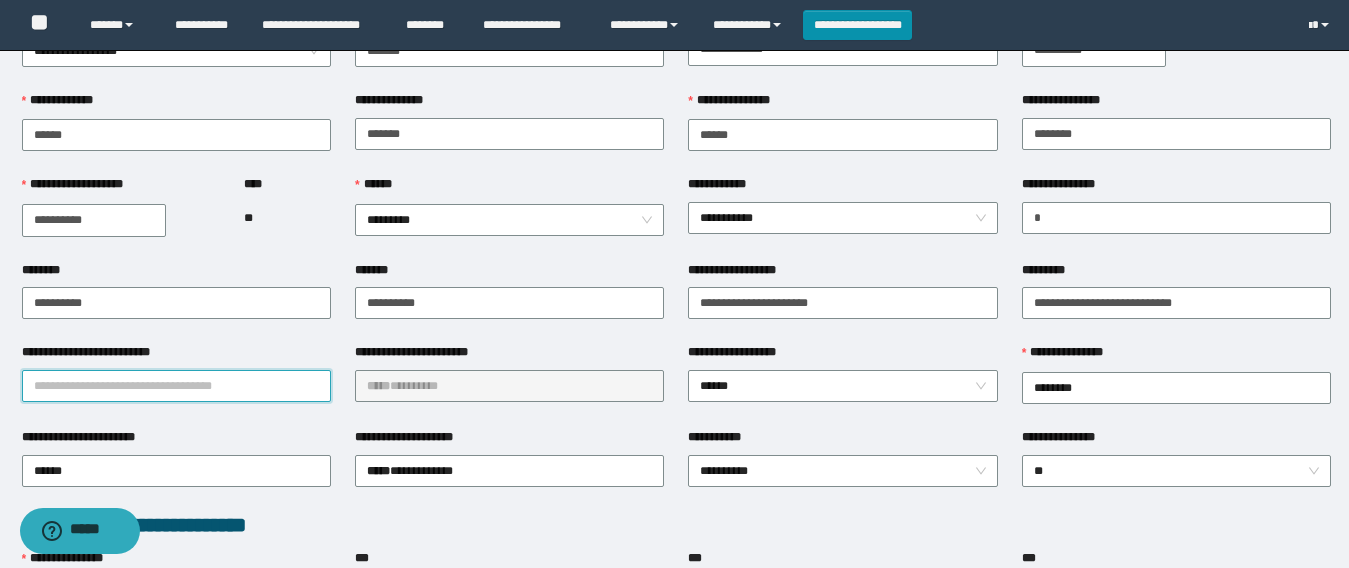 click on "**********" at bounding box center [176, 386] 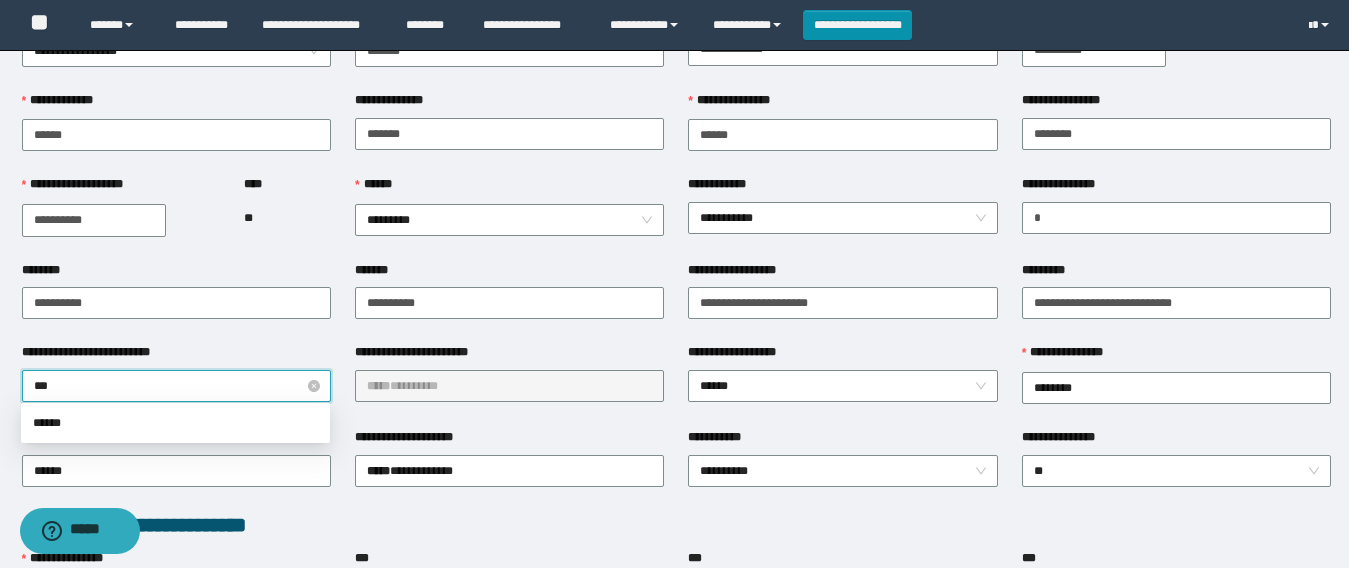 type on "****" 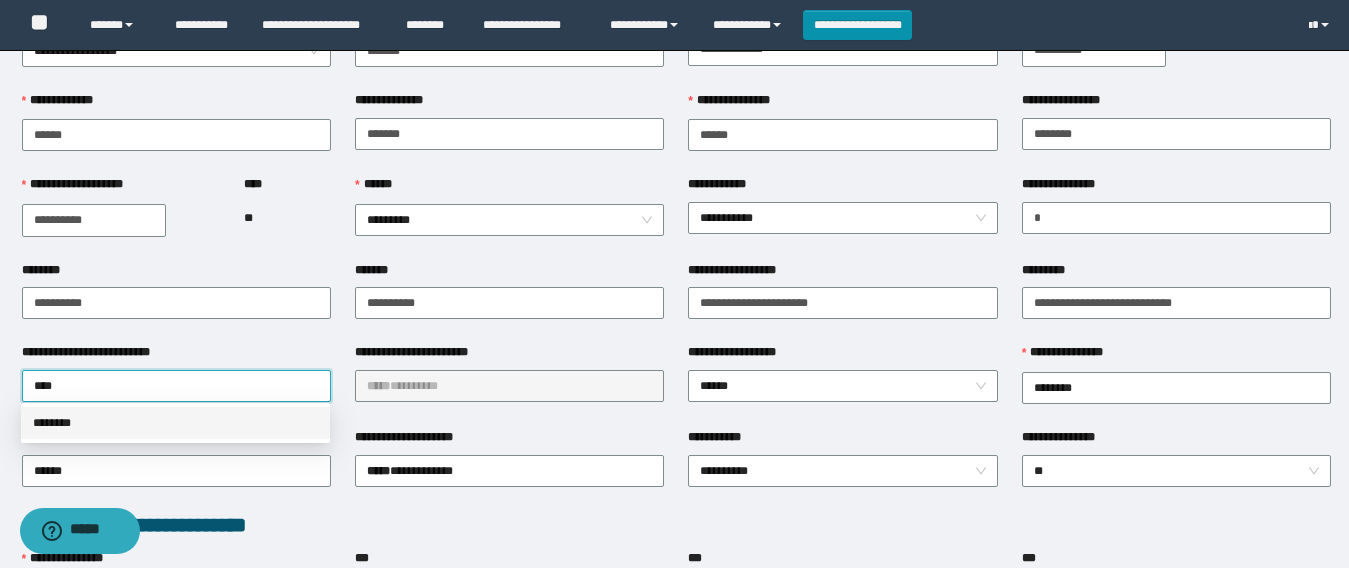 drag, startPoint x: 84, startPoint y: 426, endPoint x: 421, endPoint y: 377, distance: 340.54367 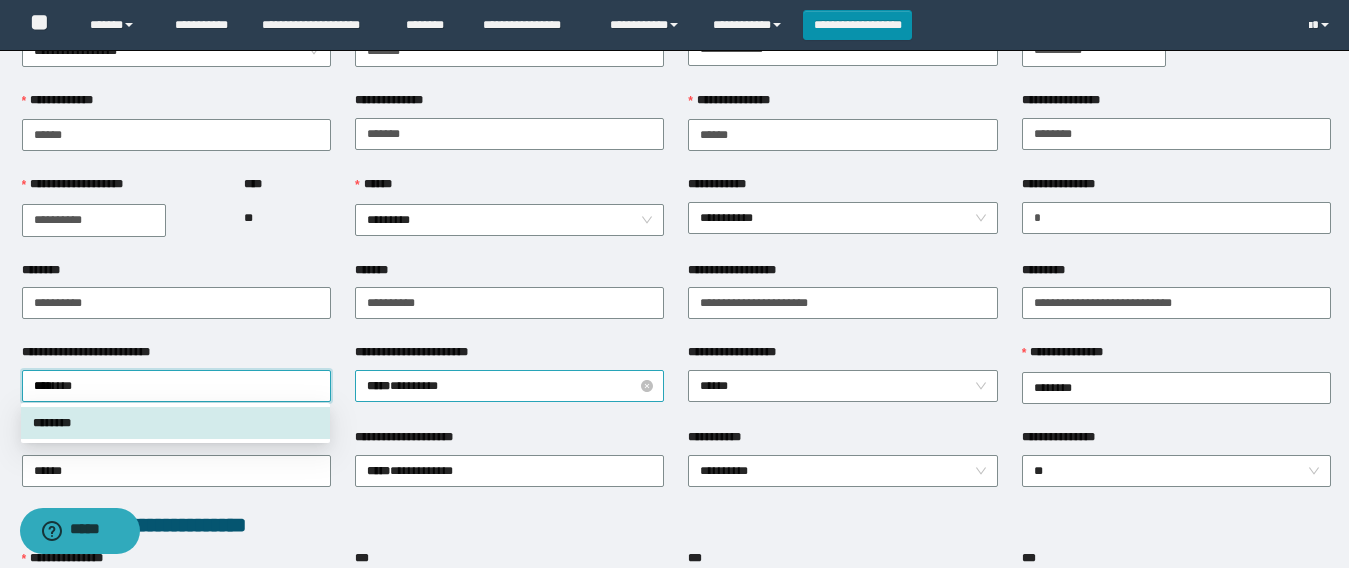 click on "***** * ******" at bounding box center [509, 386] 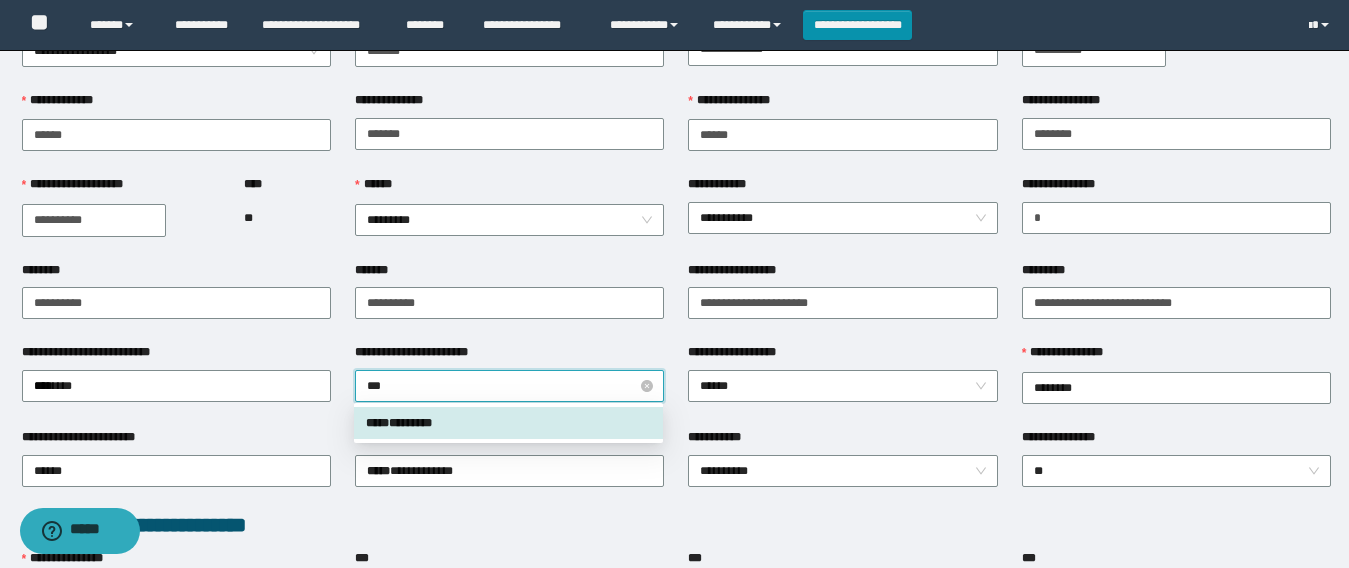 type on "****" 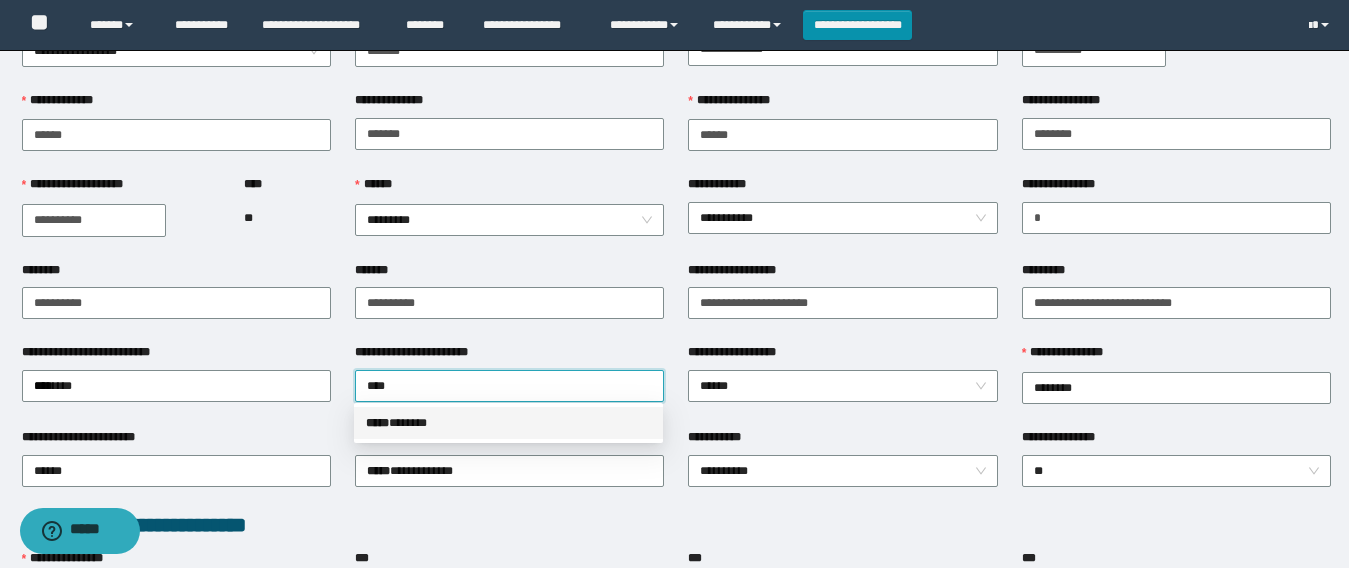 click on "***** * *****" at bounding box center (508, 423) 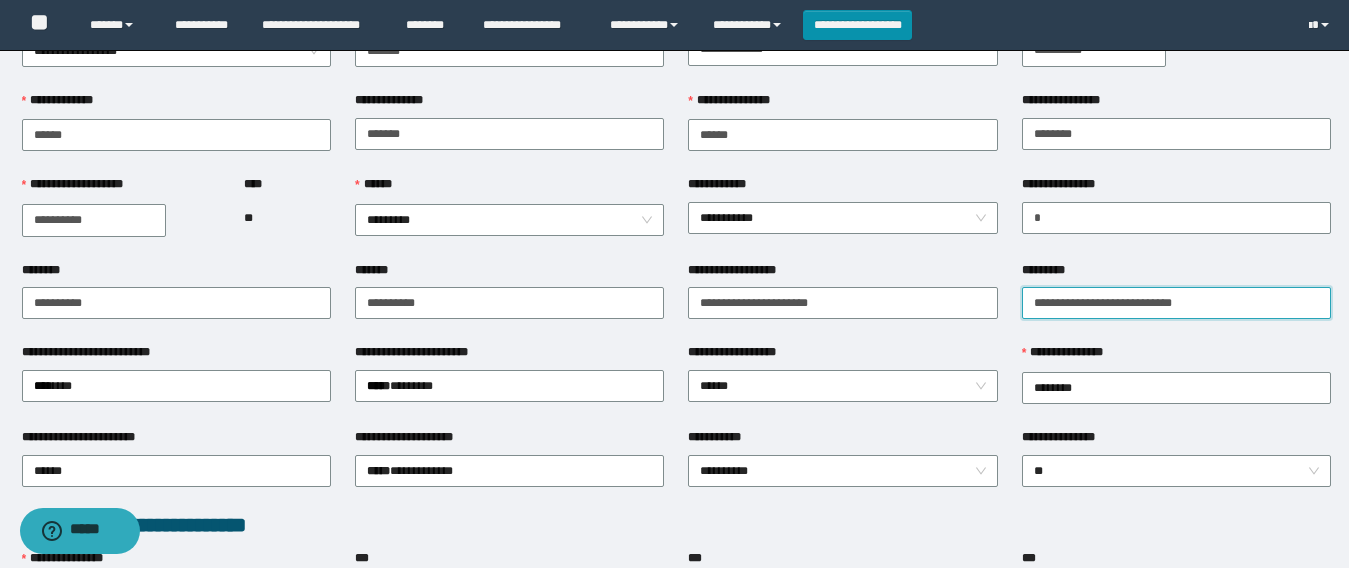 drag, startPoint x: 920, startPoint y: 280, endPoint x: 856, endPoint y: 276, distance: 64.12488 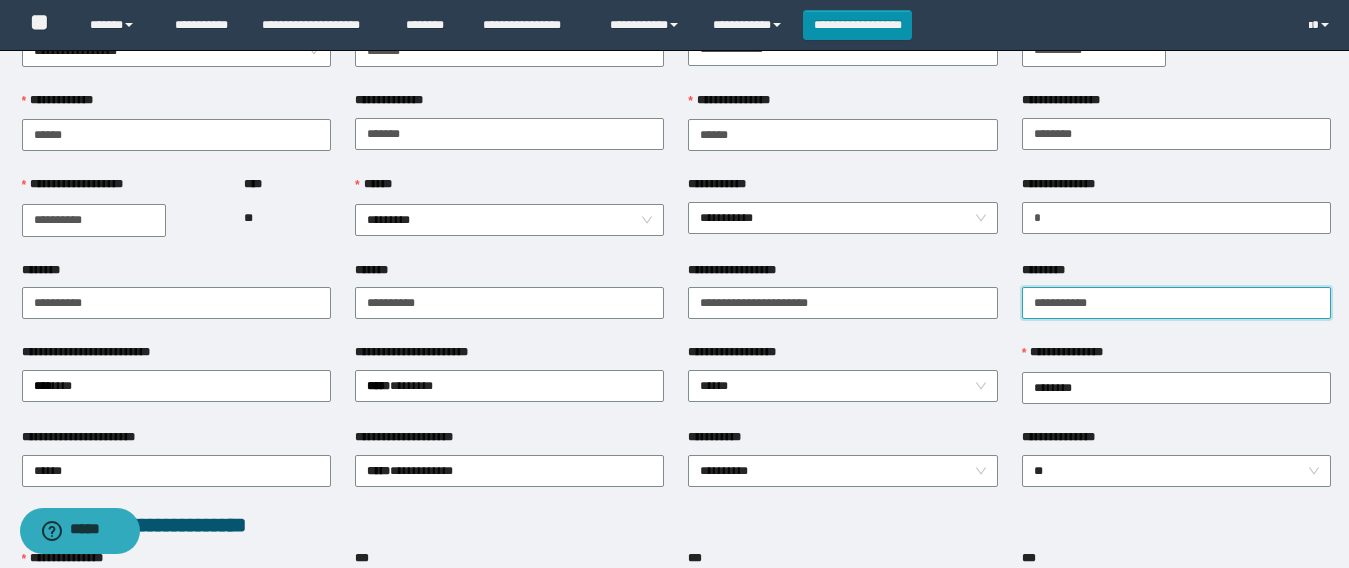 type on "**********" 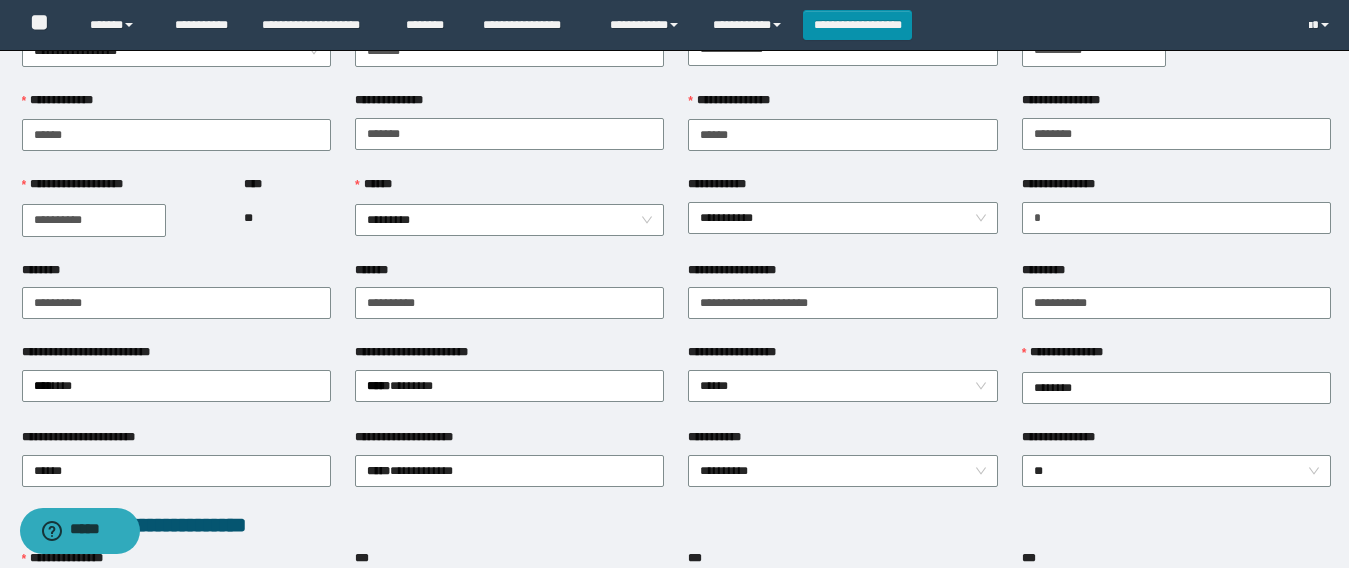 click on "*******" at bounding box center (509, 302) 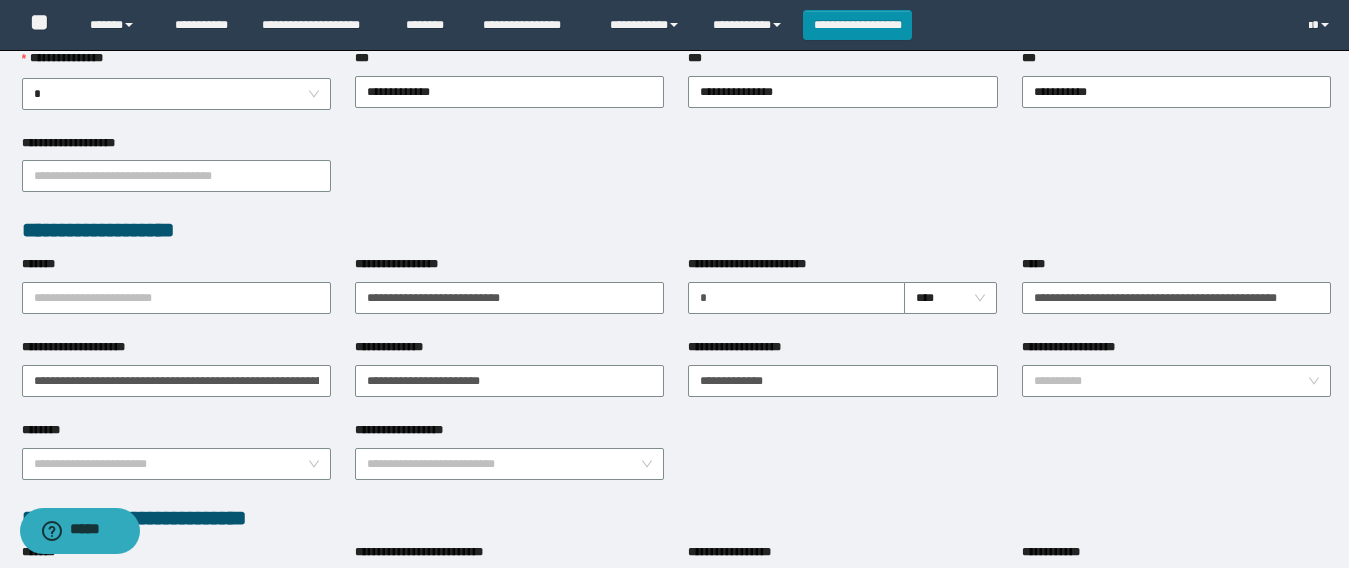 scroll, scrollTop: 500, scrollLeft: 0, axis: vertical 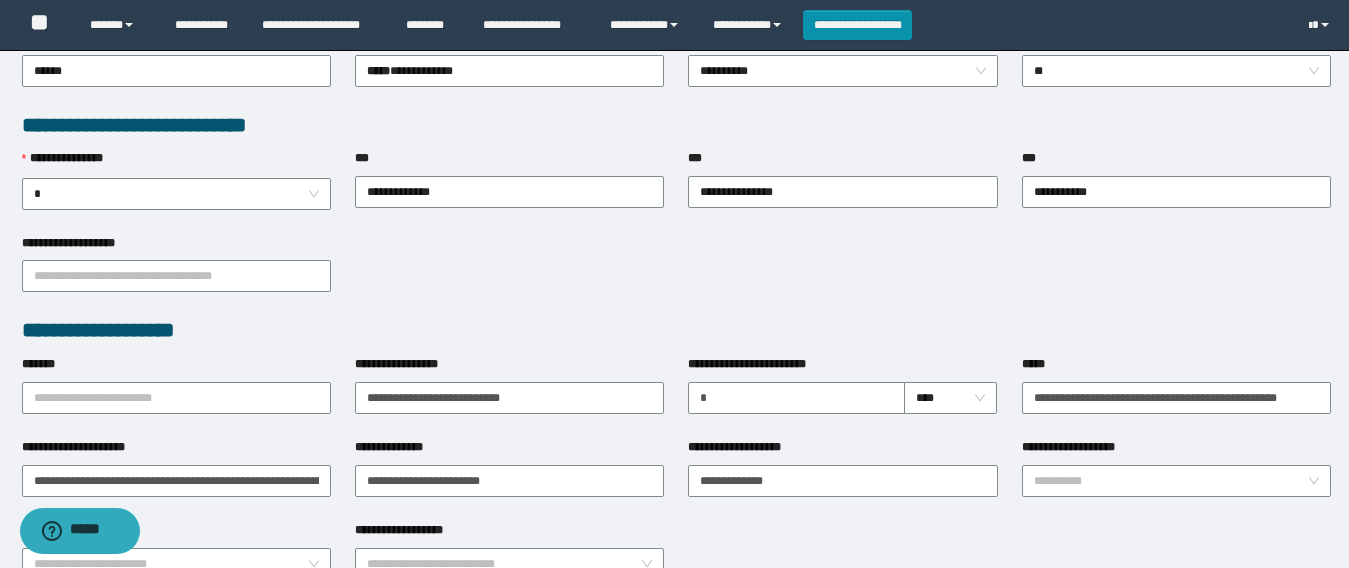 click on "**********" at bounding box center (676, 275) 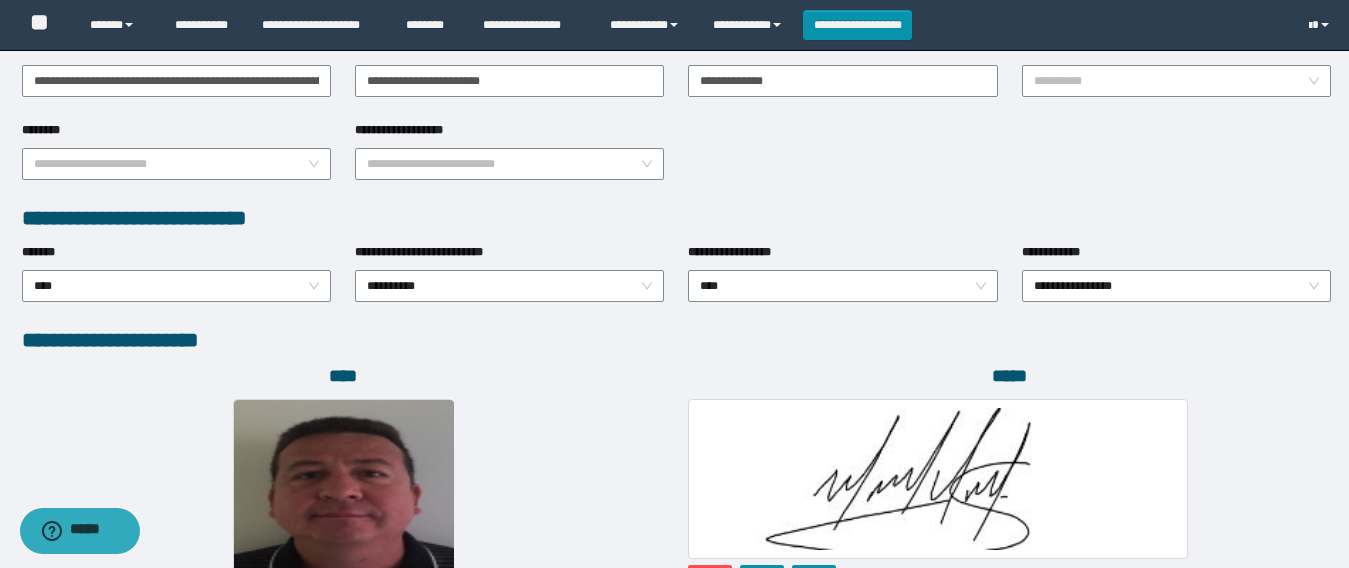 scroll, scrollTop: 1100, scrollLeft: 0, axis: vertical 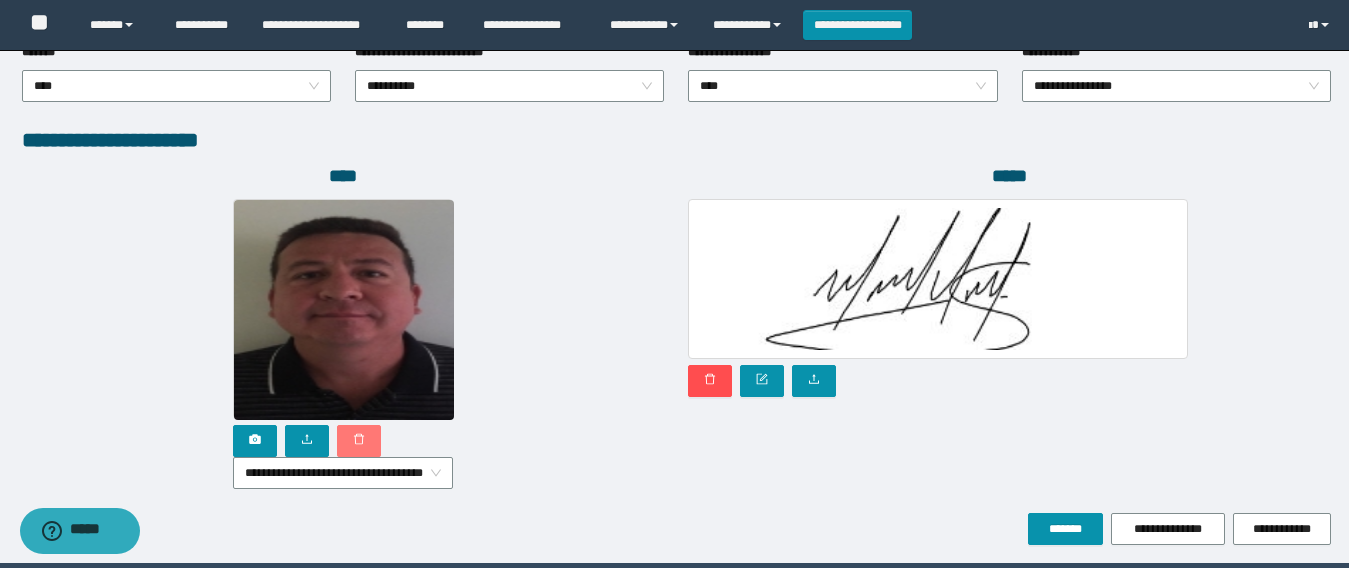 click at bounding box center [359, 441] 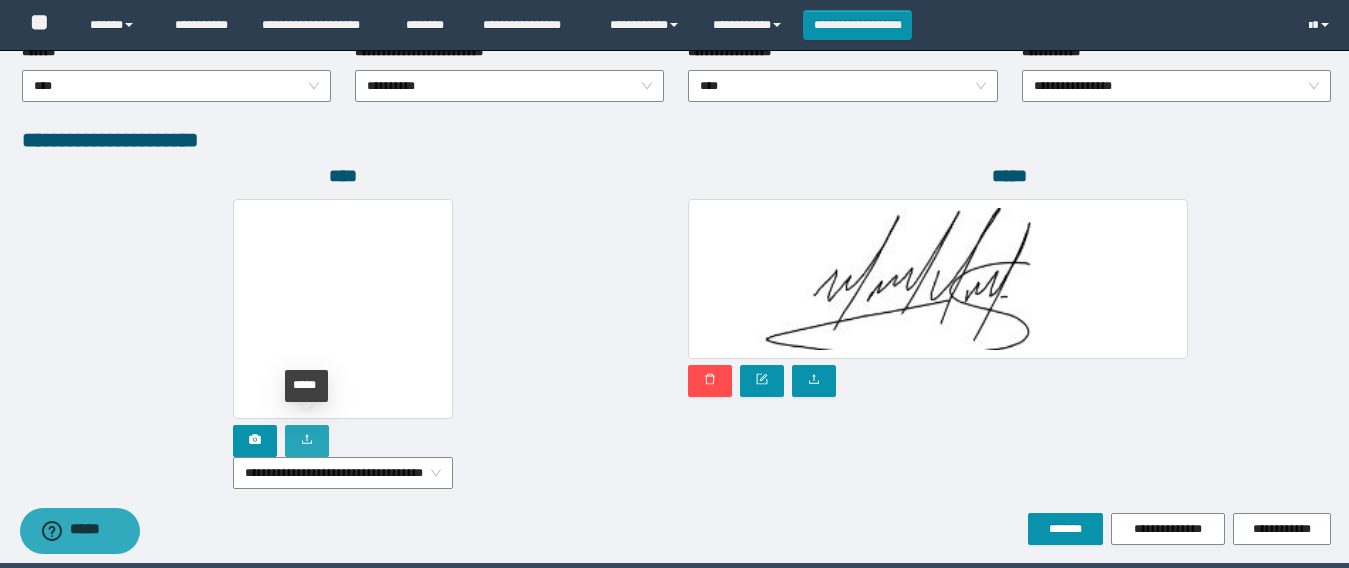click at bounding box center [307, 441] 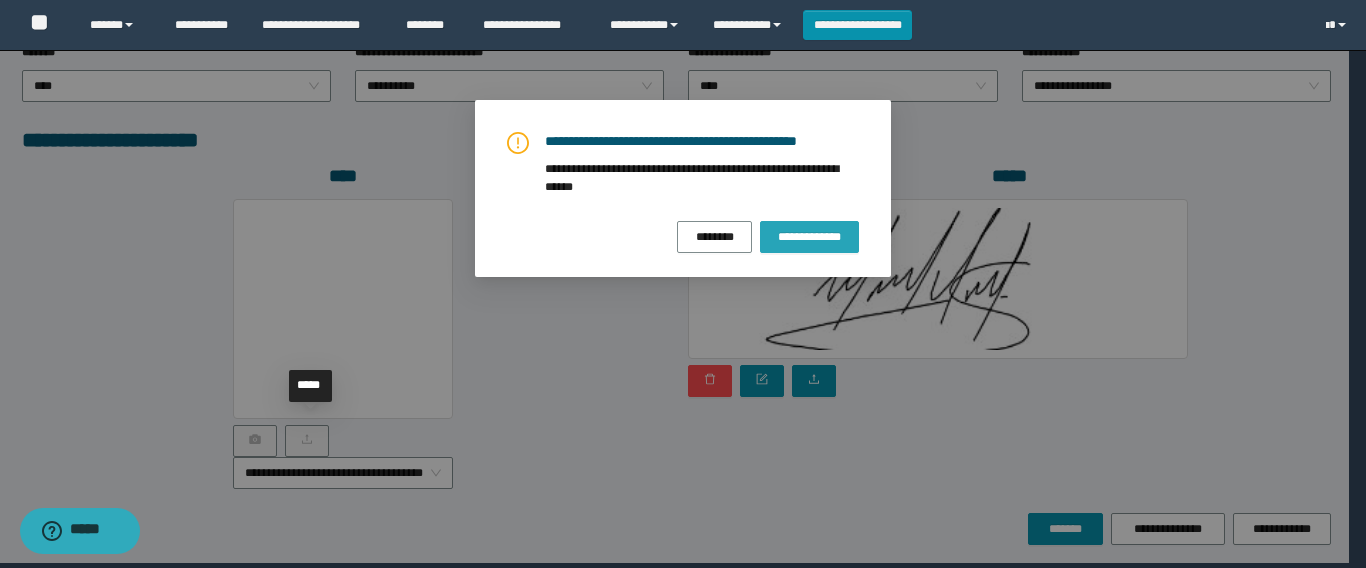 click on "**********" at bounding box center (809, 237) 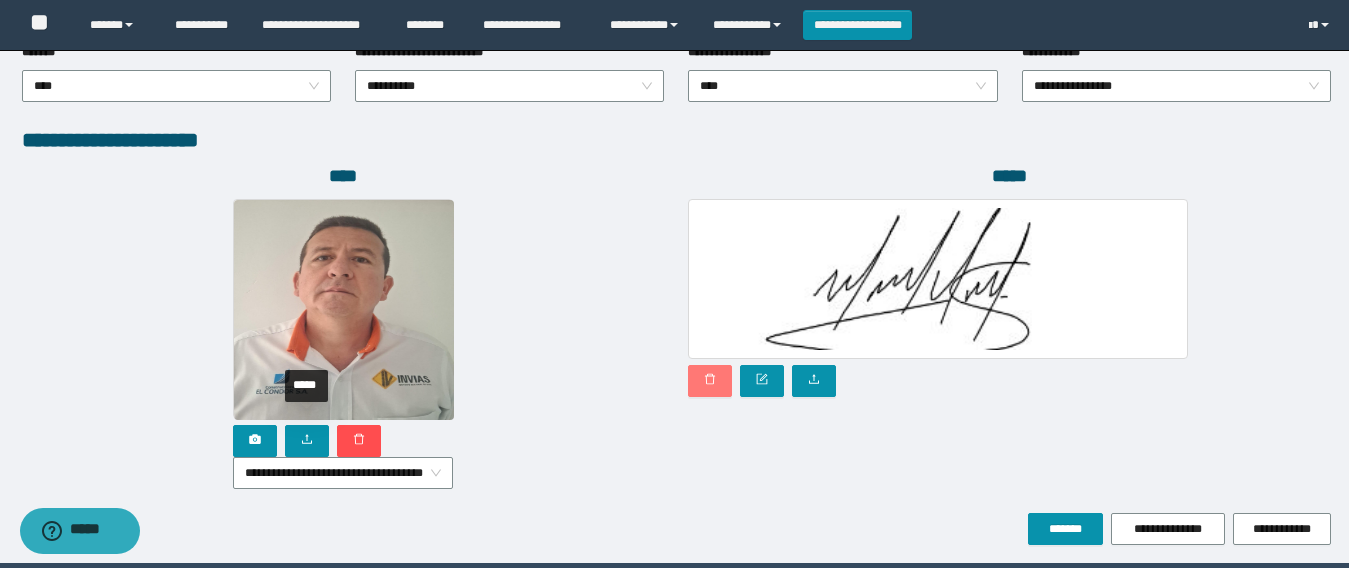 click 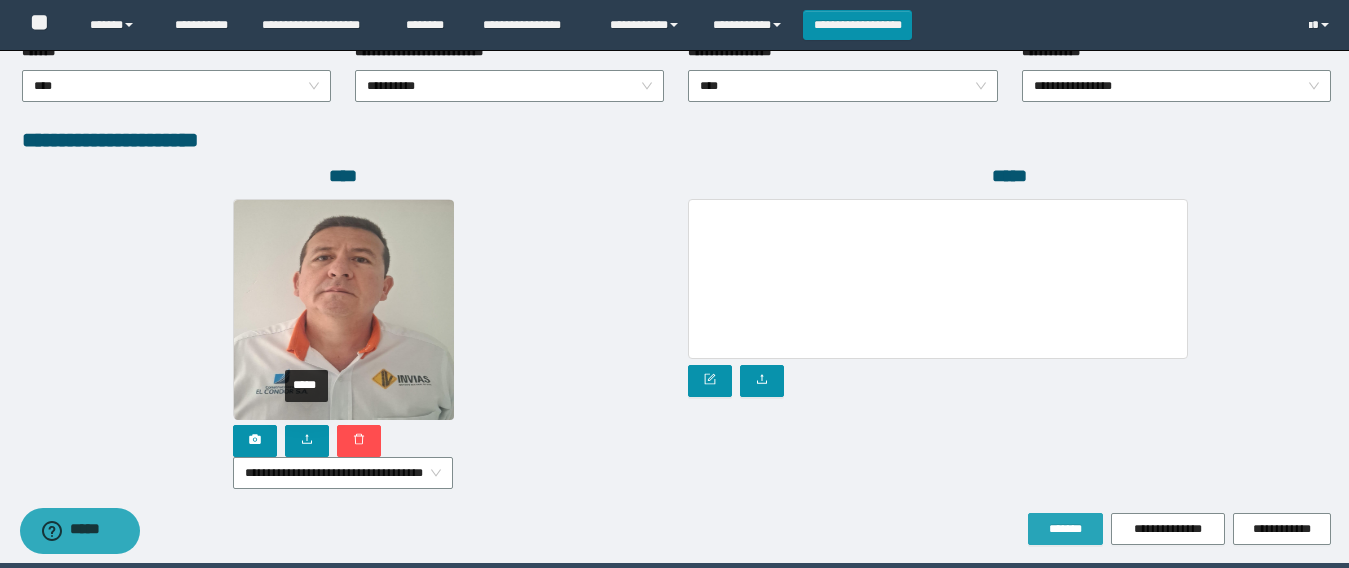 click on "*******" at bounding box center (1065, 529) 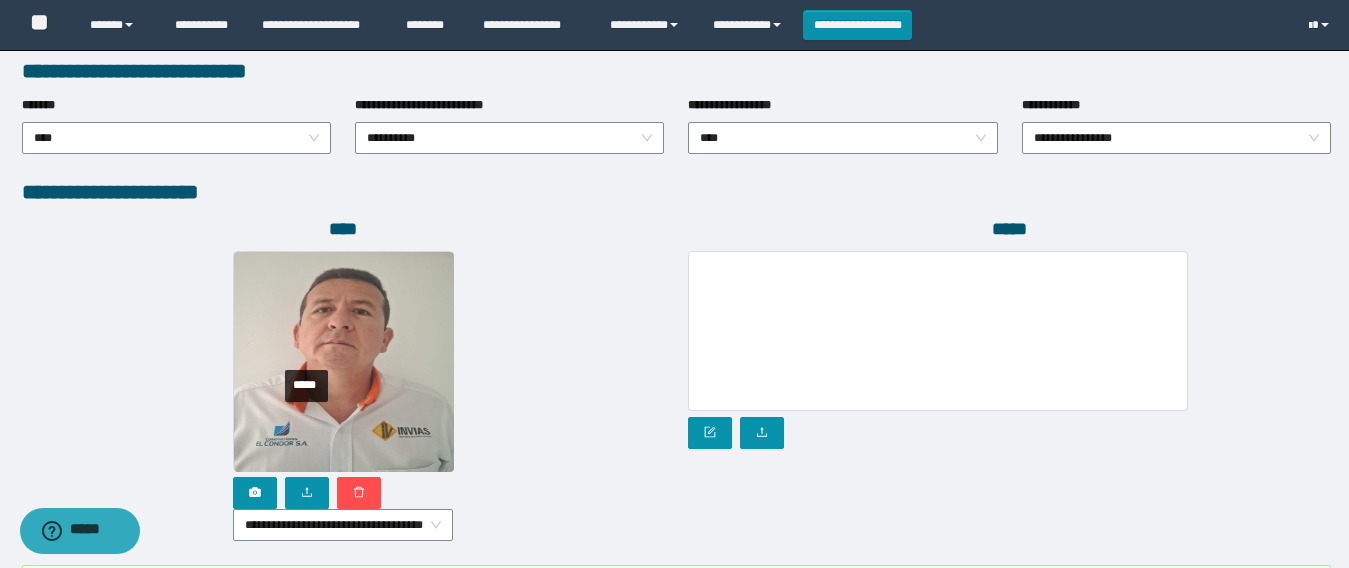 scroll, scrollTop: 1153, scrollLeft: 0, axis: vertical 